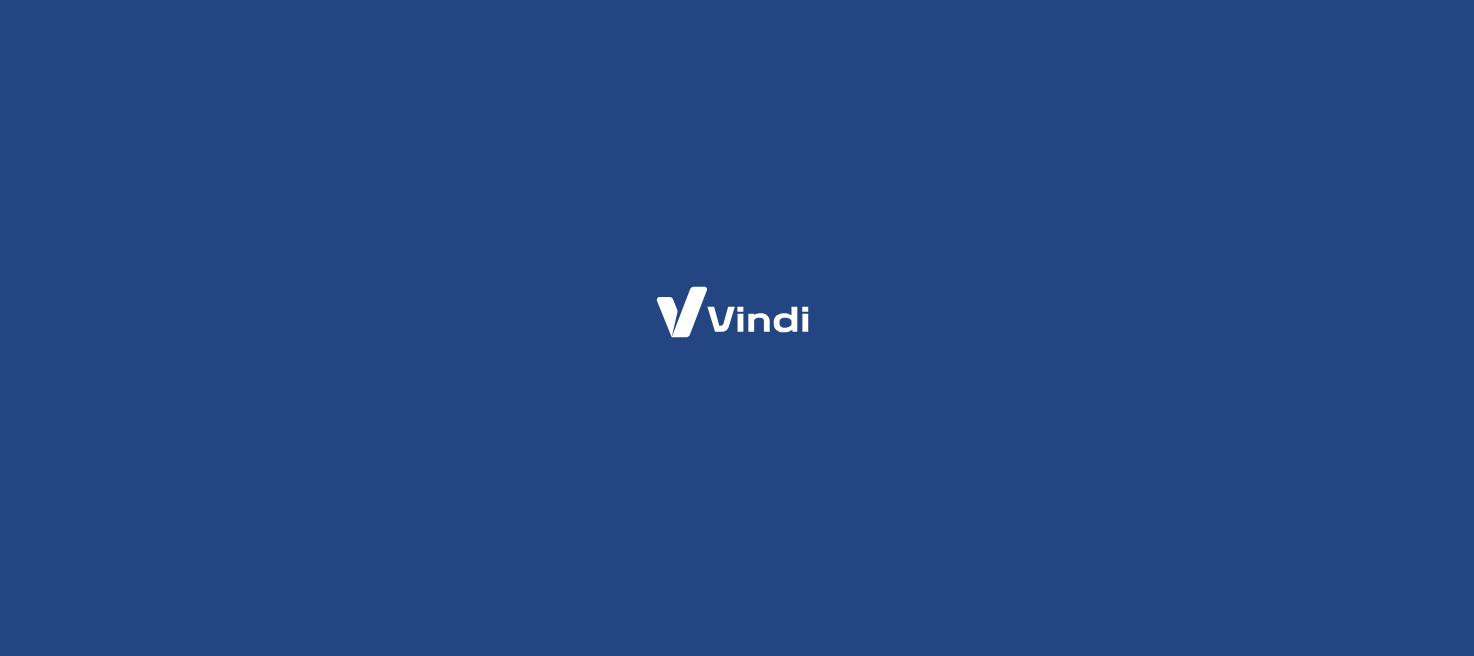 scroll, scrollTop: 0, scrollLeft: 0, axis: both 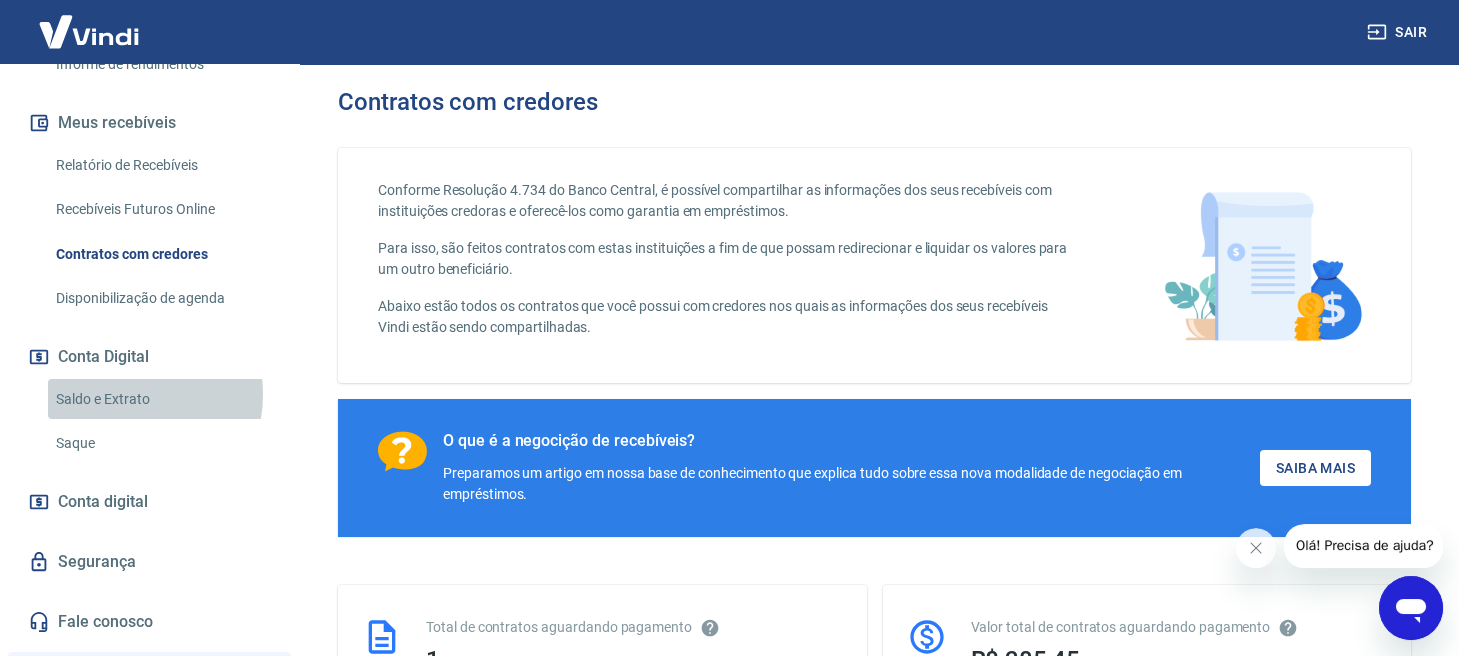 click on "Saldo e Extrato" at bounding box center [161, 399] 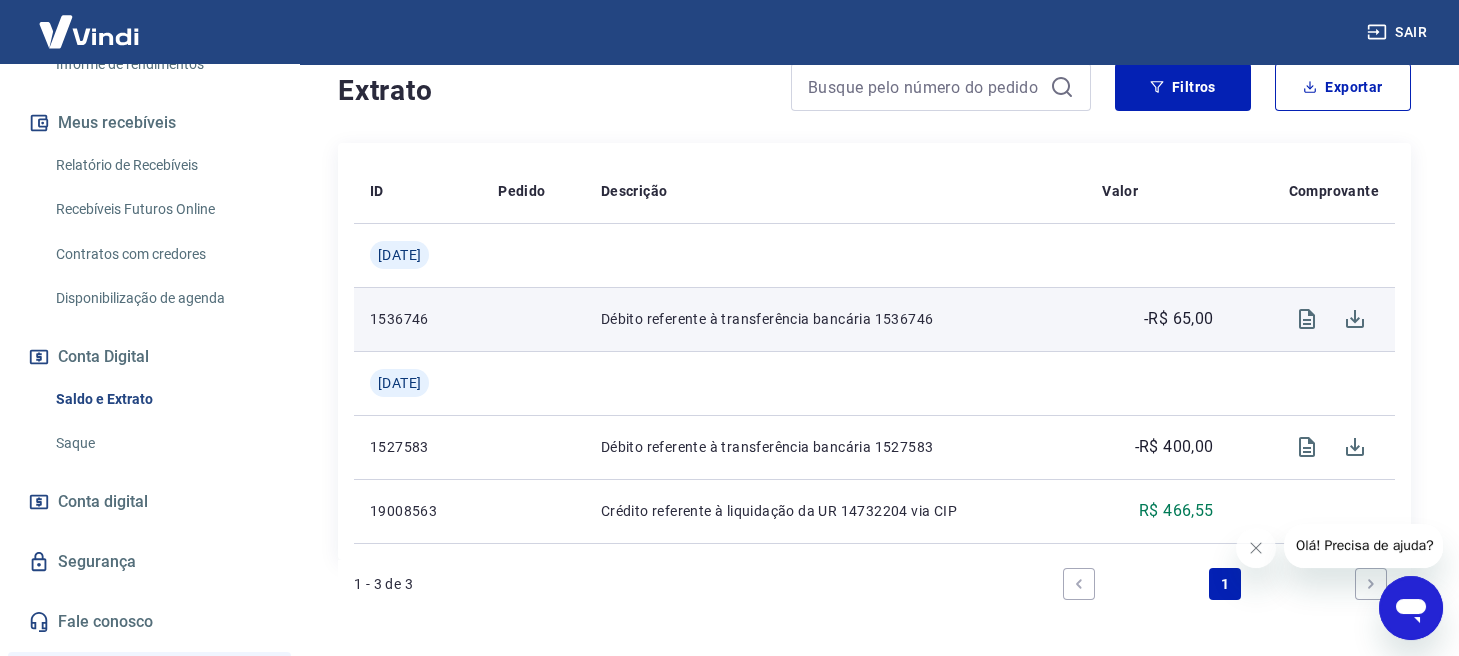 scroll, scrollTop: 477, scrollLeft: 0, axis: vertical 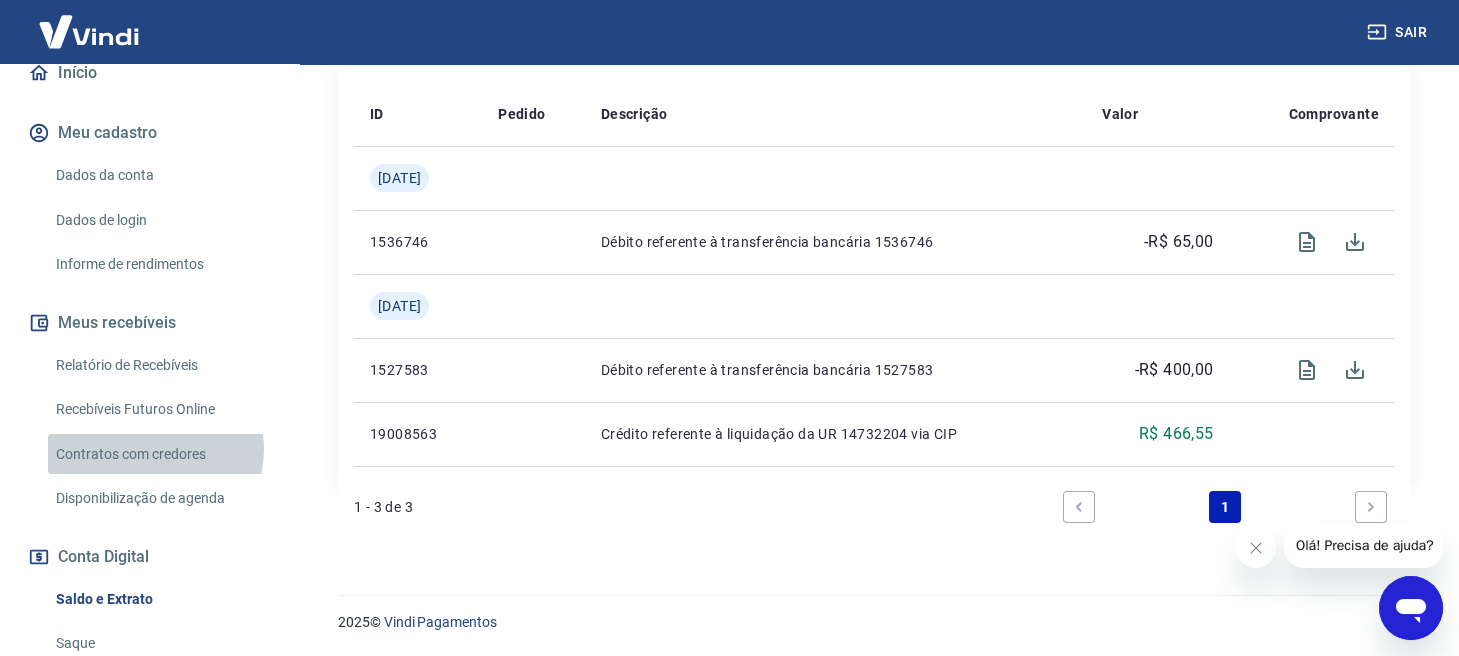click on "Contratos com credores" at bounding box center [161, 454] 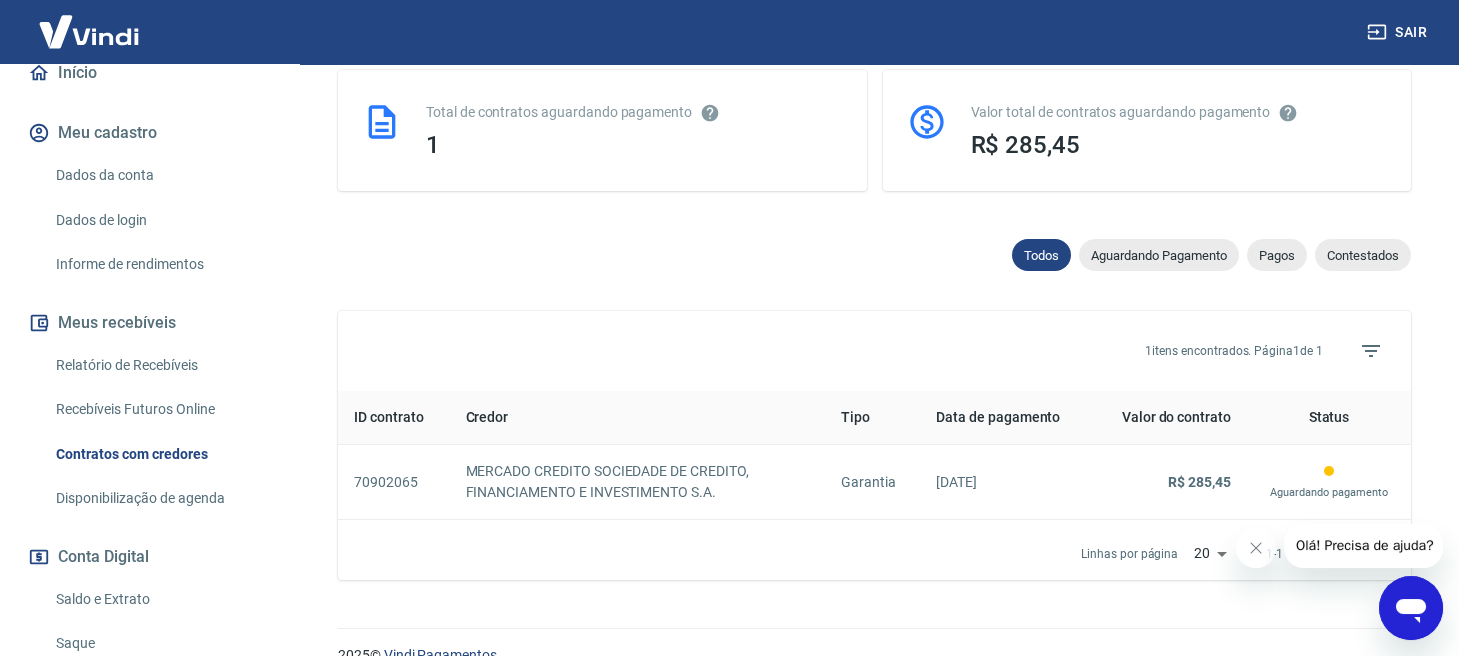 scroll, scrollTop: 548, scrollLeft: 0, axis: vertical 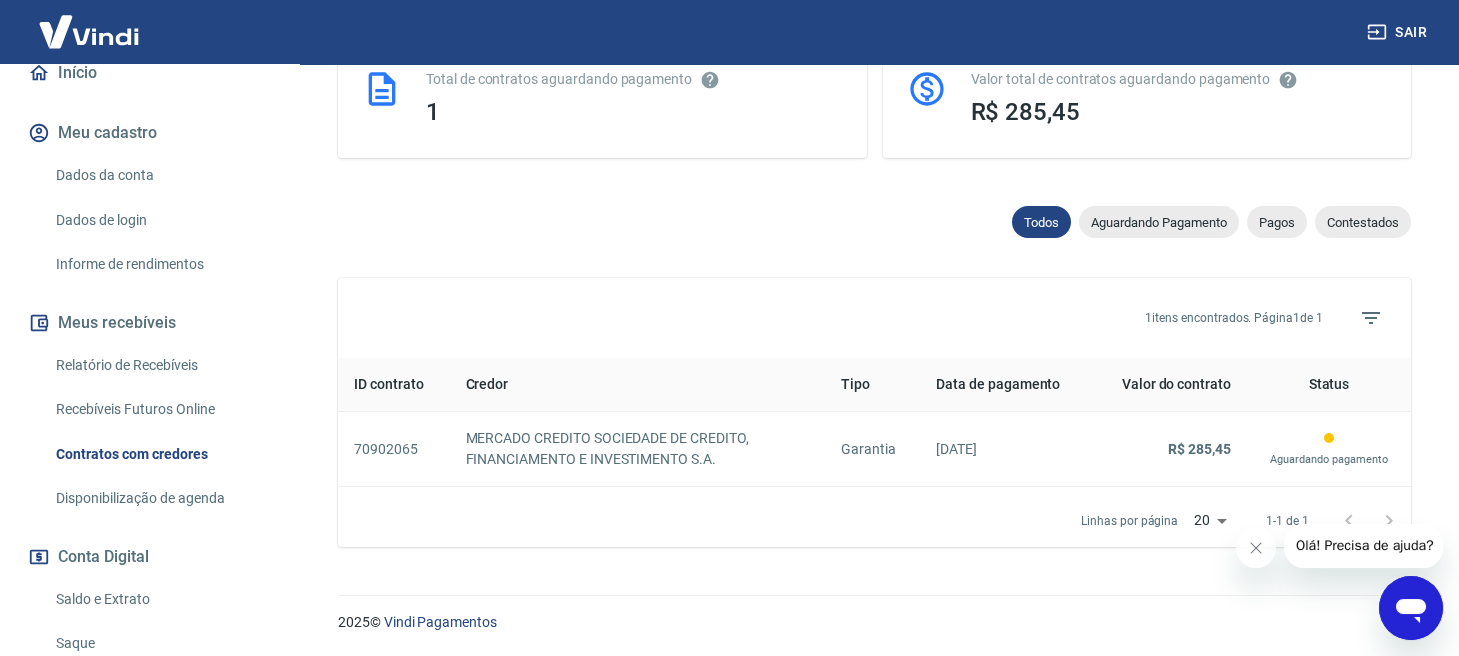 click 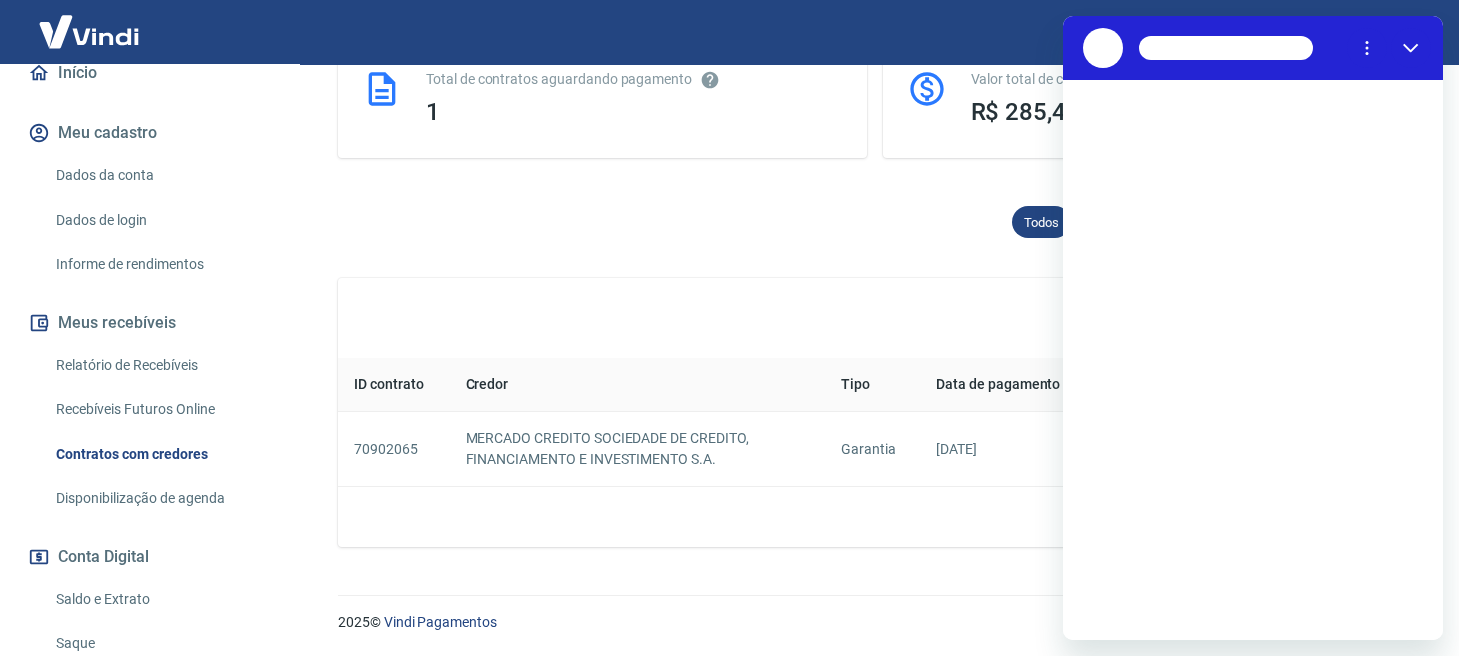 scroll, scrollTop: 0, scrollLeft: 0, axis: both 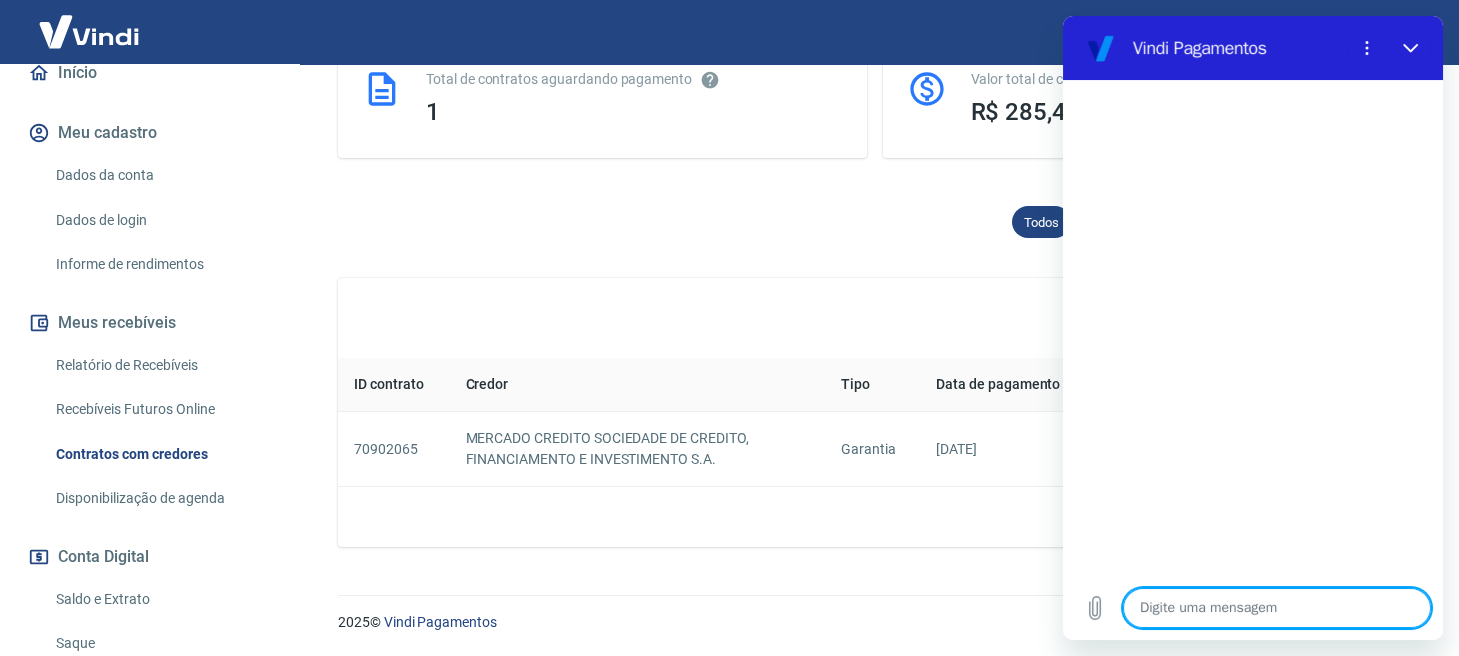 click at bounding box center [1277, 608] 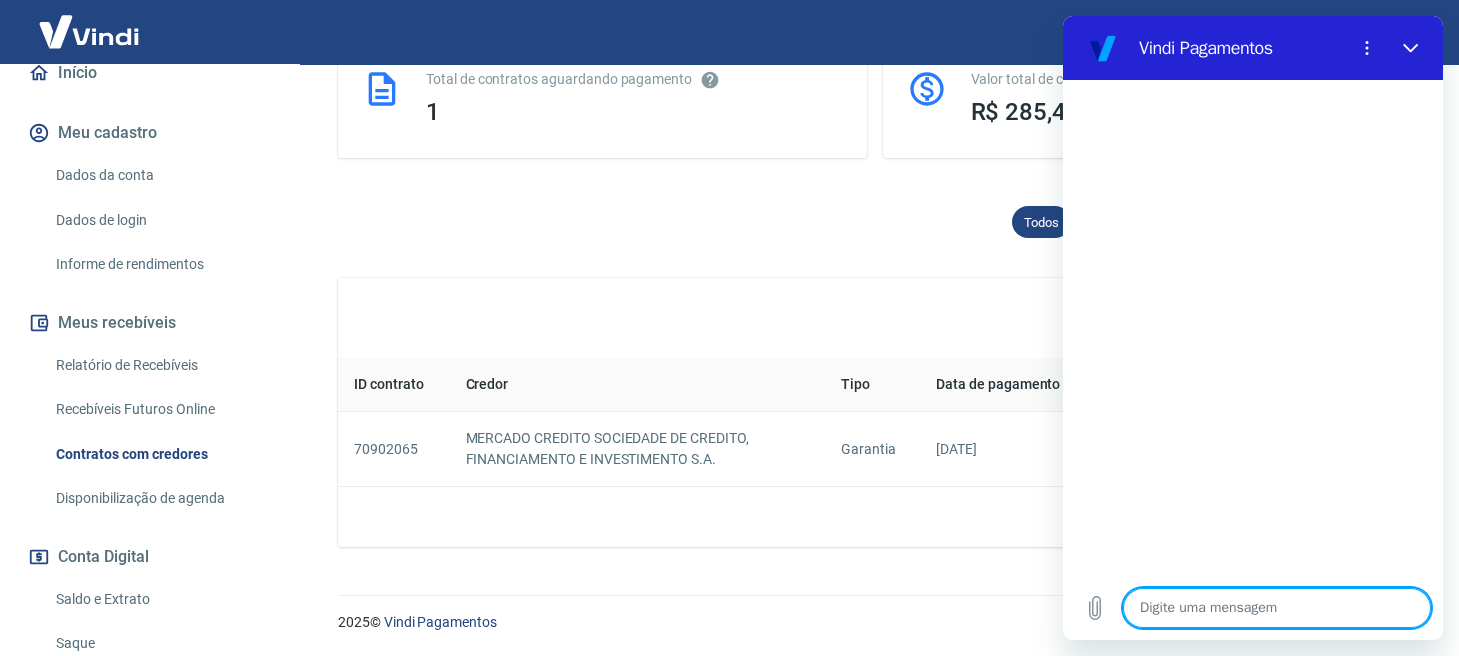 type on "b" 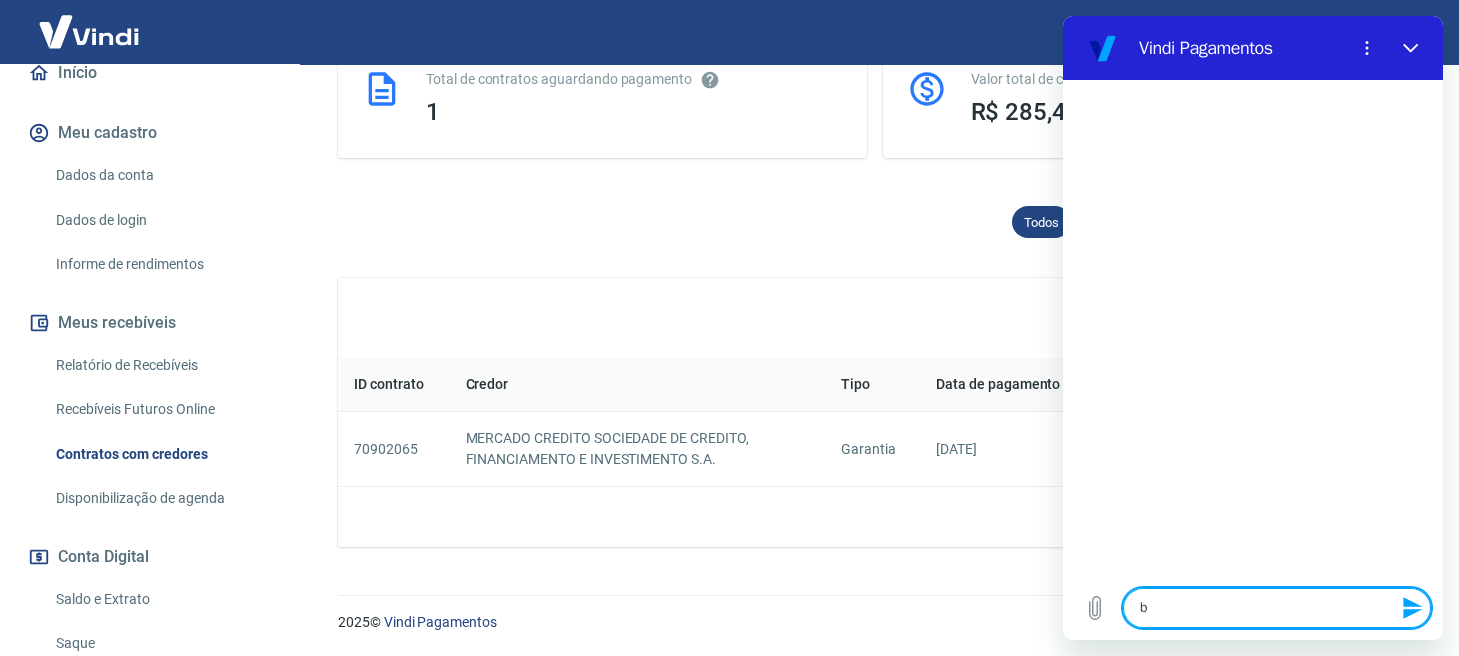 type on "bo" 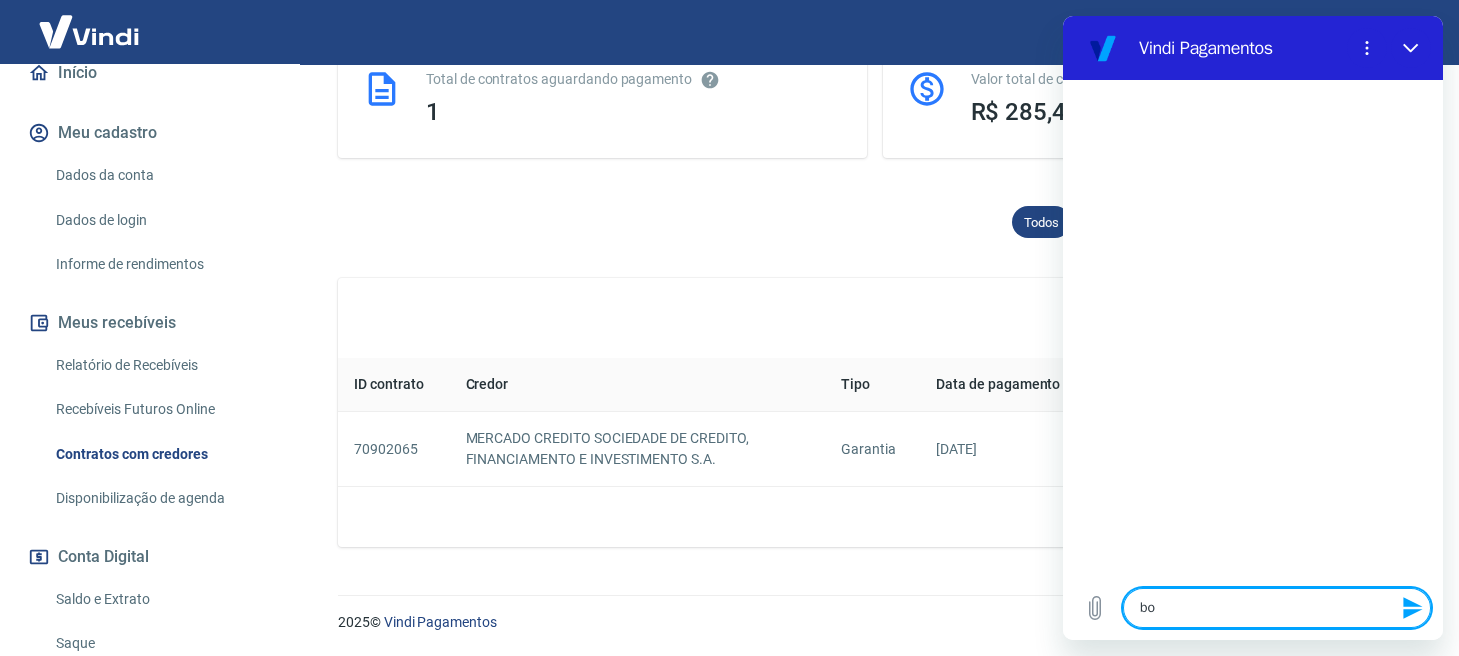 type on "boa" 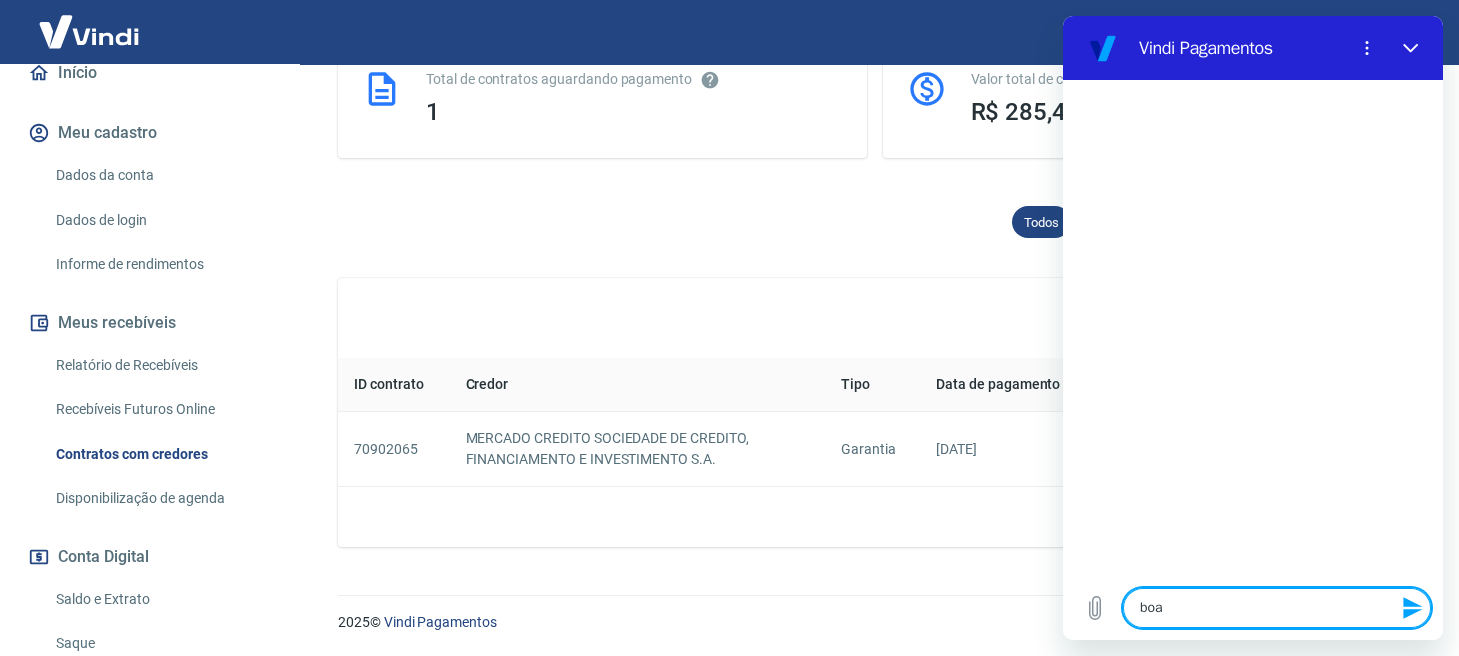 type on "boa" 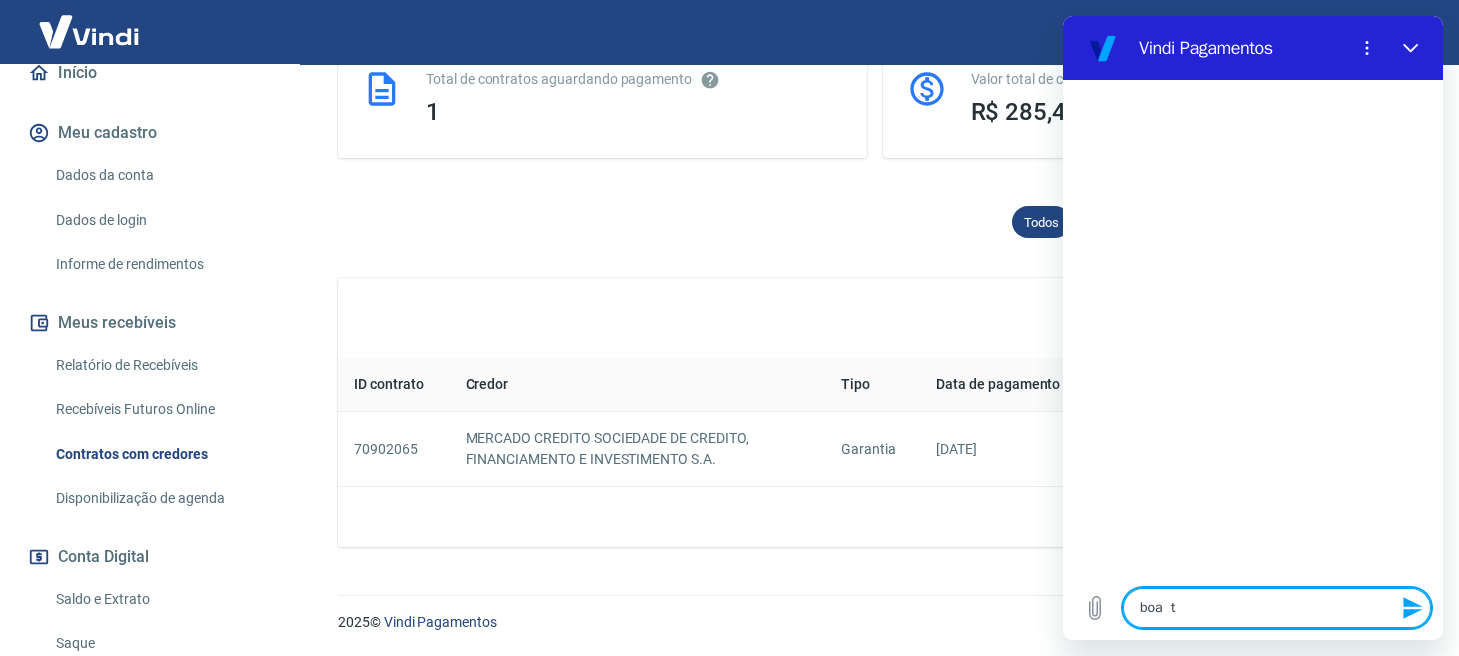 type on "boa  ta" 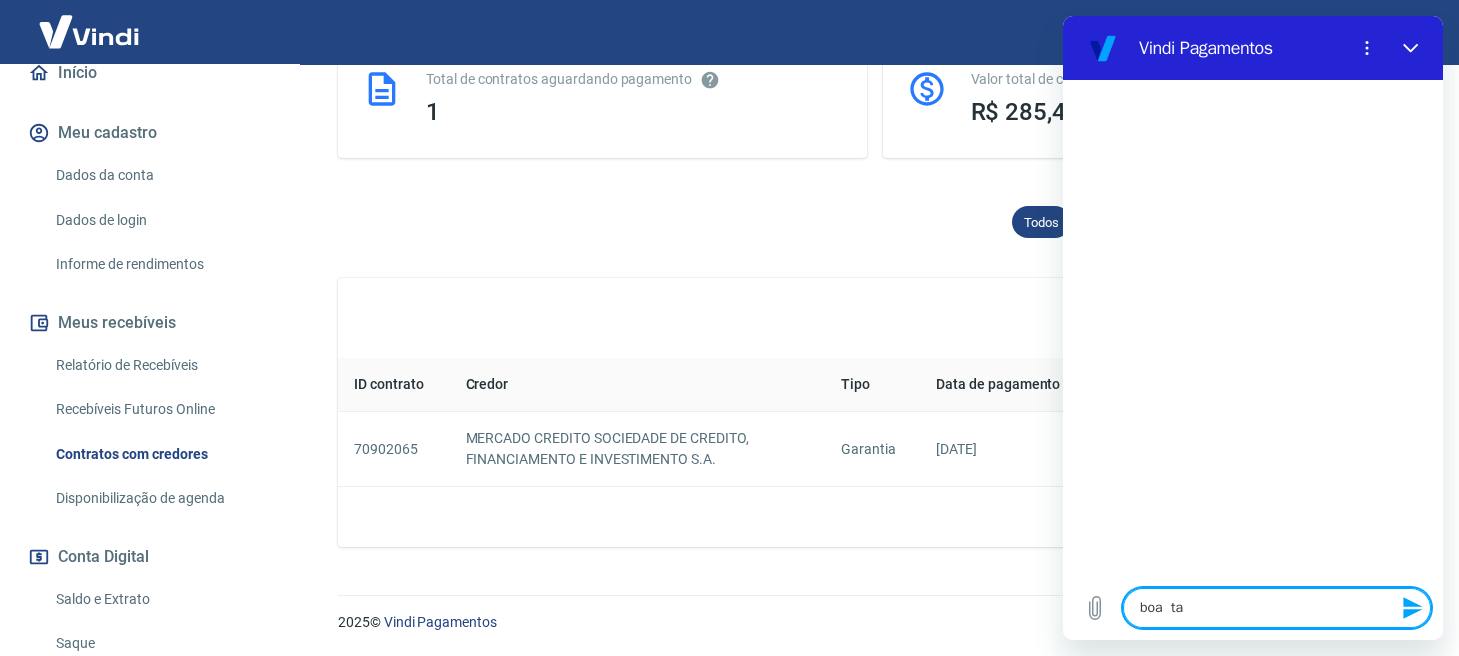 type on "boa  tar" 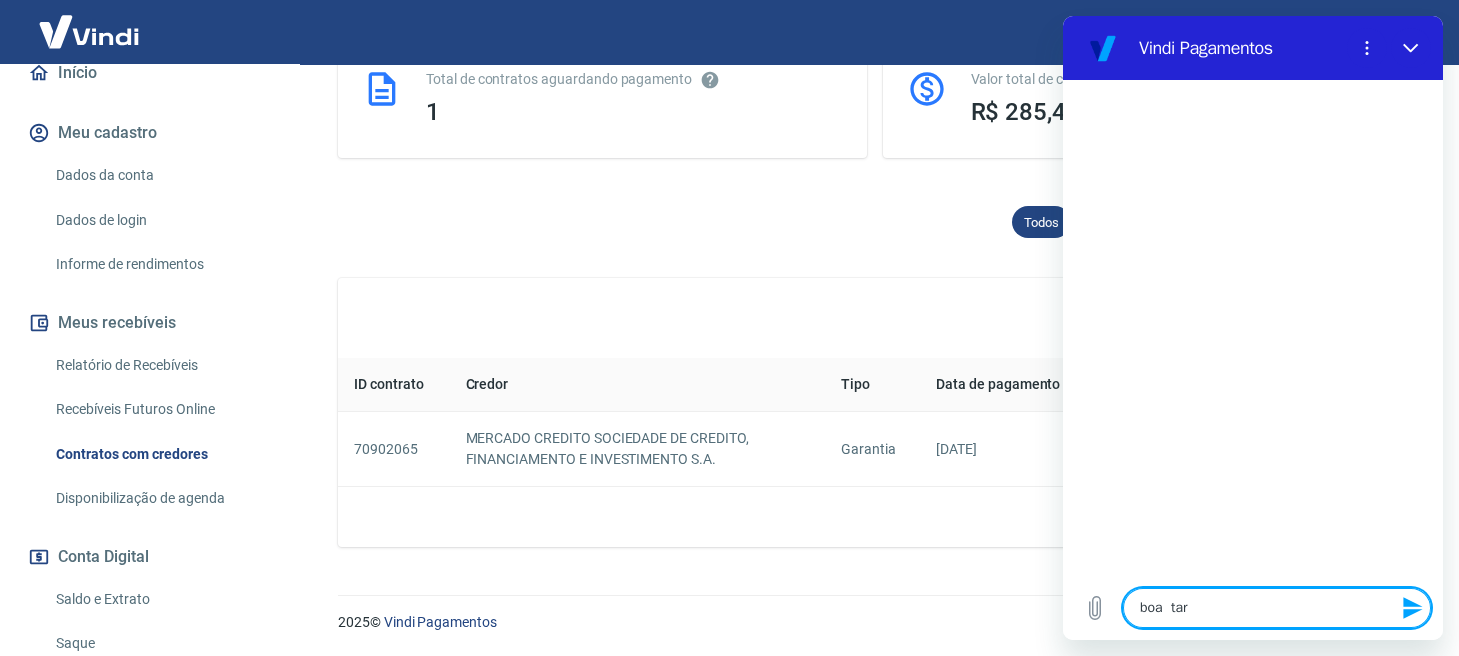 type on "x" 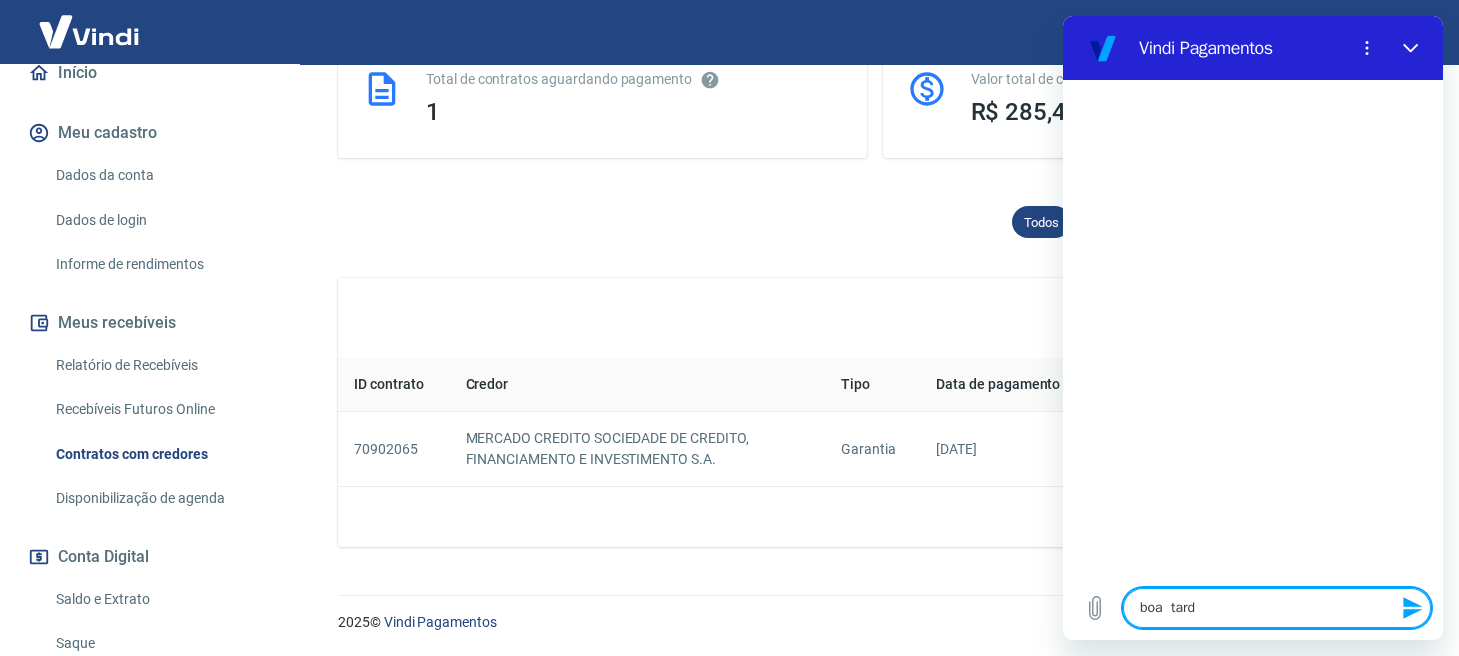 type on "boa  tarde" 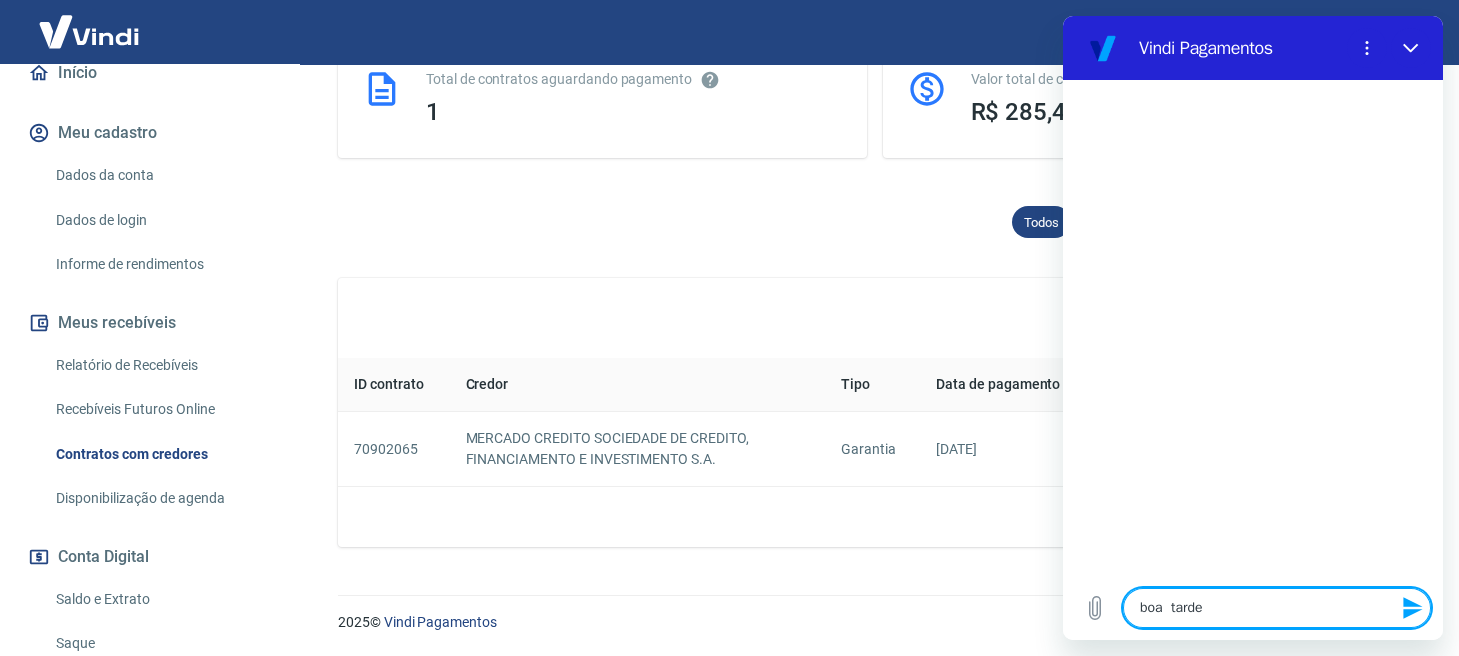 type 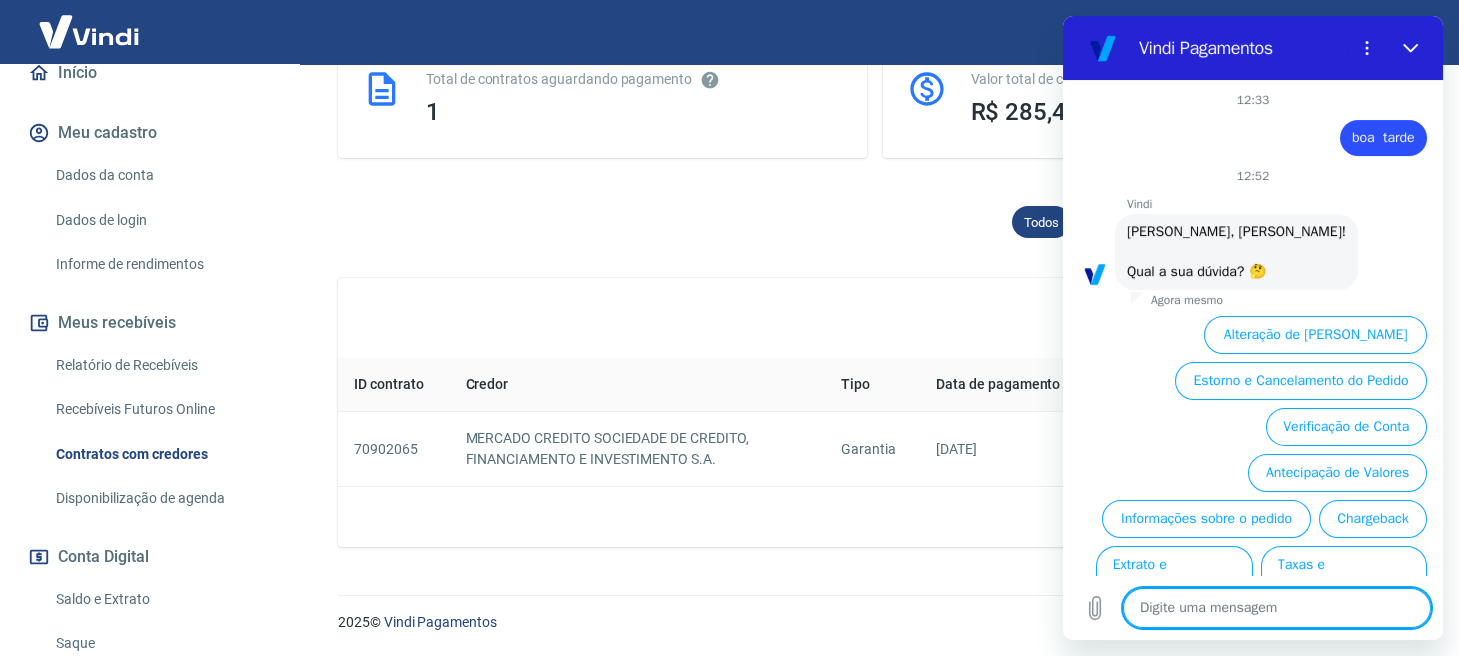 scroll, scrollTop: 100, scrollLeft: 0, axis: vertical 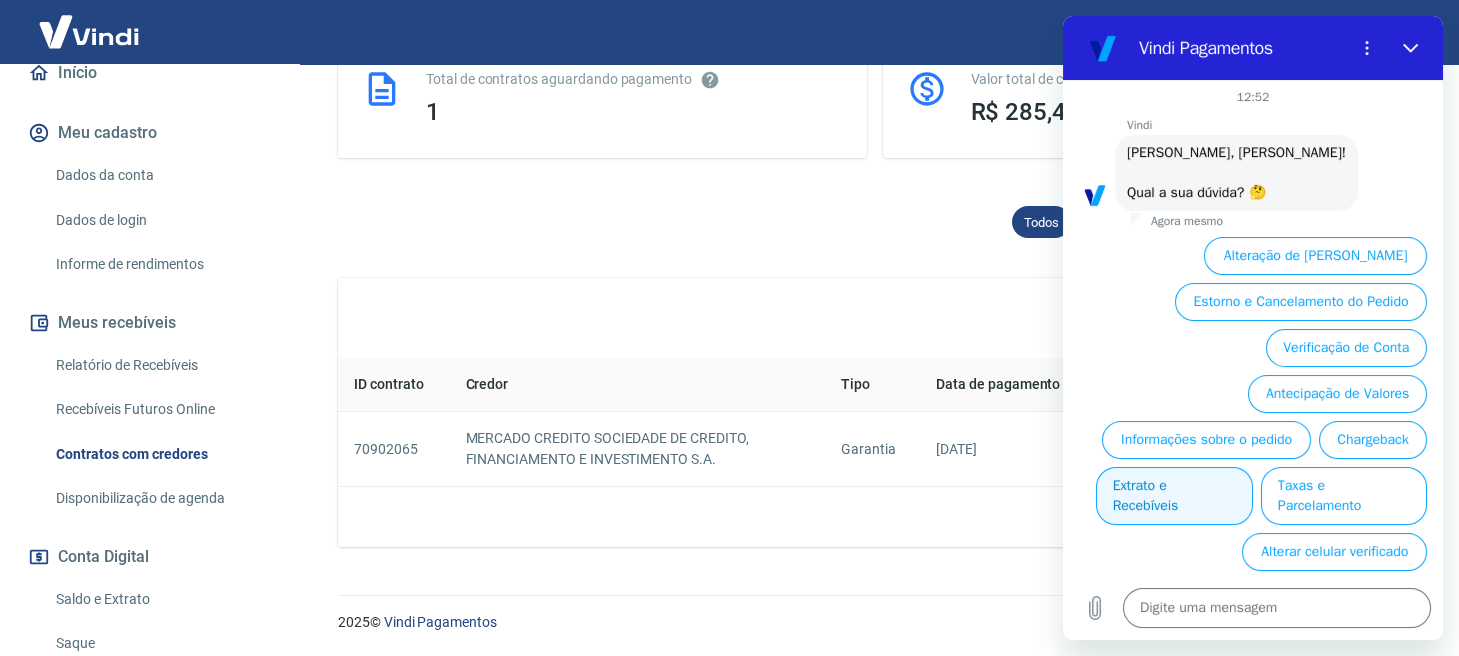 click on "Extrato e Recebíveis" at bounding box center [1174, 496] 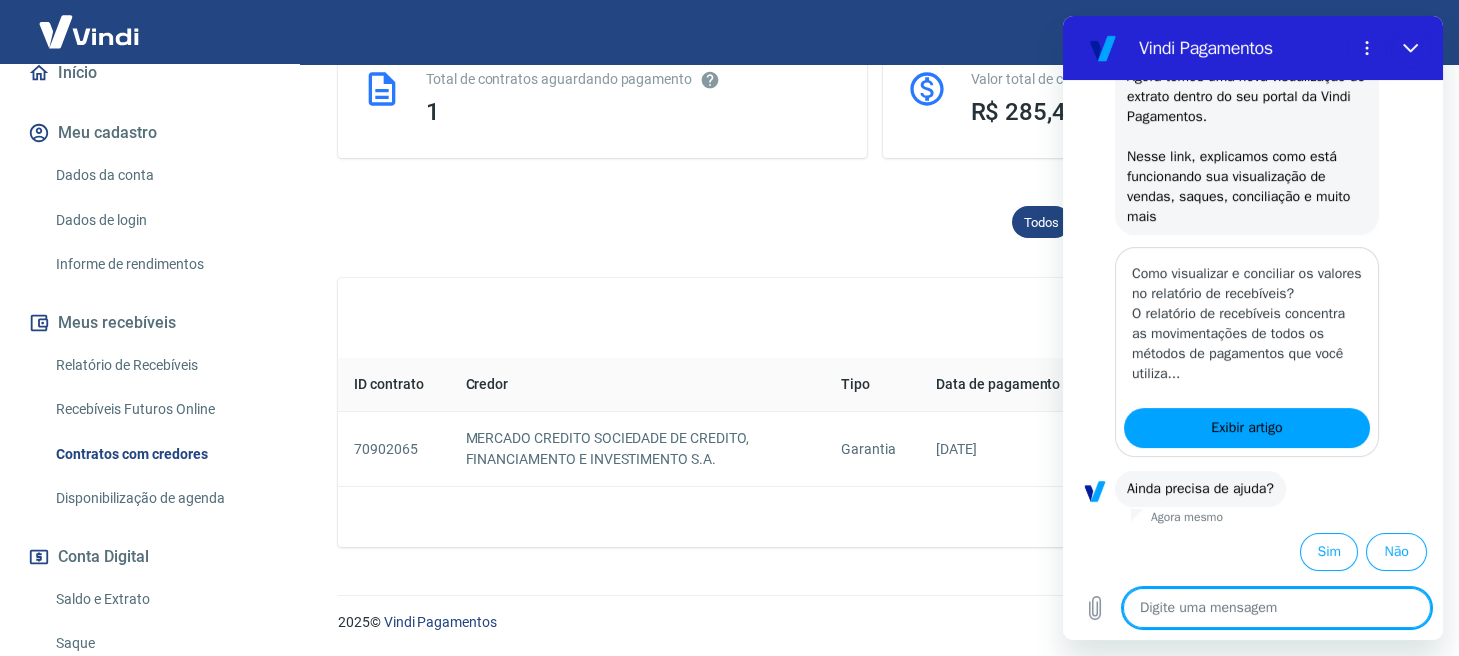 scroll, scrollTop: 327, scrollLeft: 0, axis: vertical 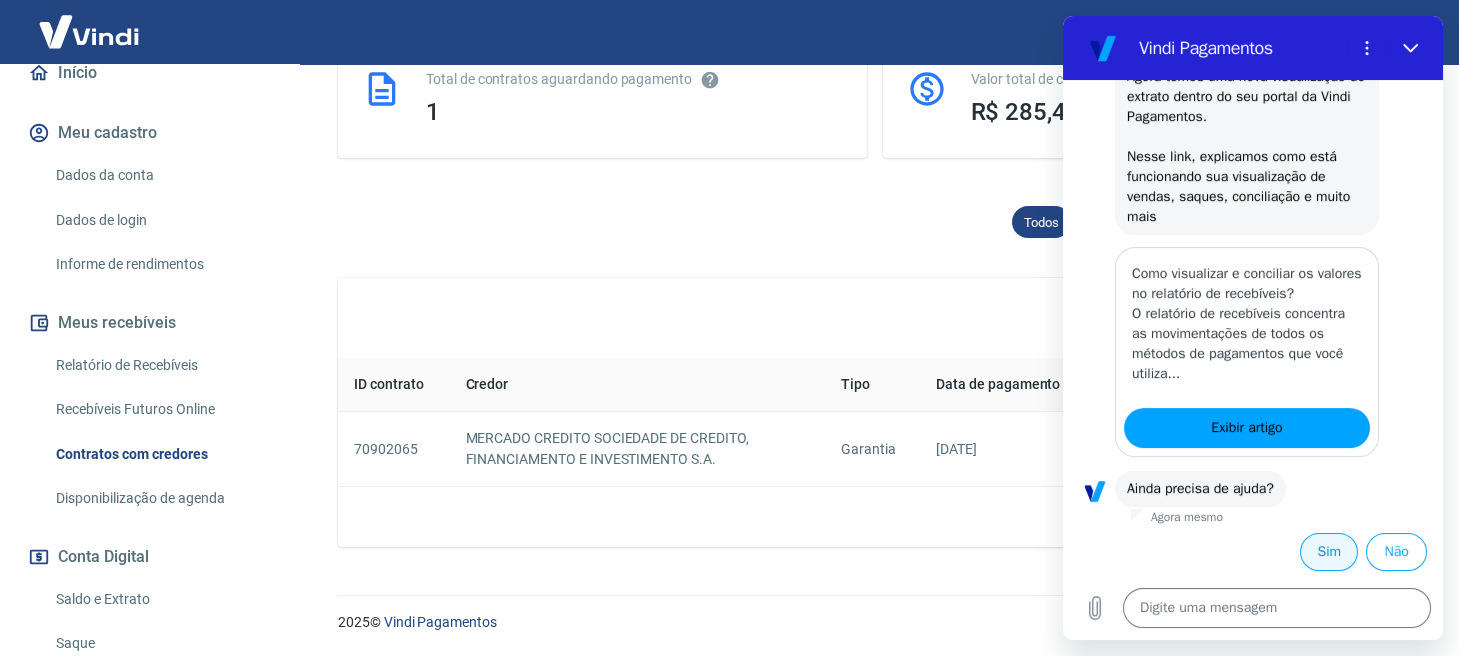 click on "Sim" at bounding box center (1329, 552) 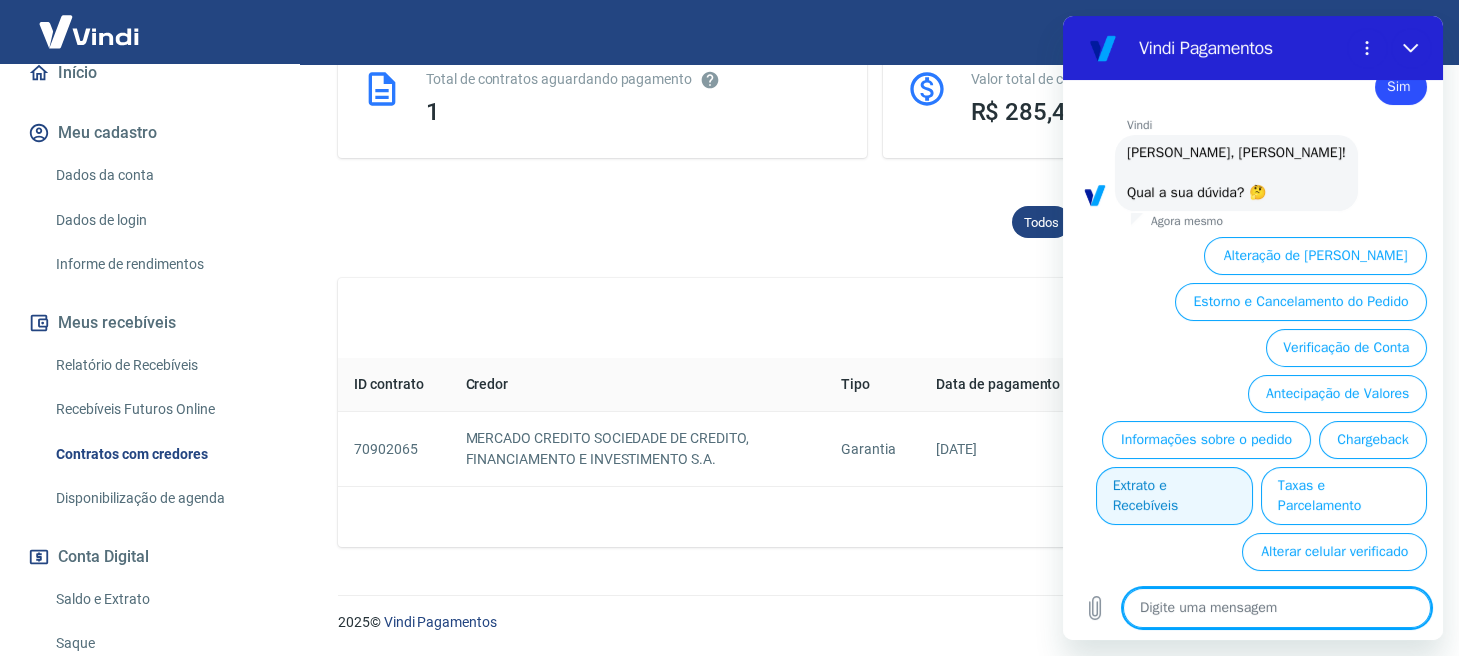 scroll, scrollTop: 798, scrollLeft: 0, axis: vertical 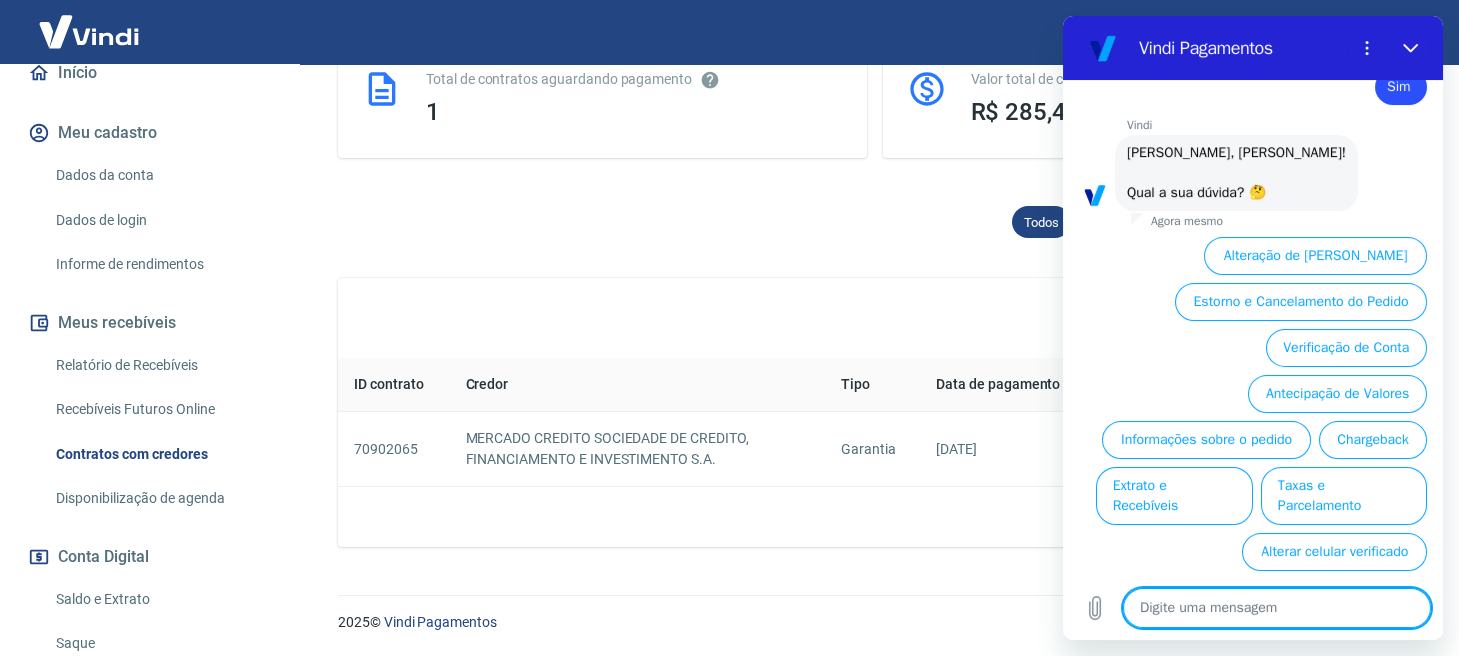 click on "Extrato e Recebíveis" at bounding box center (1174, 496) 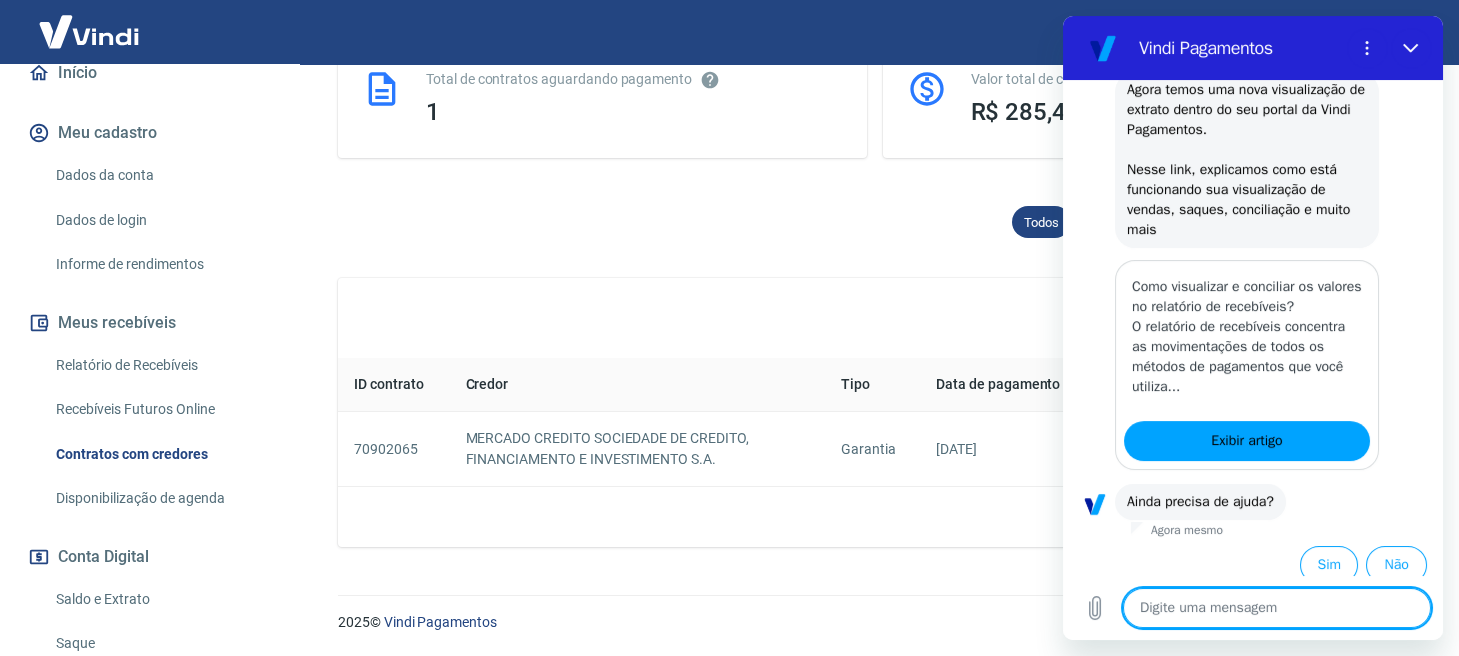 scroll, scrollTop: 1026, scrollLeft: 0, axis: vertical 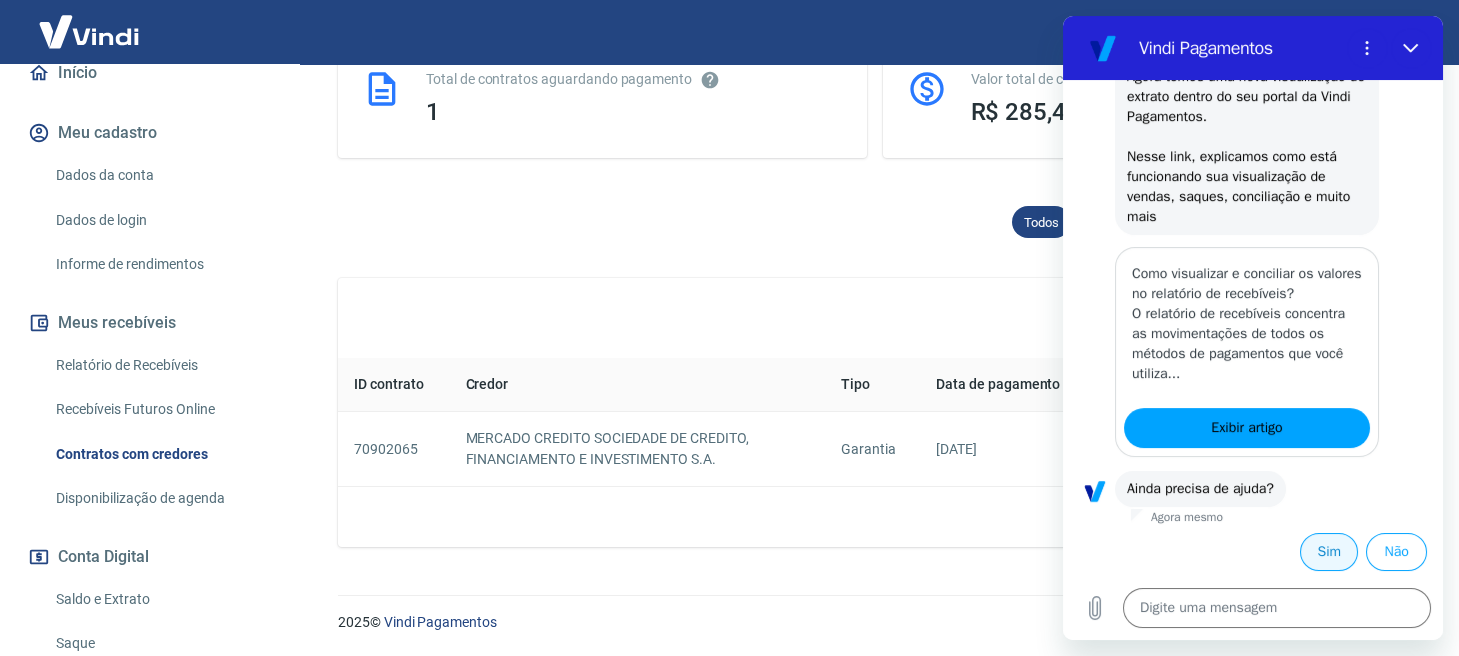 click on "Sim" at bounding box center (1329, 552) 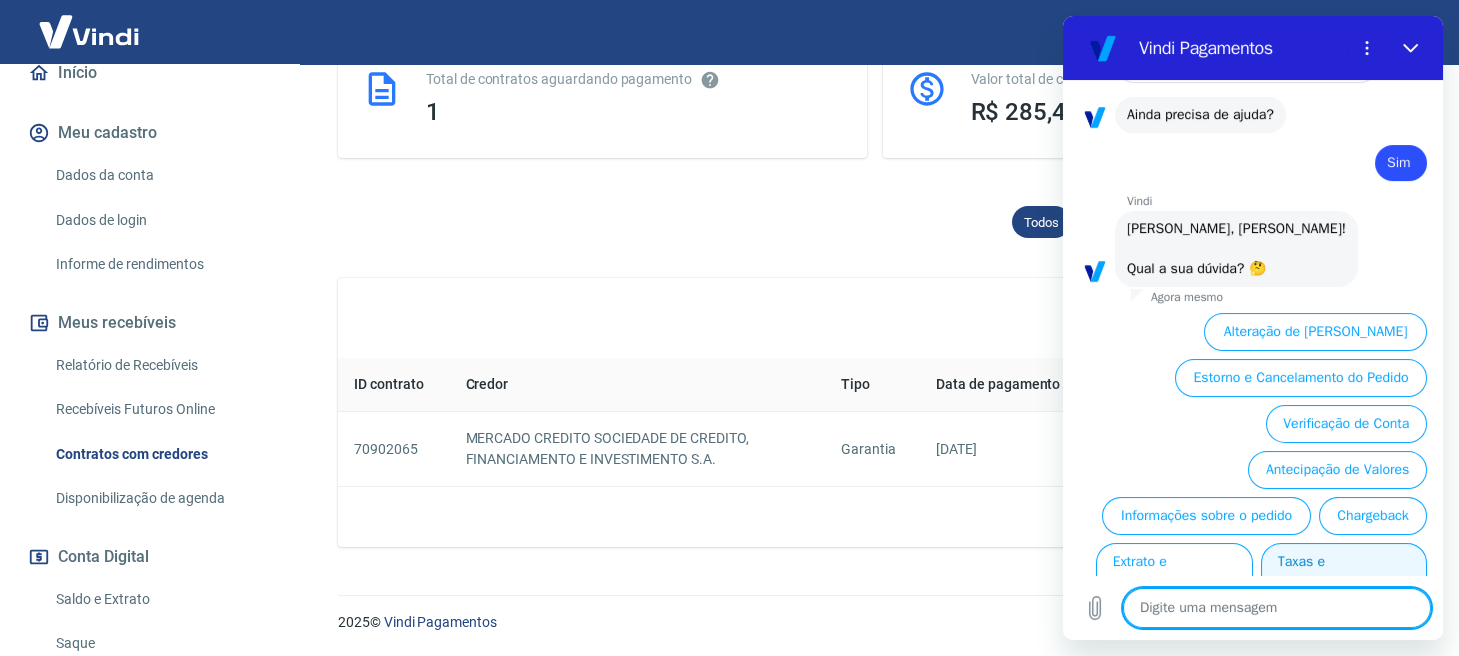 scroll, scrollTop: 1497, scrollLeft: 0, axis: vertical 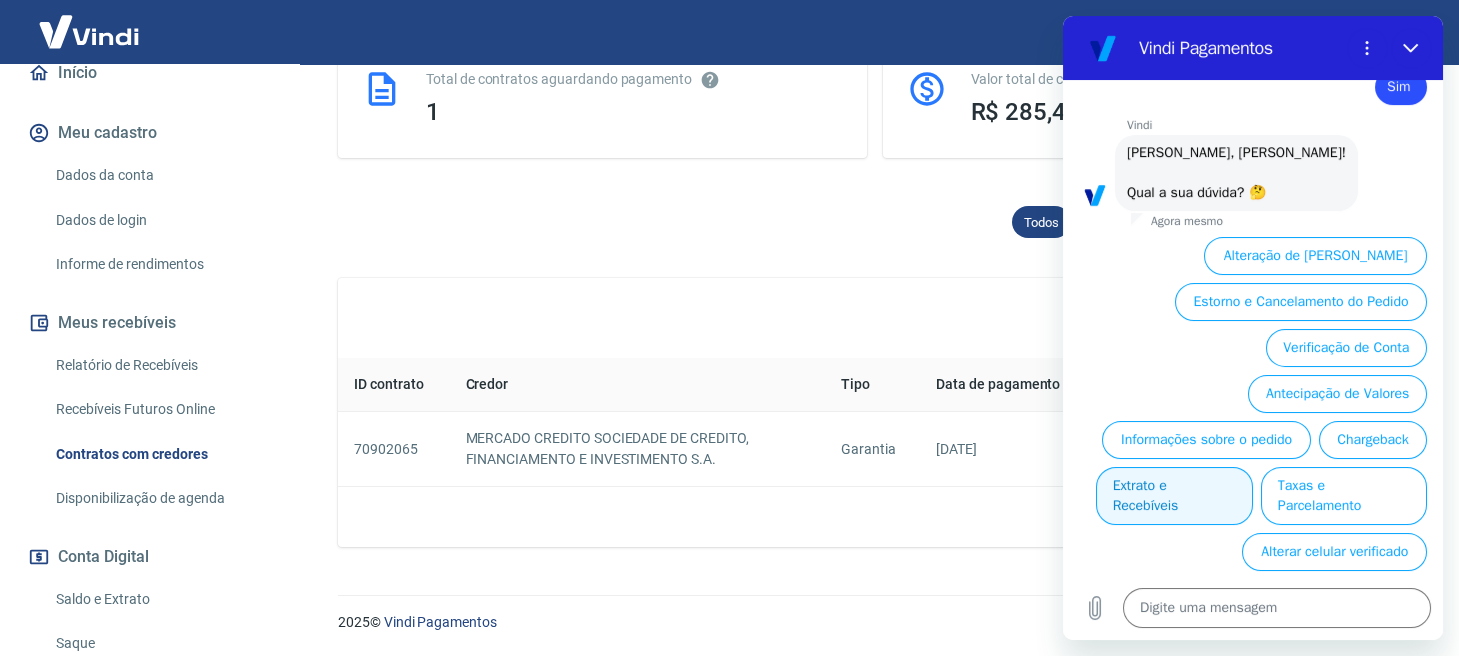 click on "Extrato e Recebíveis" at bounding box center [1174, 496] 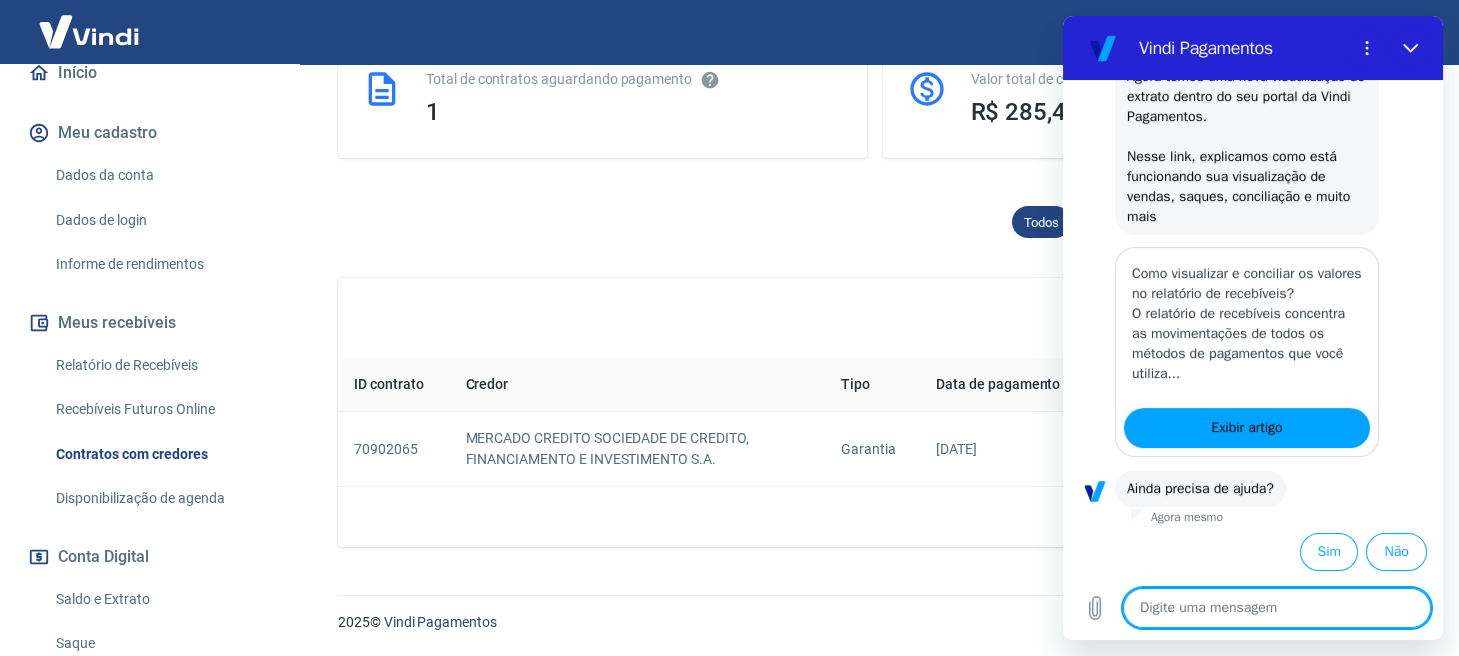 scroll, scrollTop: 1725, scrollLeft: 0, axis: vertical 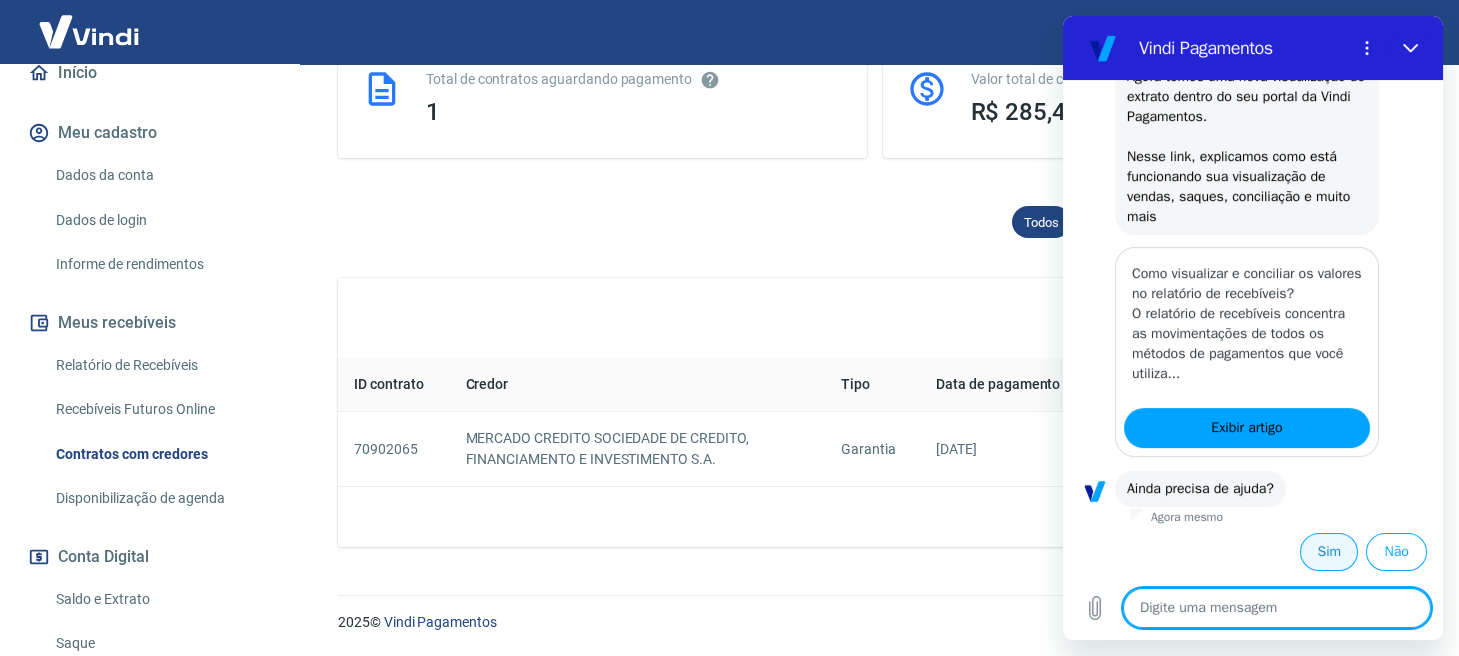 click on "Sim" at bounding box center [1329, 552] 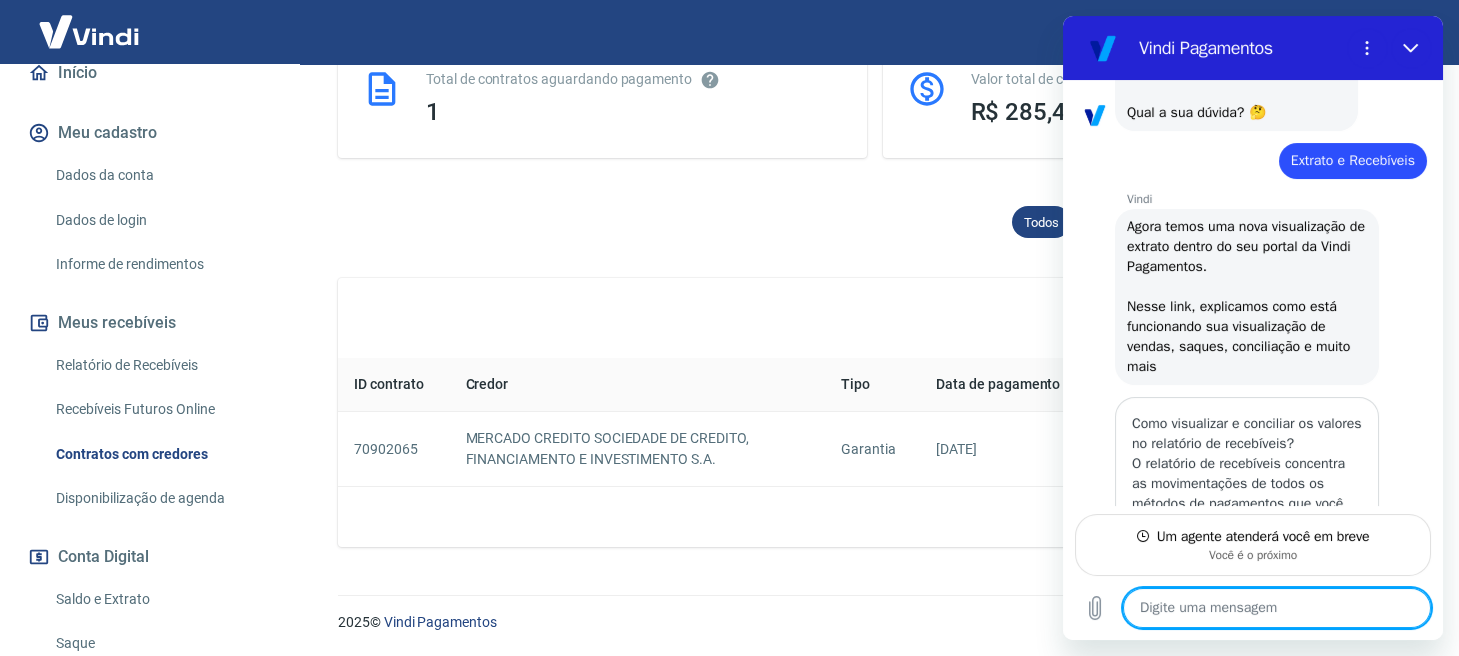 scroll, scrollTop: 1466, scrollLeft: 0, axis: vertical 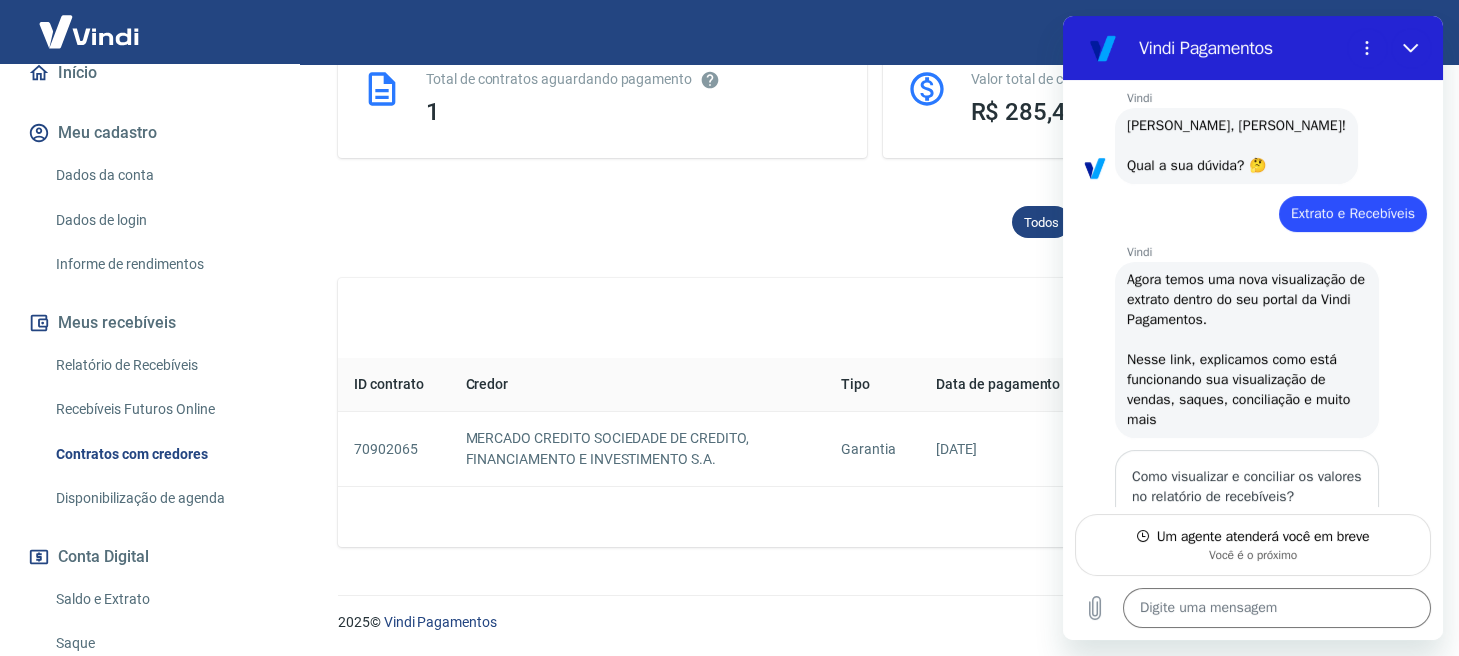 drag, startPoint x: 595, startPoint y: 78, endPoint x: 571, endPoint y: 79, distance: 24.020824 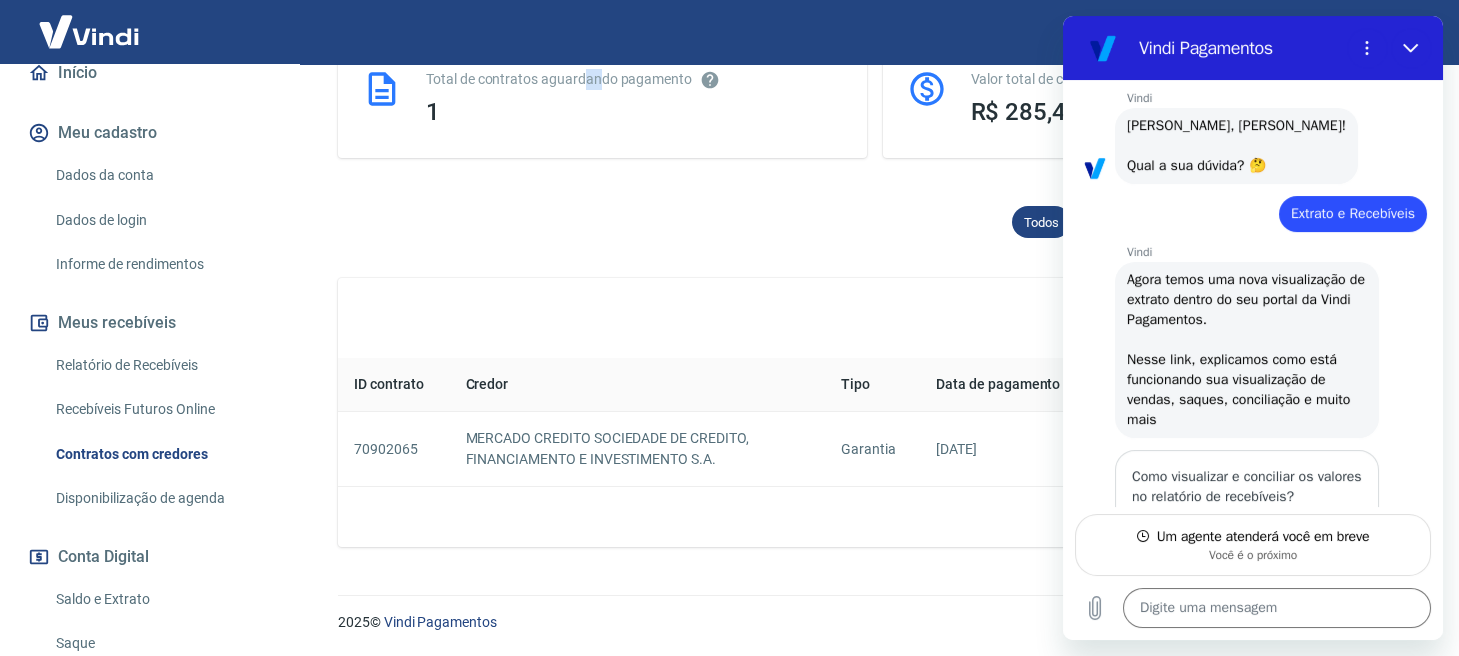 click 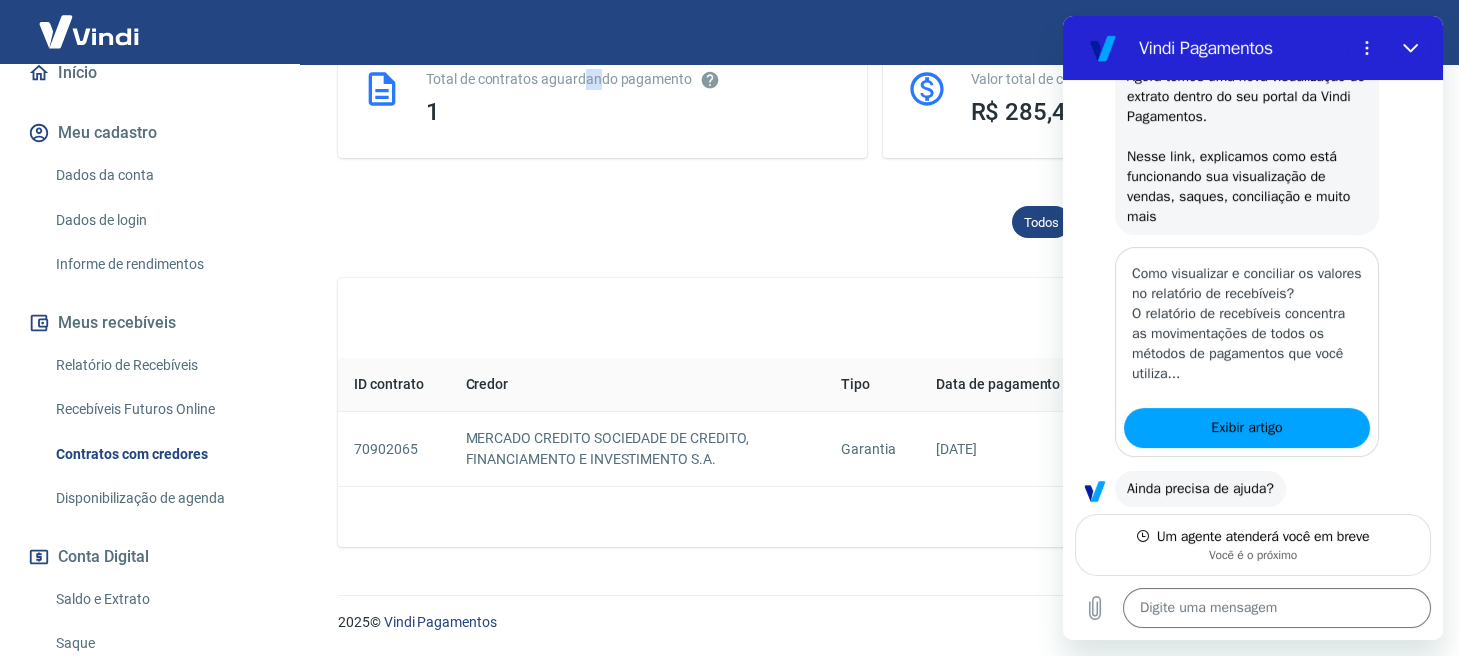 scroll, scrollTop: 1866, scrollLeft: 0, axis: vertical 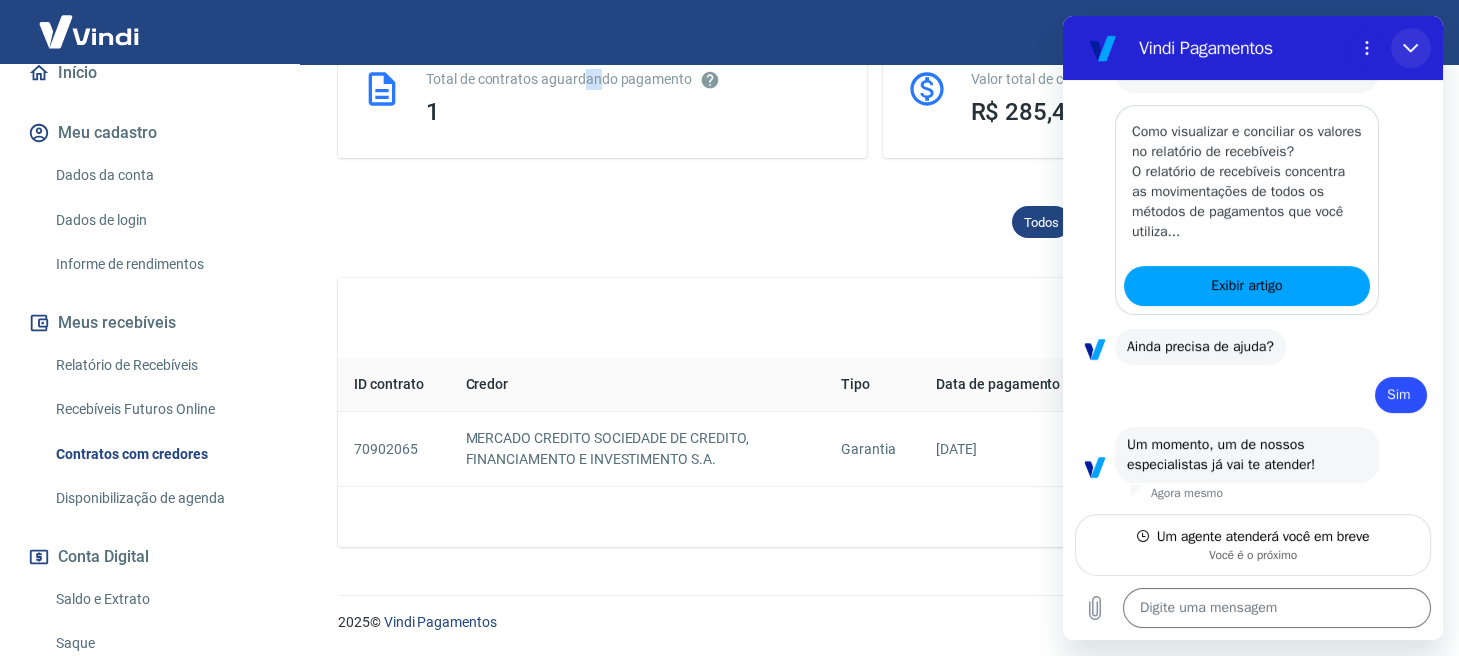 click 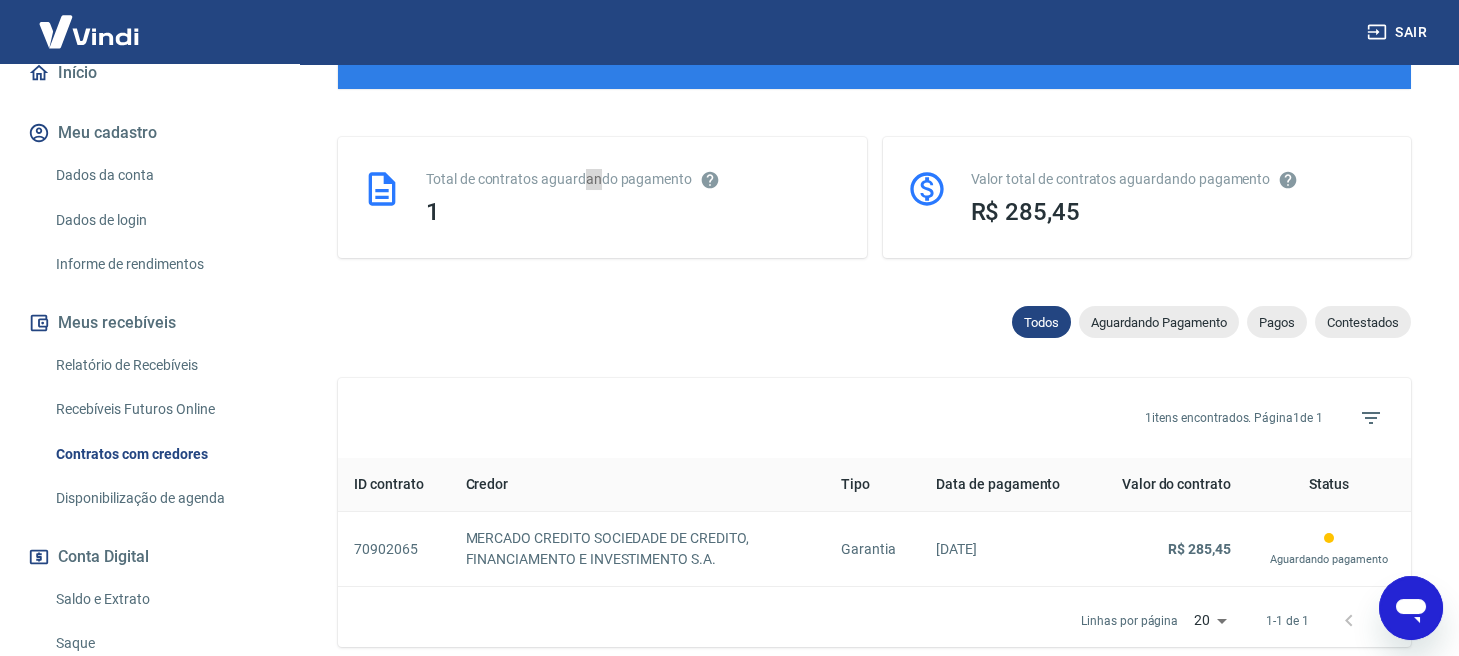 scroll, scrollTop: 548, scrollLeft: 0, axis: vertical 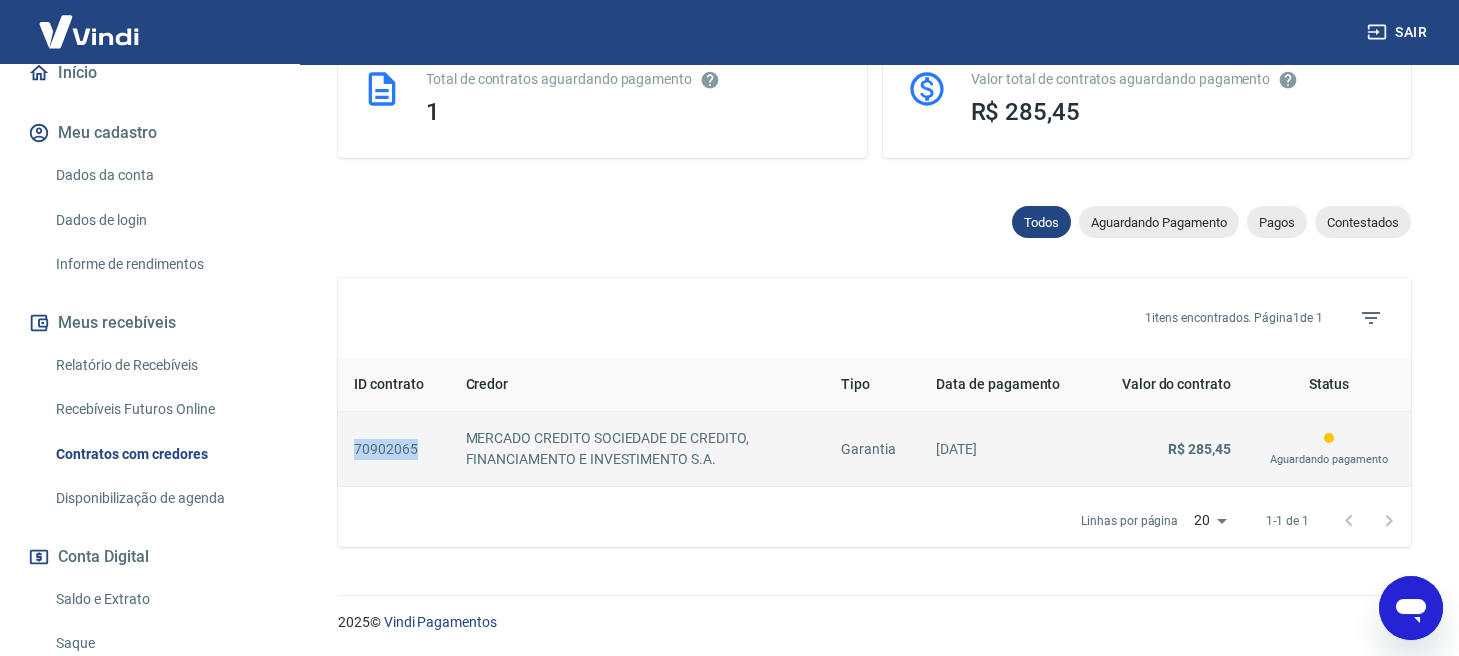 drag, startPoint x: 370, startPoint y: 444, endPoint x: 439, endPoint y: 460, distance: 70.83079 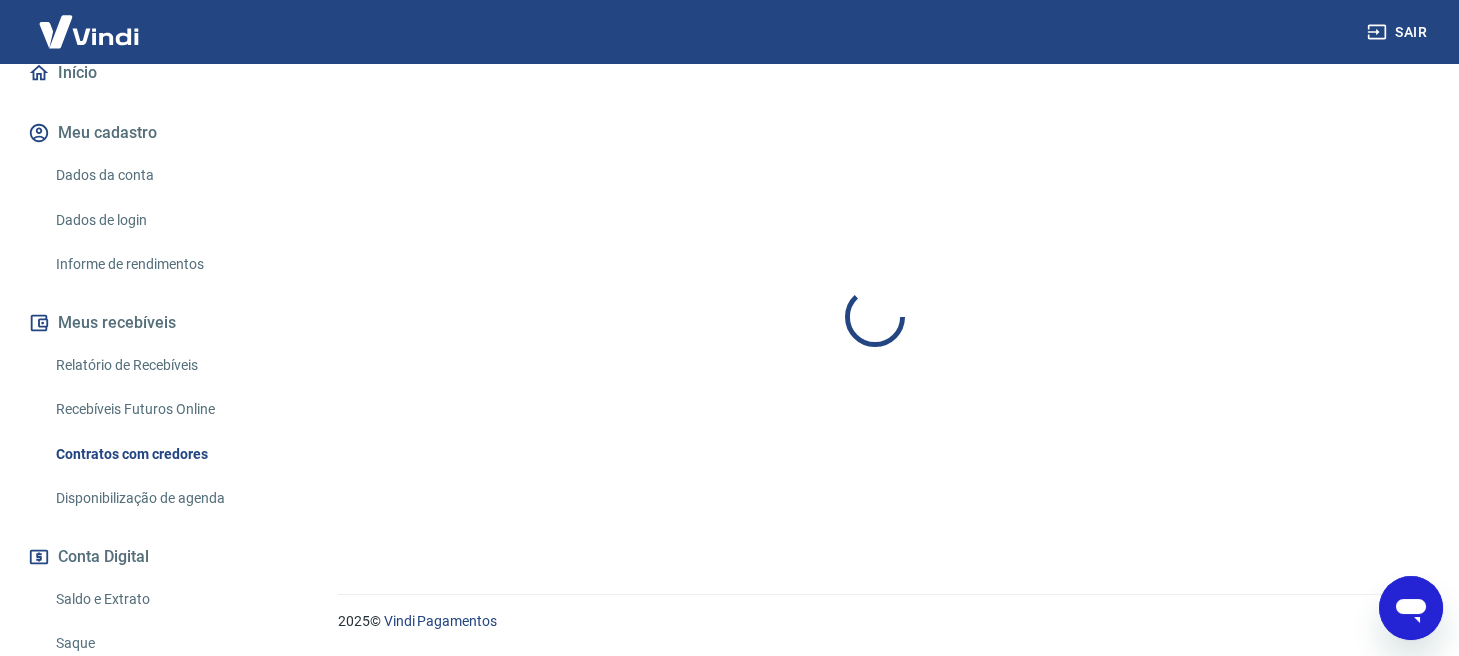 scroll, scrollTop: 0, scrollLeft: 0, axis: both 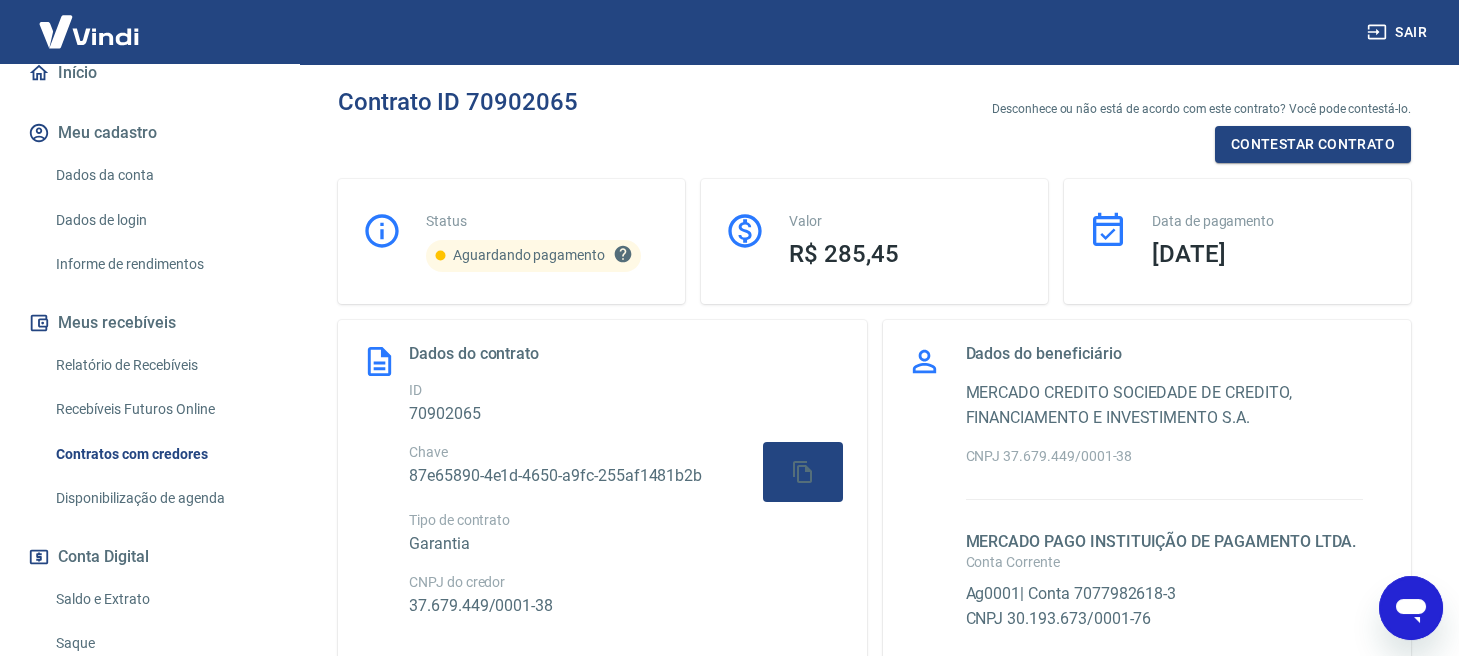 click 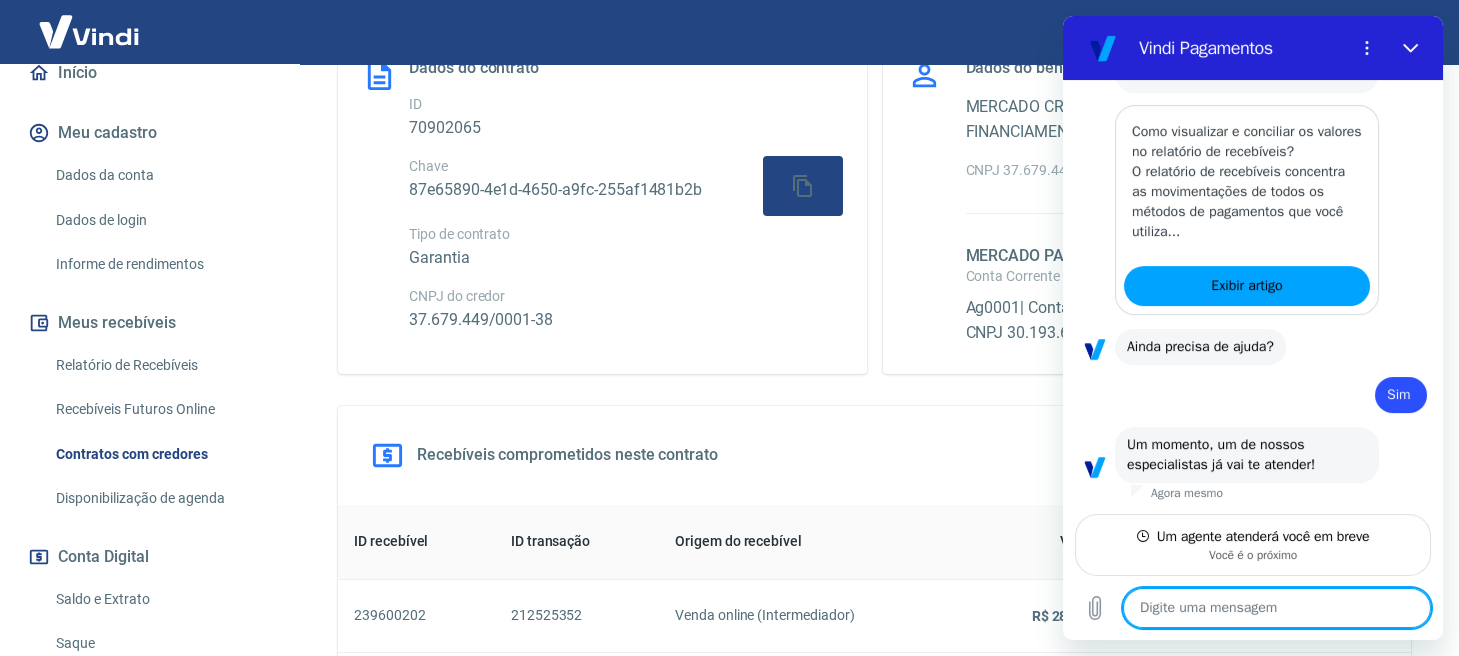 scroll, scrollTop: 300, scrollLeft: 0, axis: vertical 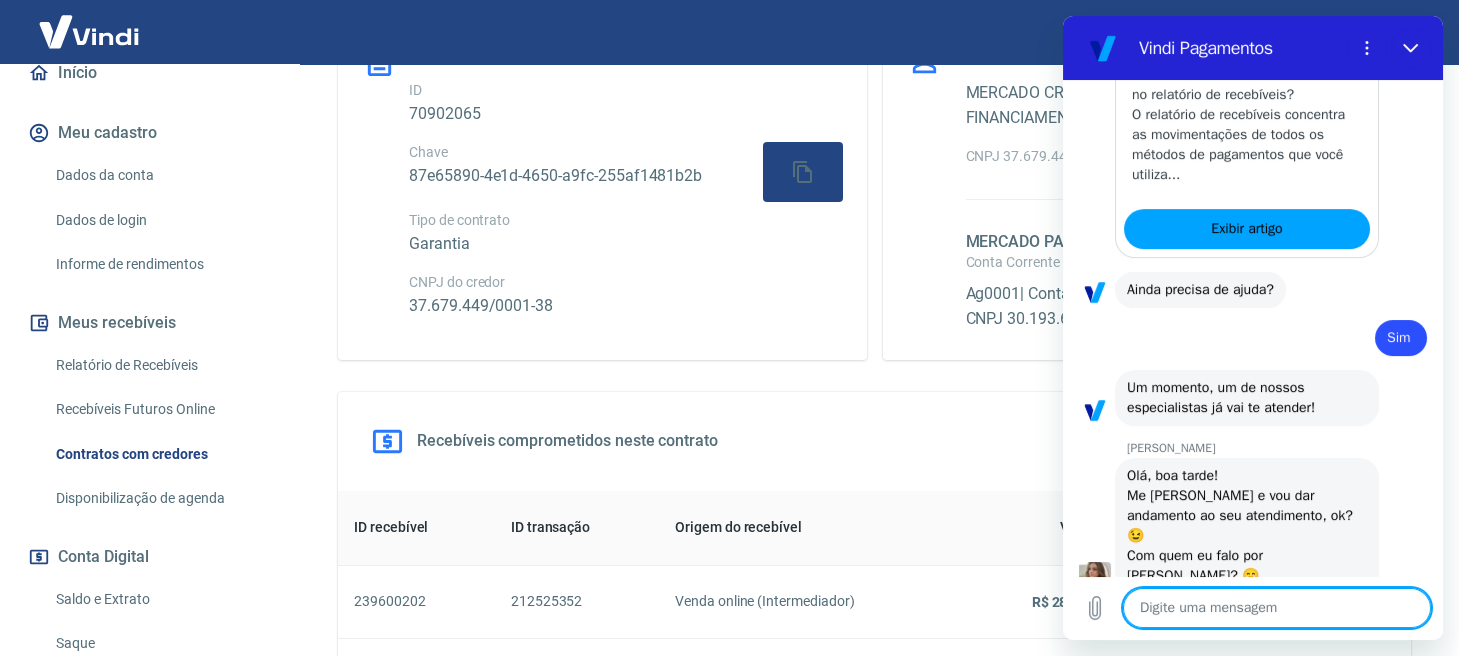 type on "x" 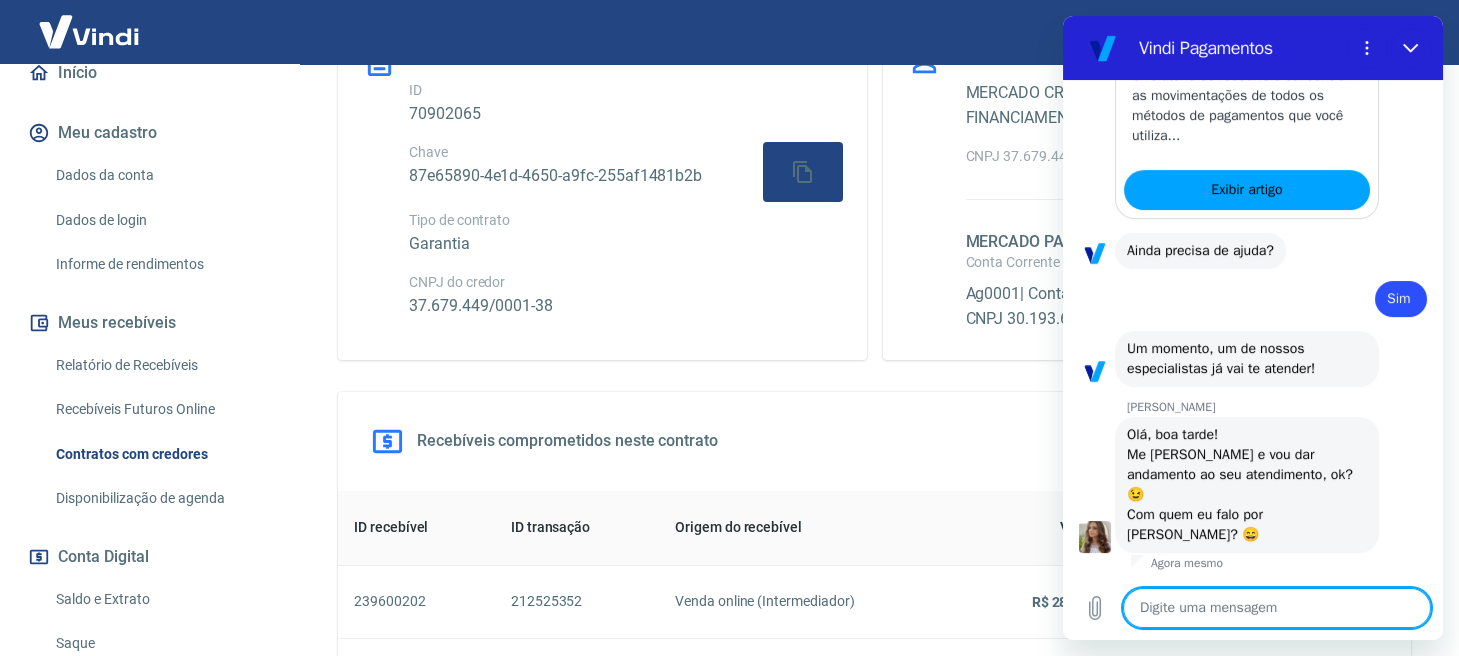 scroll, scrollTop: 1964, scrollLeft: 0, axis: vertical 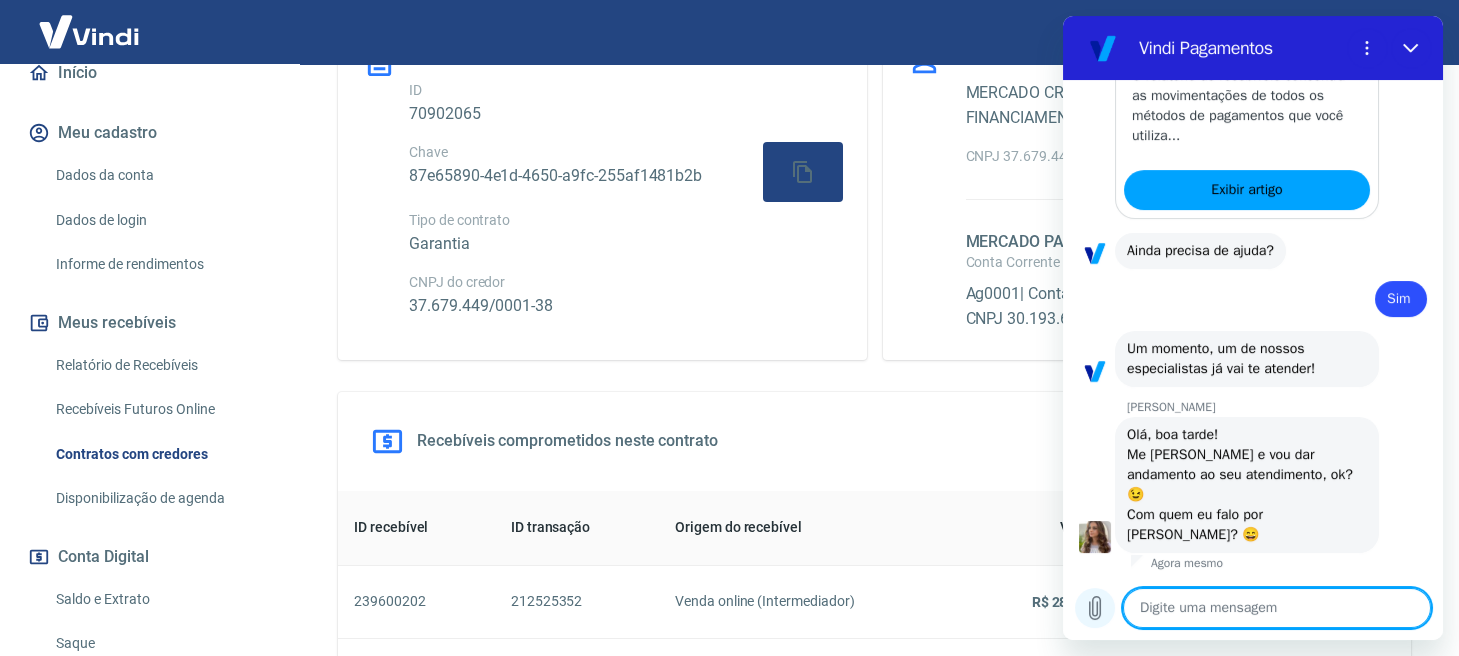 type on "d" 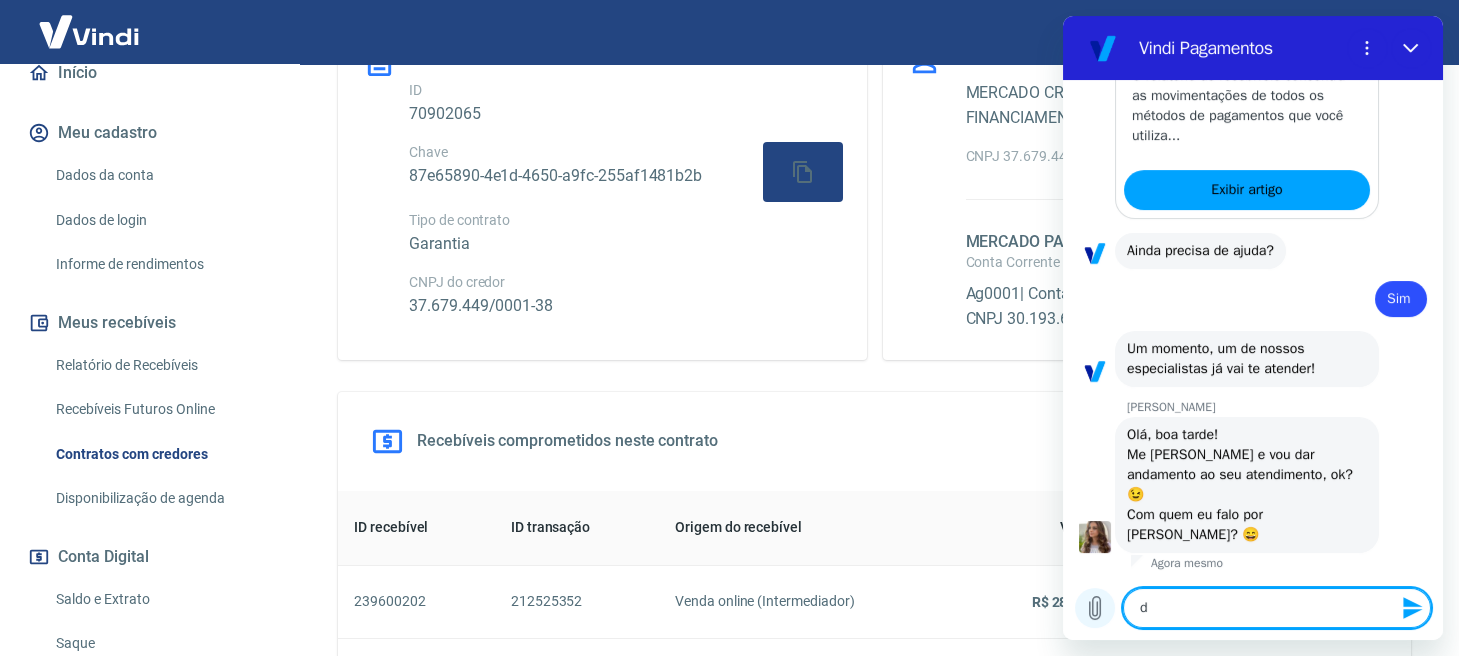 type on "da" 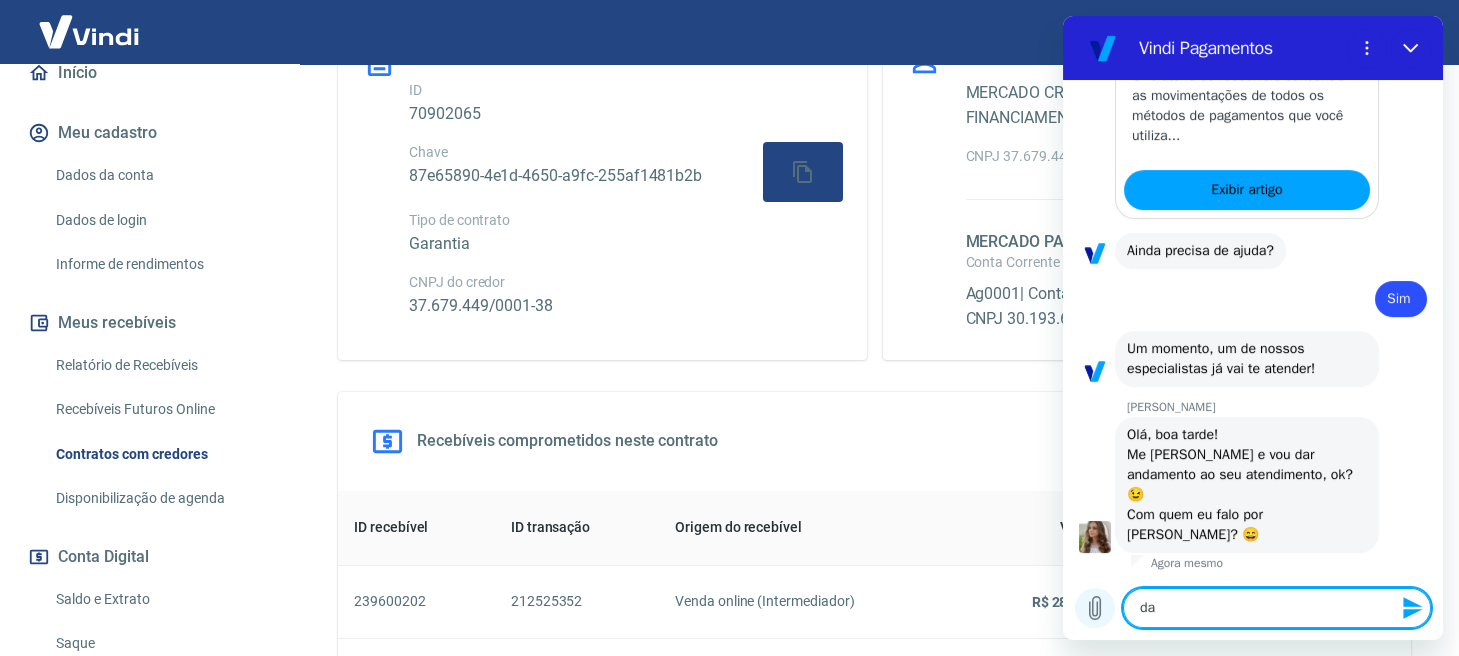 type on "dan" 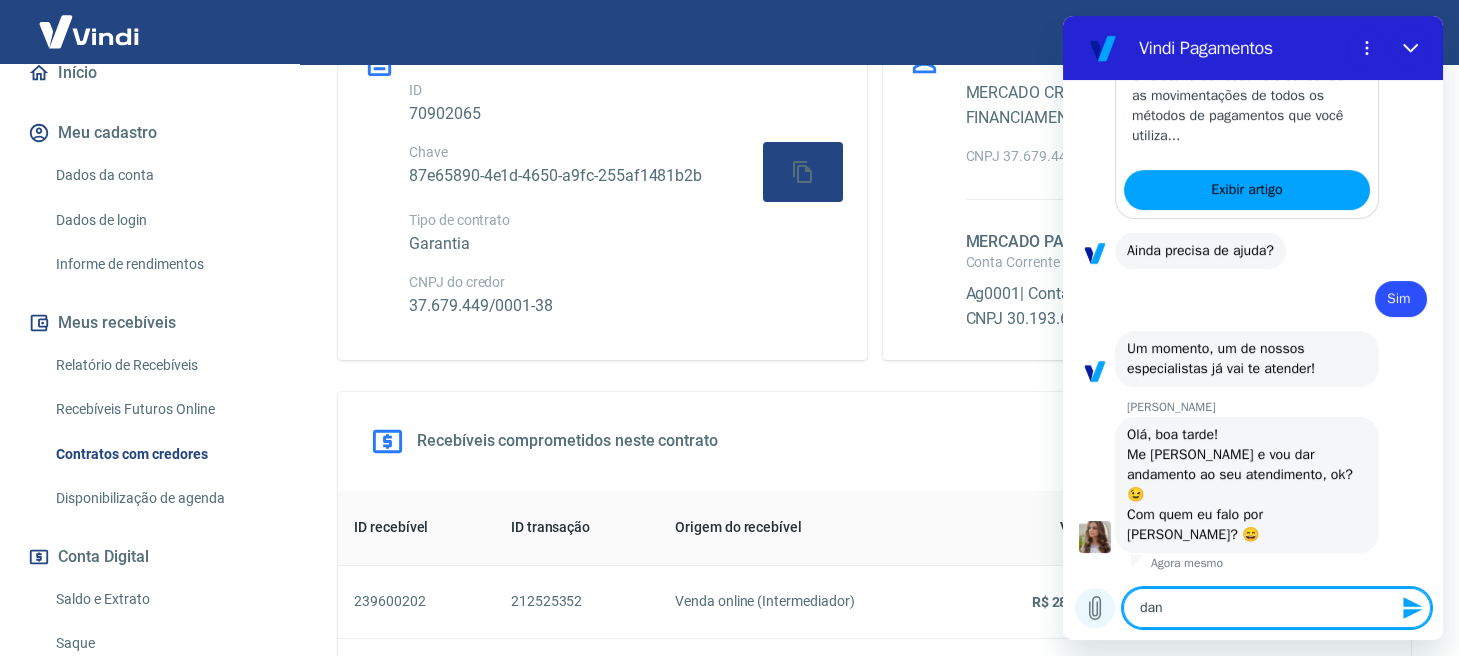 type on "[PERSON_NAME]" 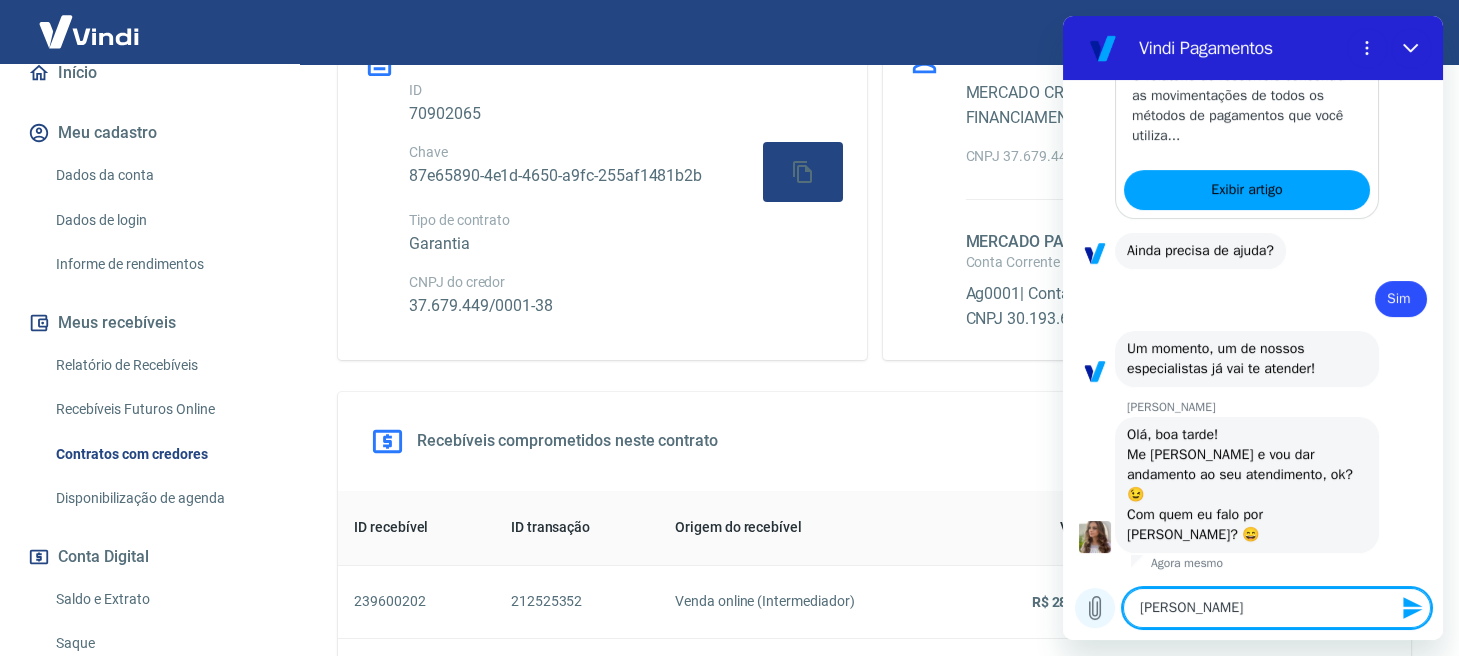 type on "danie" 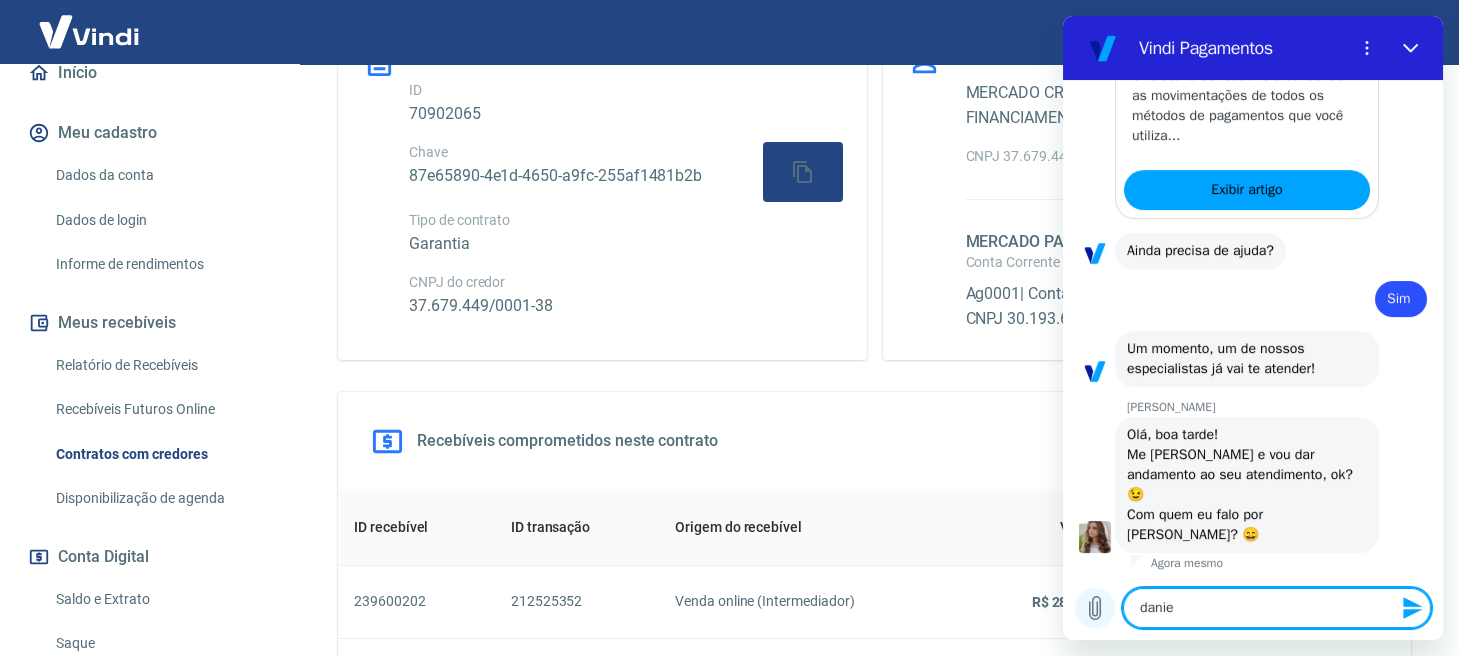 type on "[PERSON_NAME]" 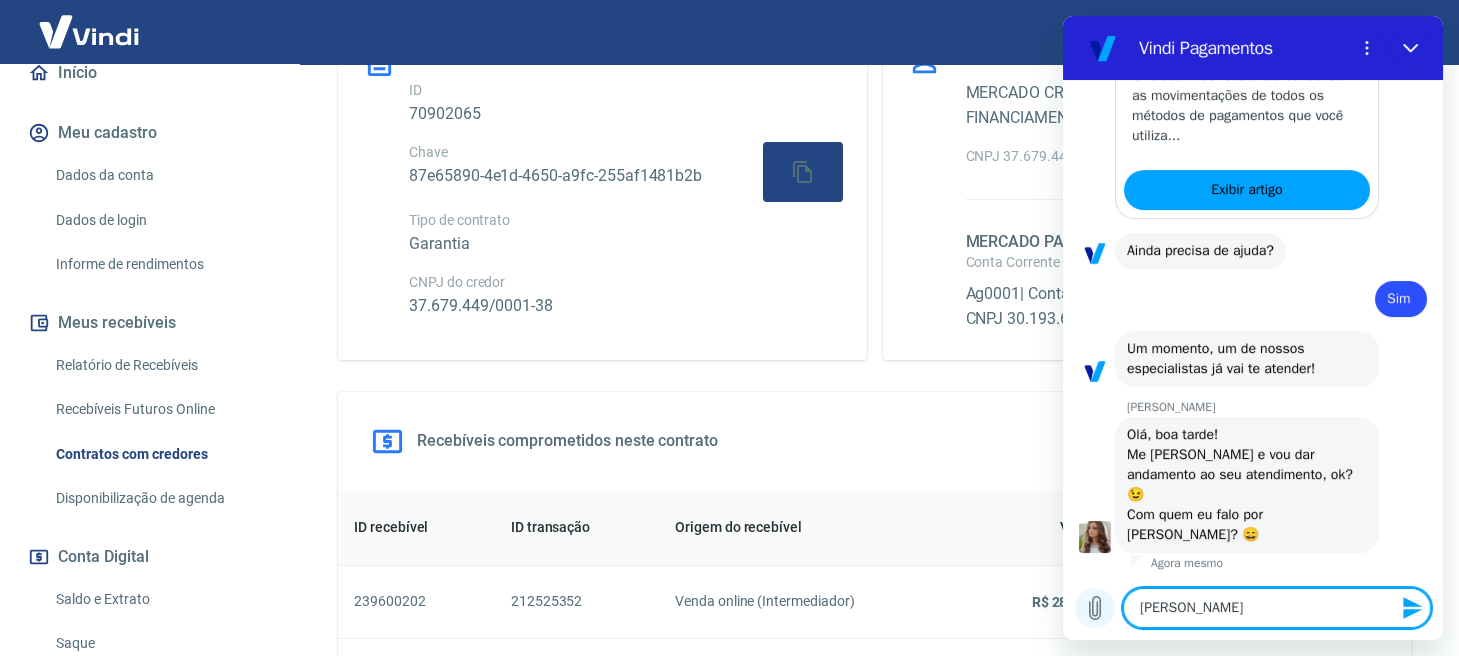 type on "[PERSON_NAME]" 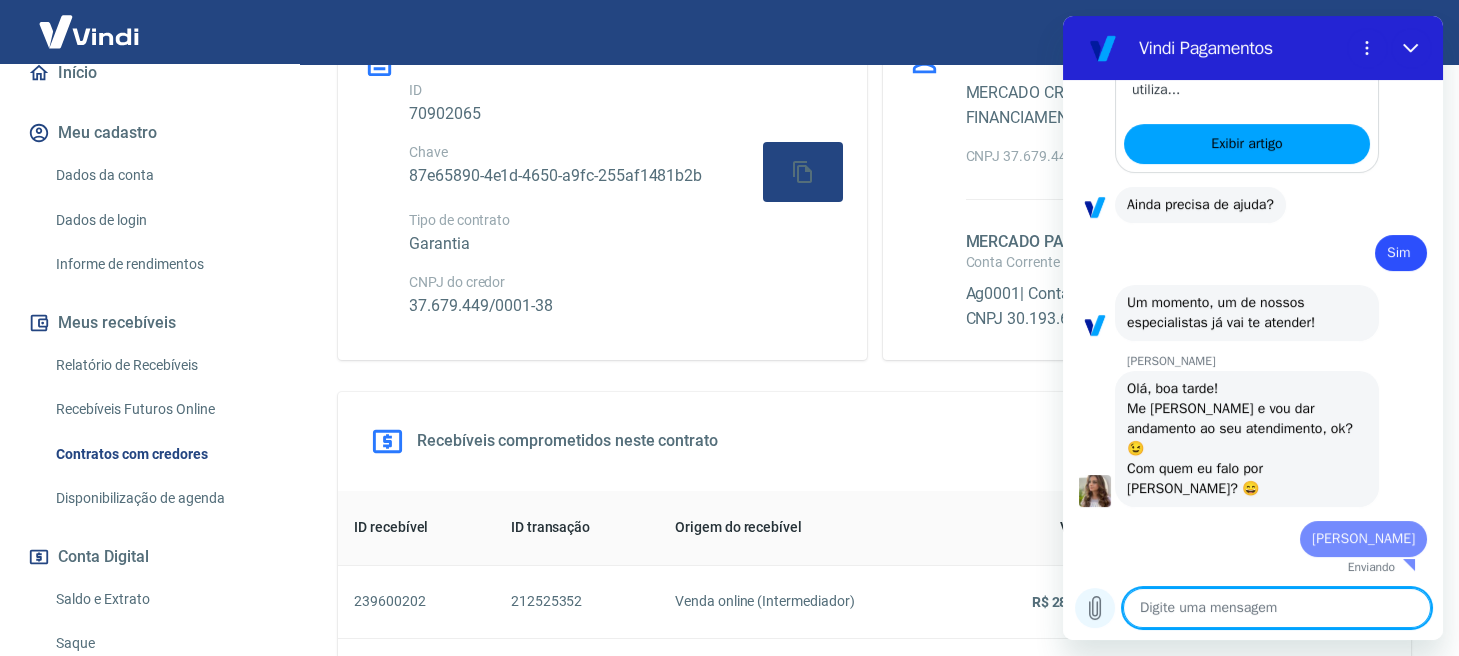 type on "x" 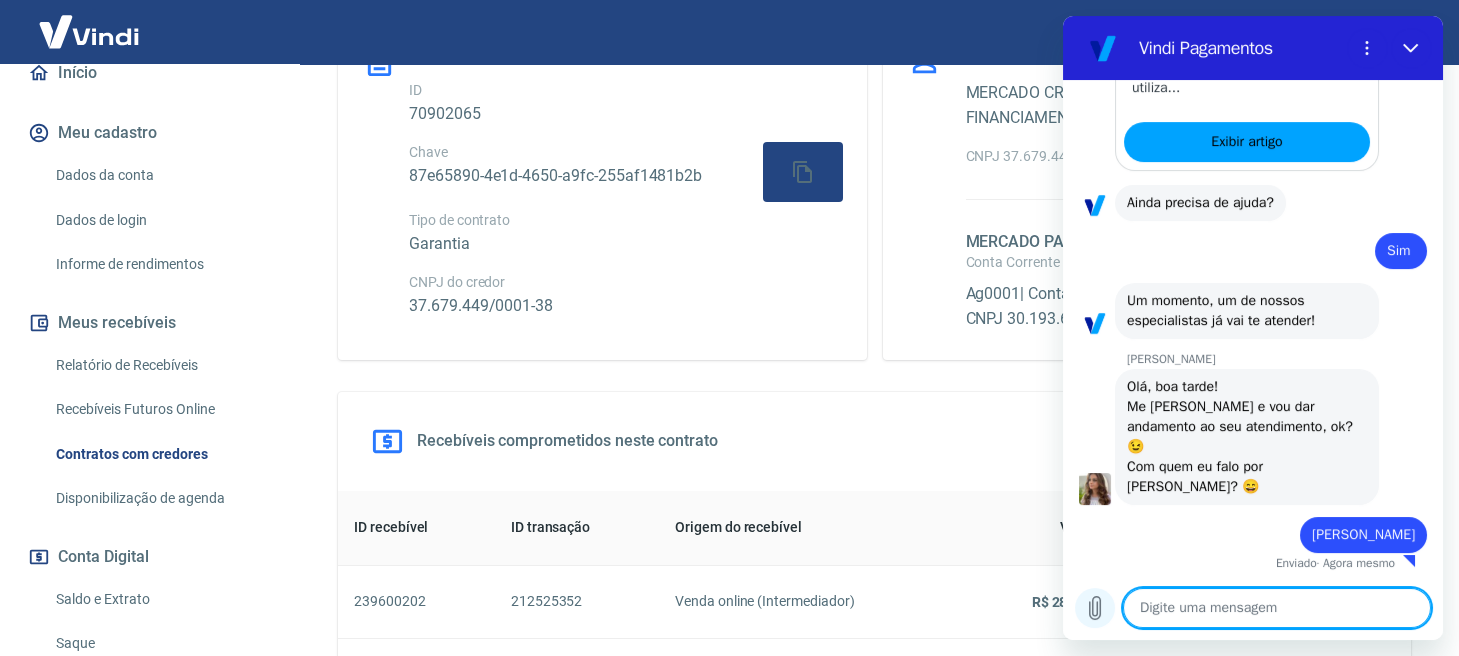 scroll, scrollTop: 2012, scrollLeft: 0, axis: vertical 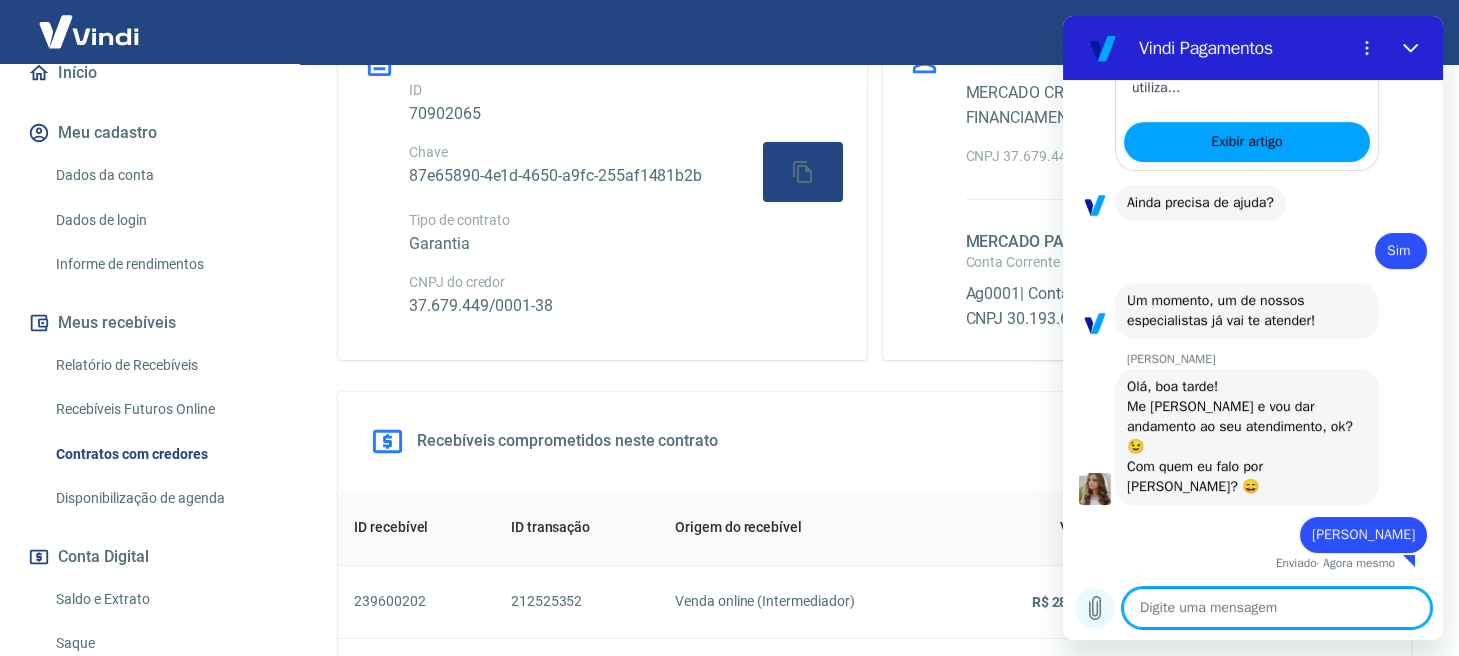 type on "g" 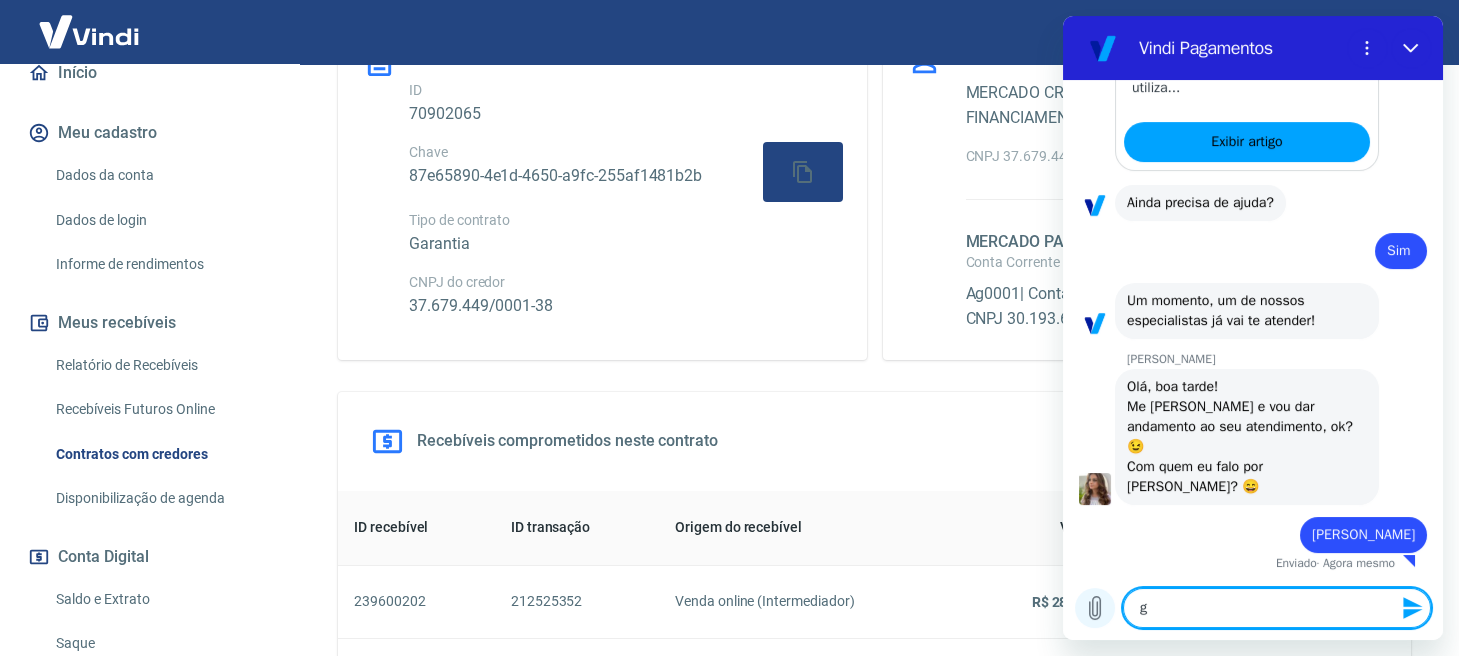 type on "go" 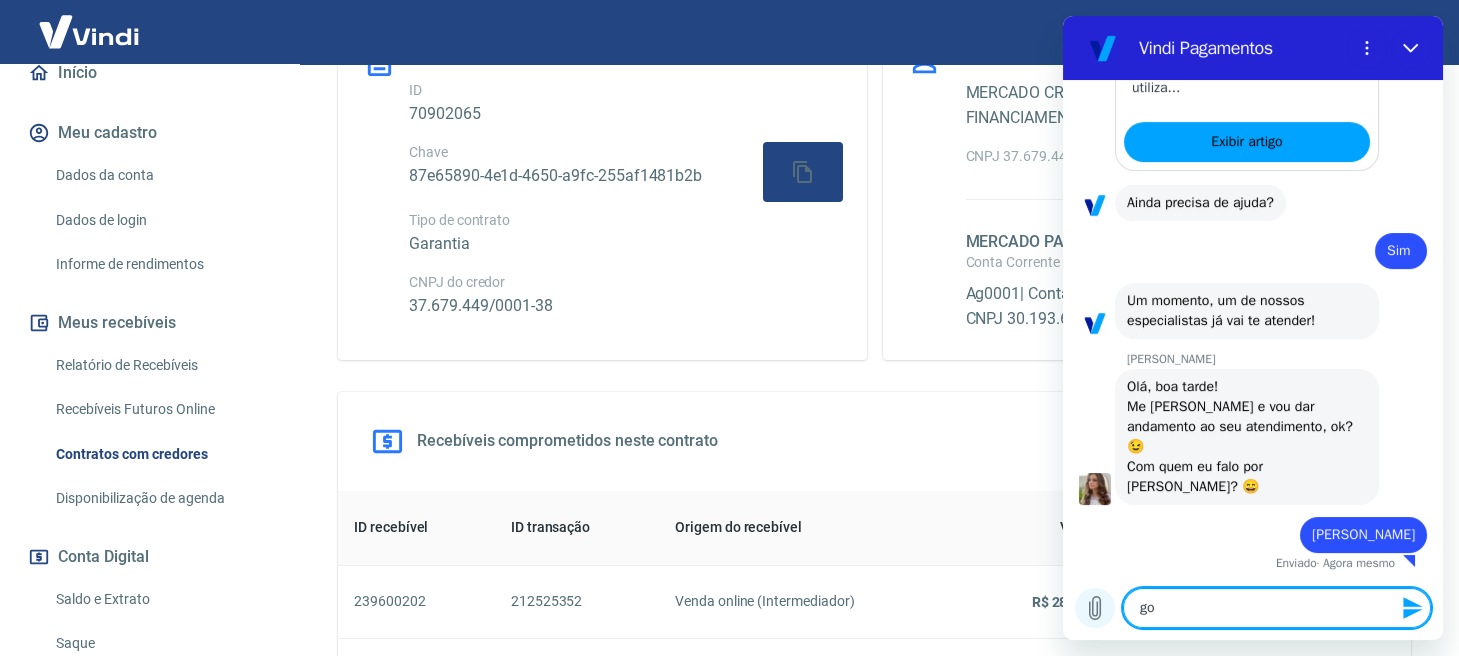type on "gos" 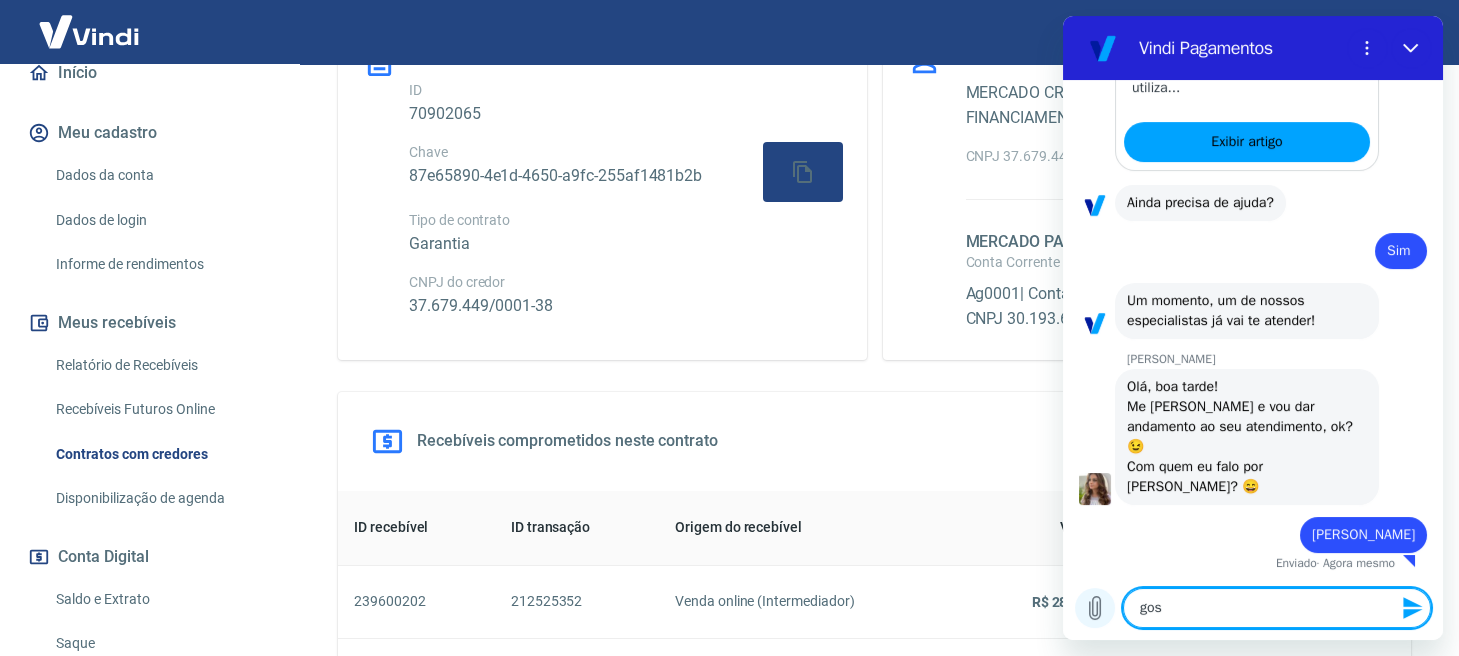 type on "gost" 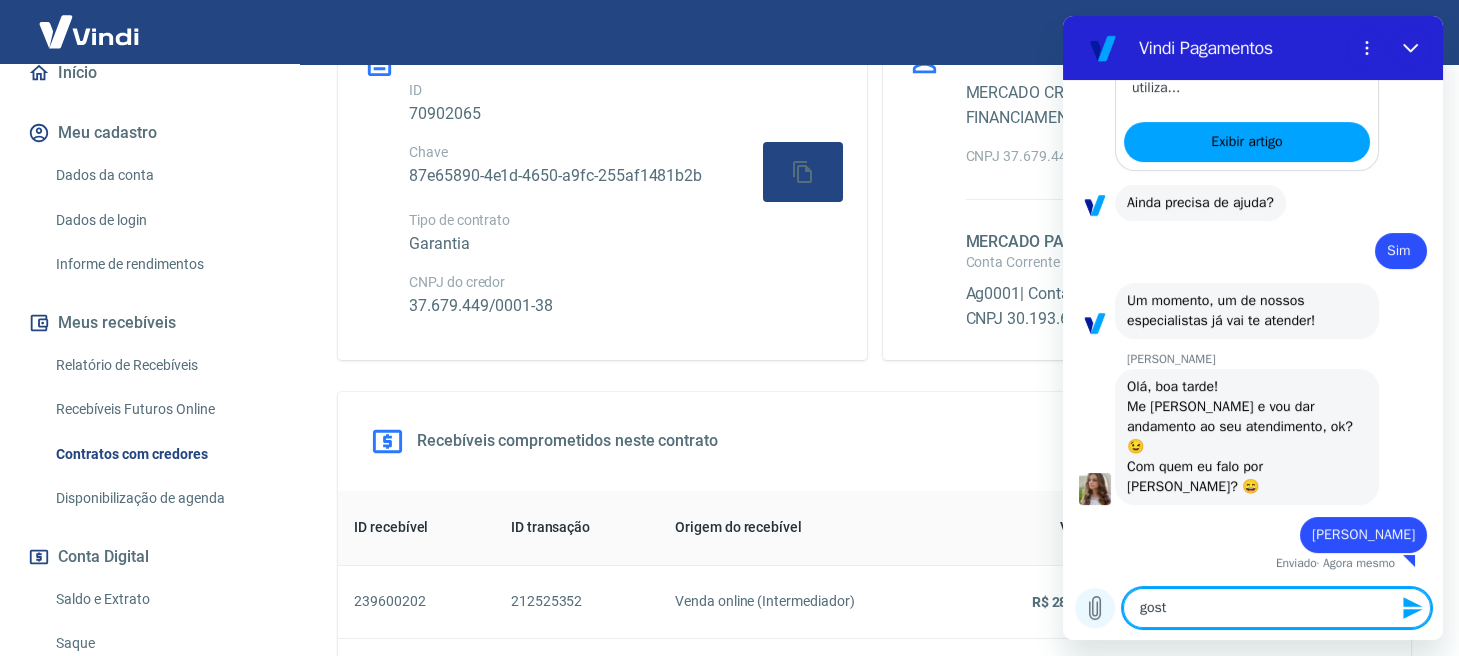 type on "gosta" 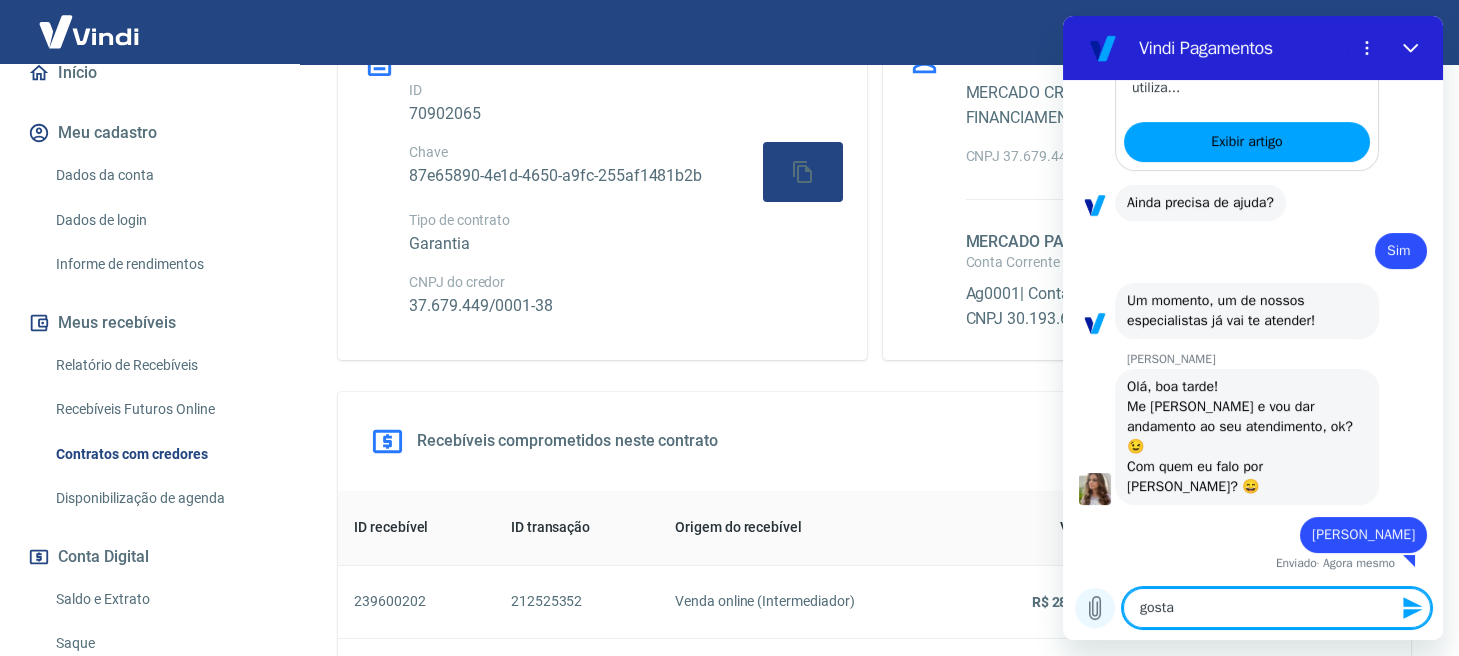 type on "gostar" 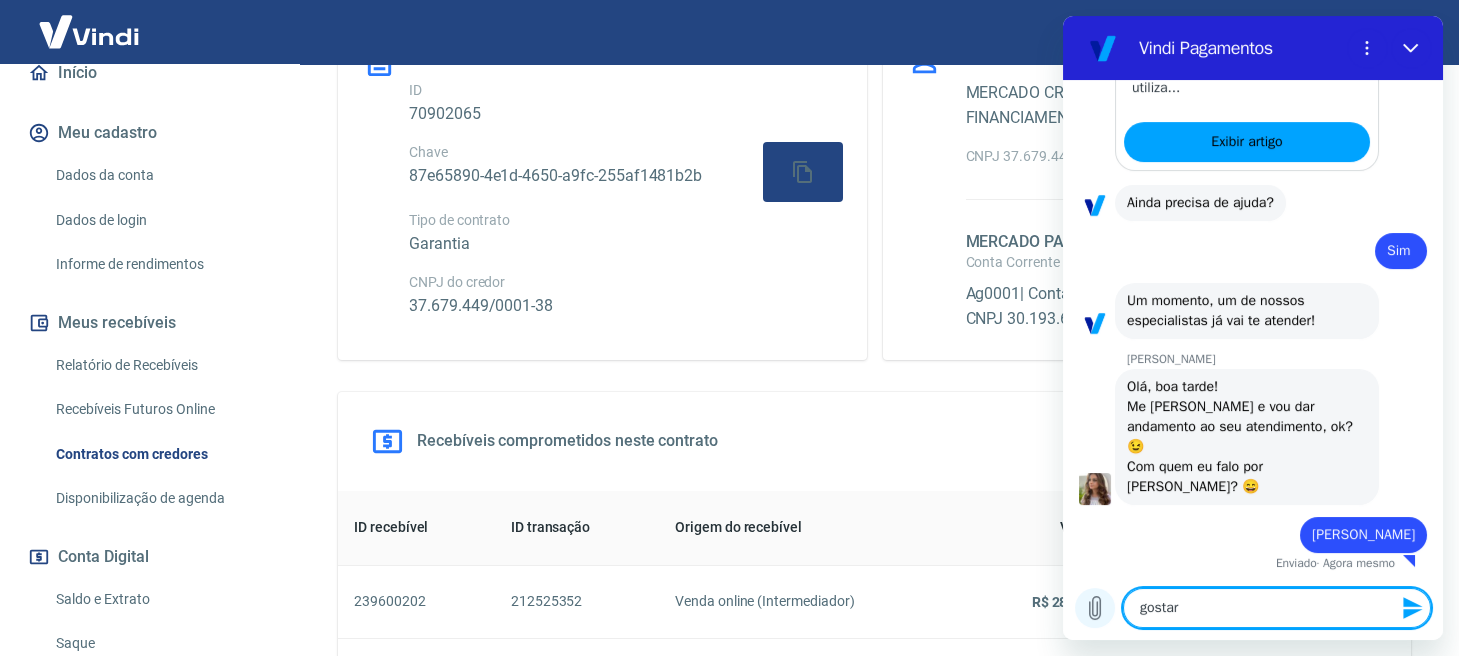 type on "gostari" 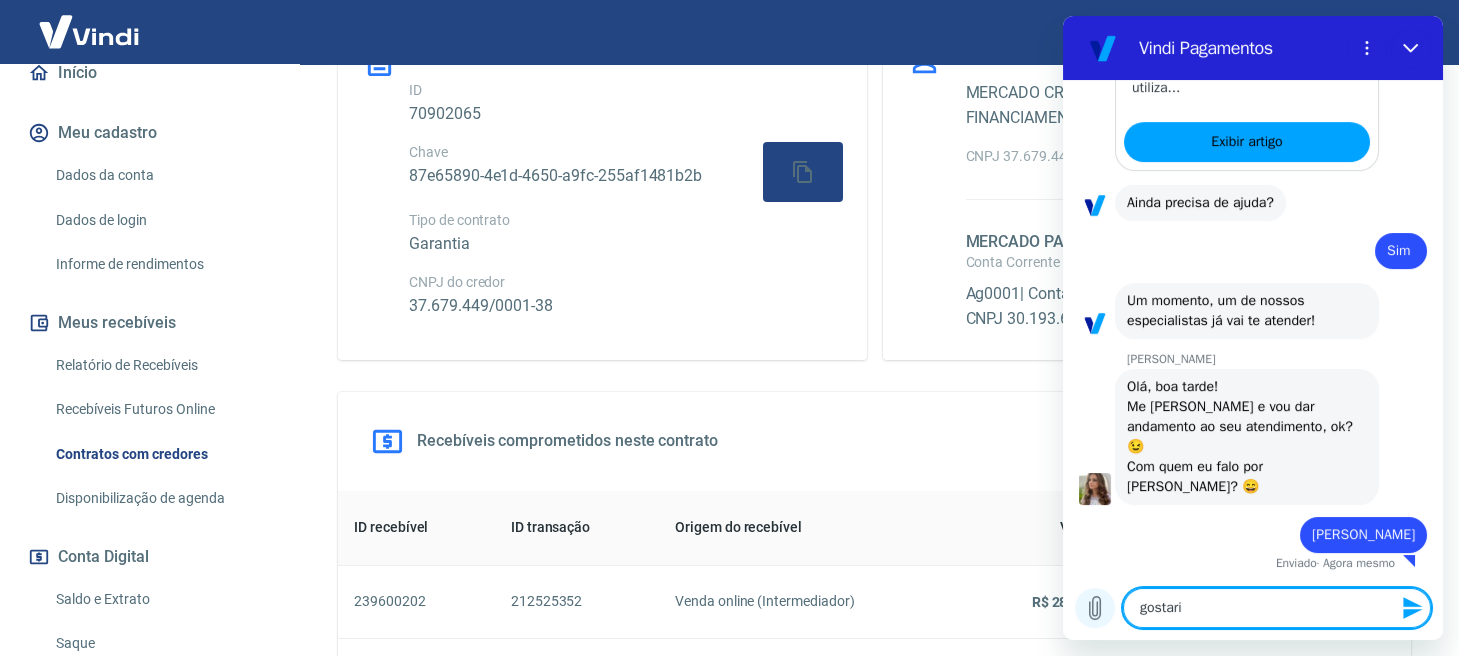 type on "gostaria" 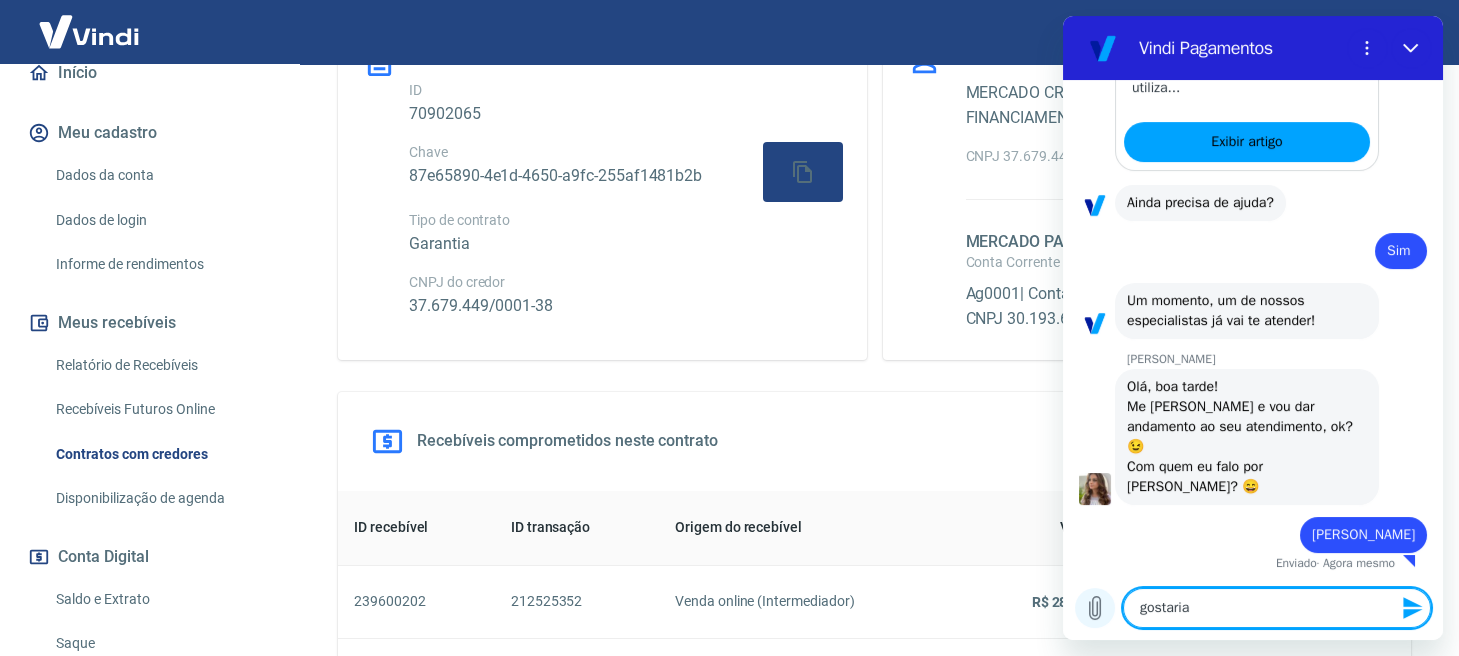 type on "gostaria" 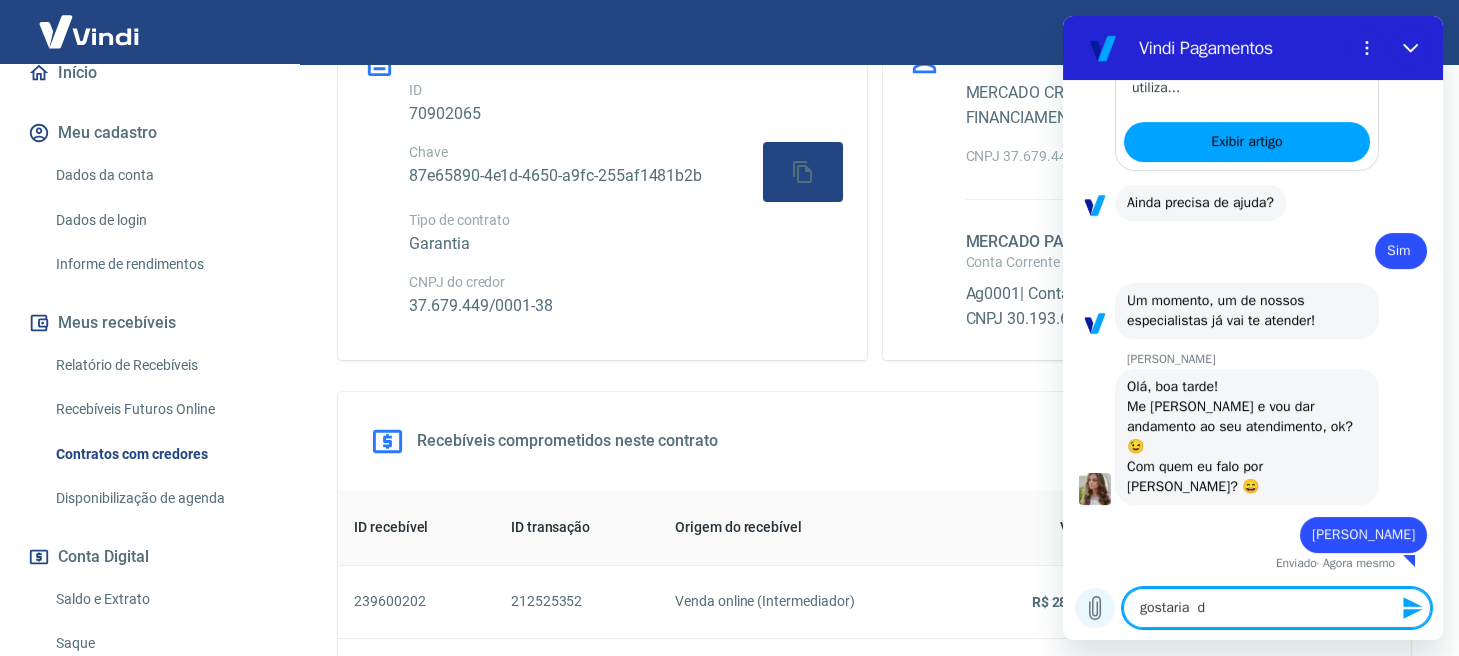 type on "gostaria  de" 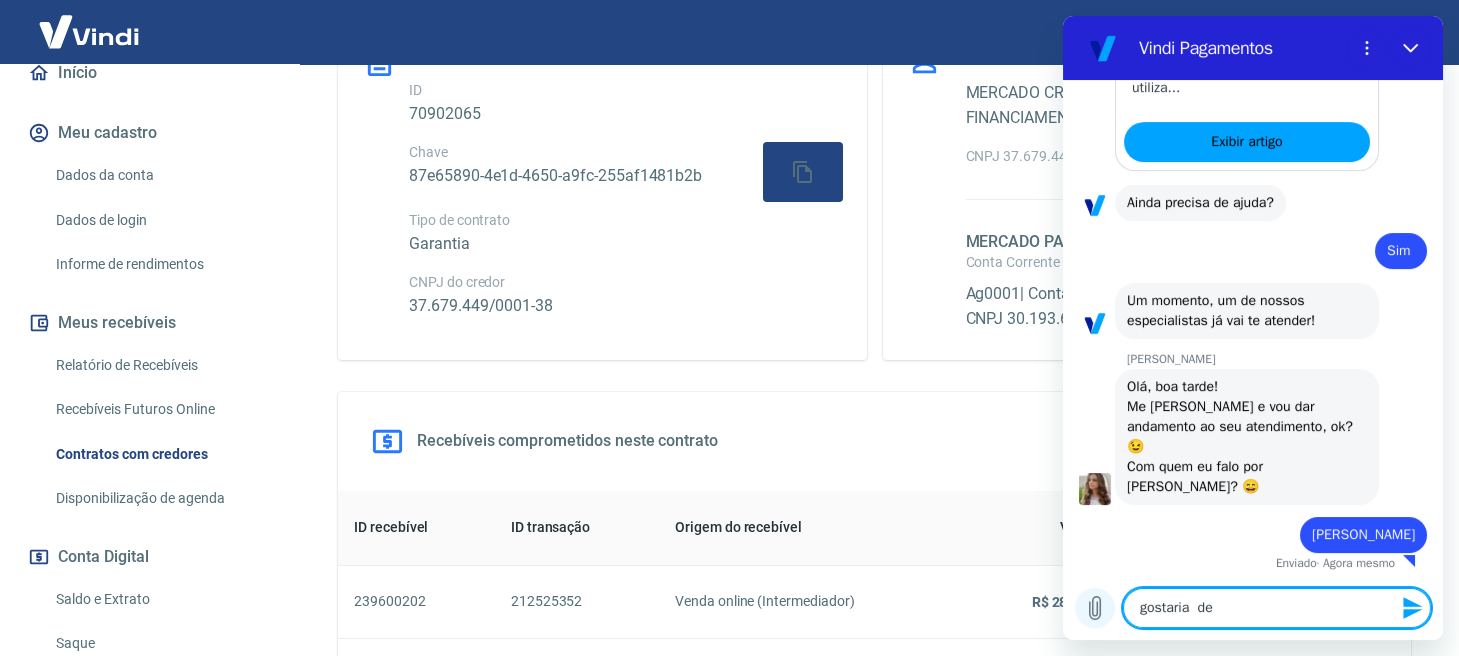 type on "gostaria  de" 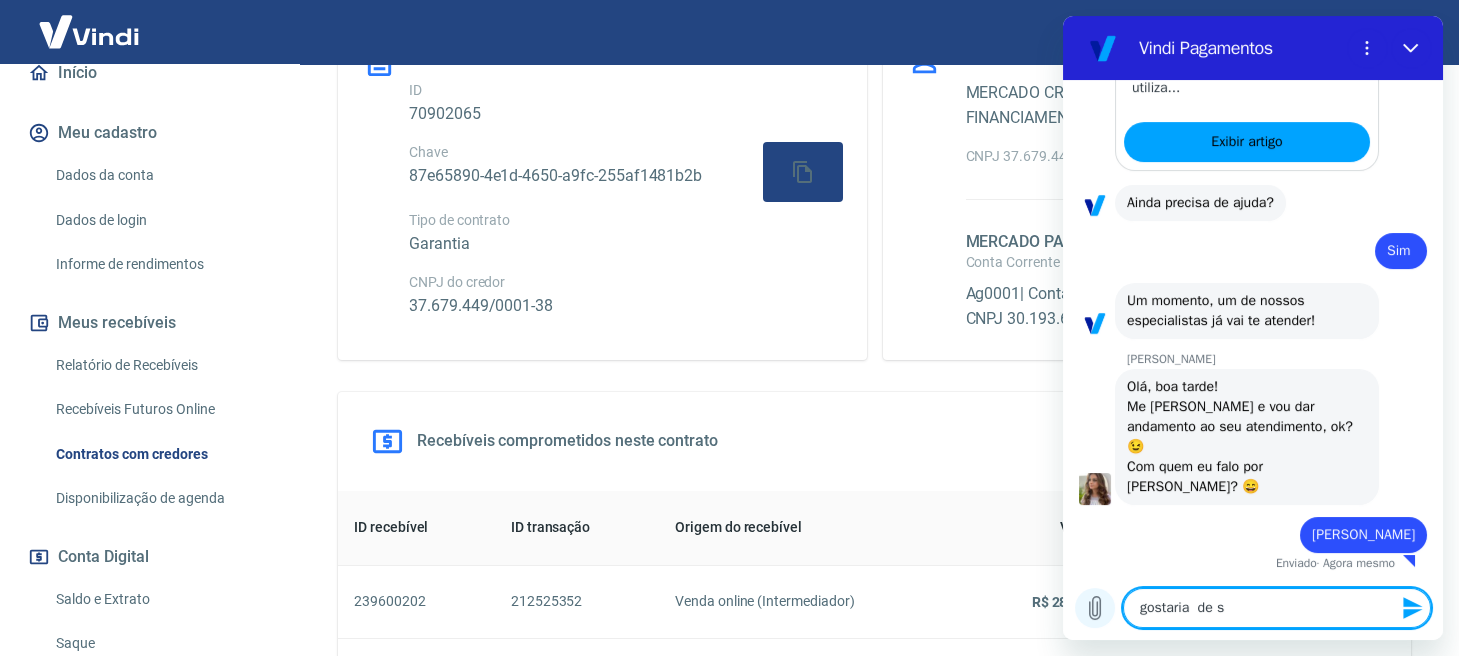 type on "gostaria  de sa" 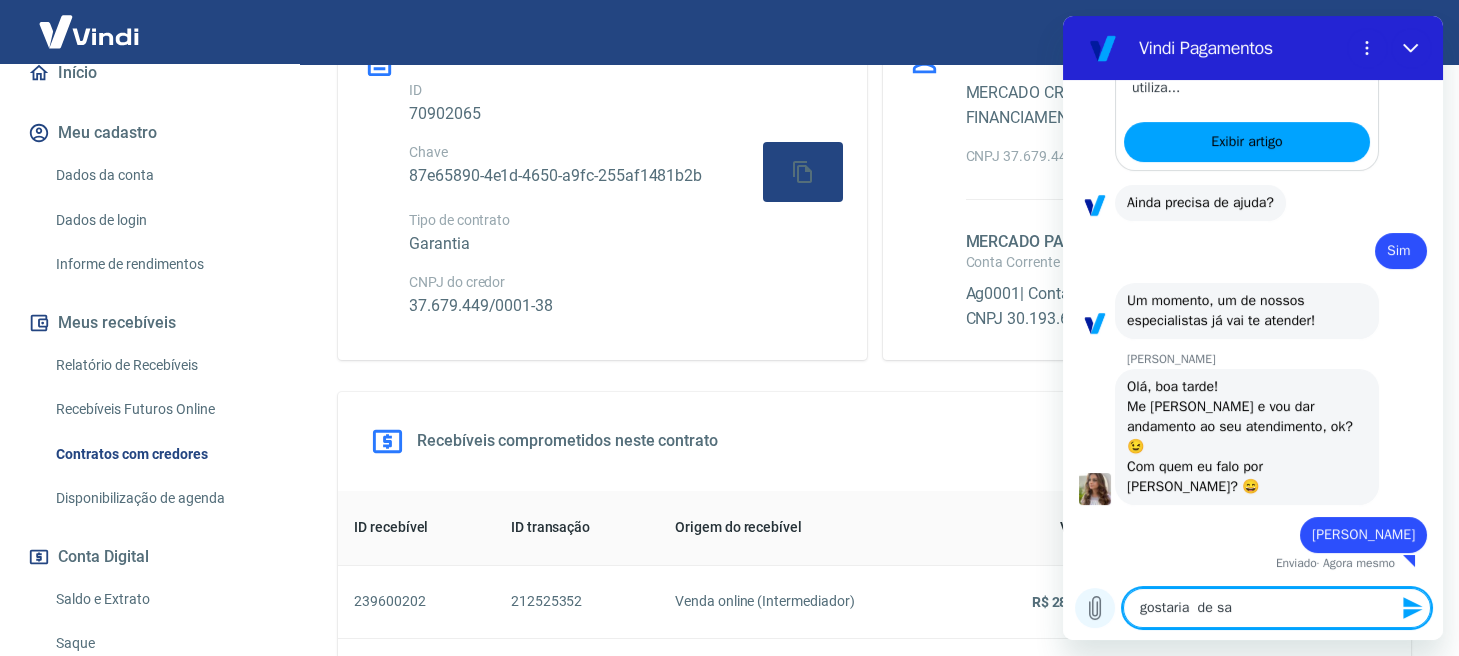 type on "x" 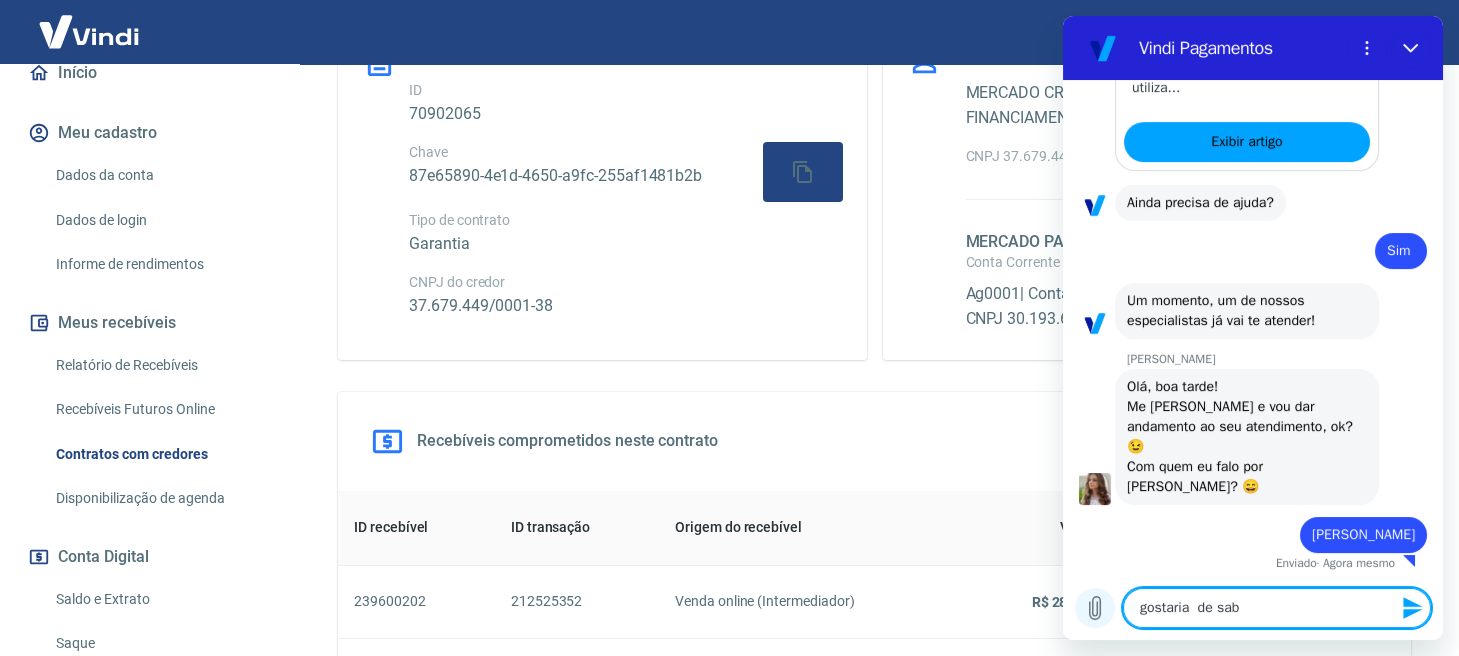type on "gostaria  de sabe" 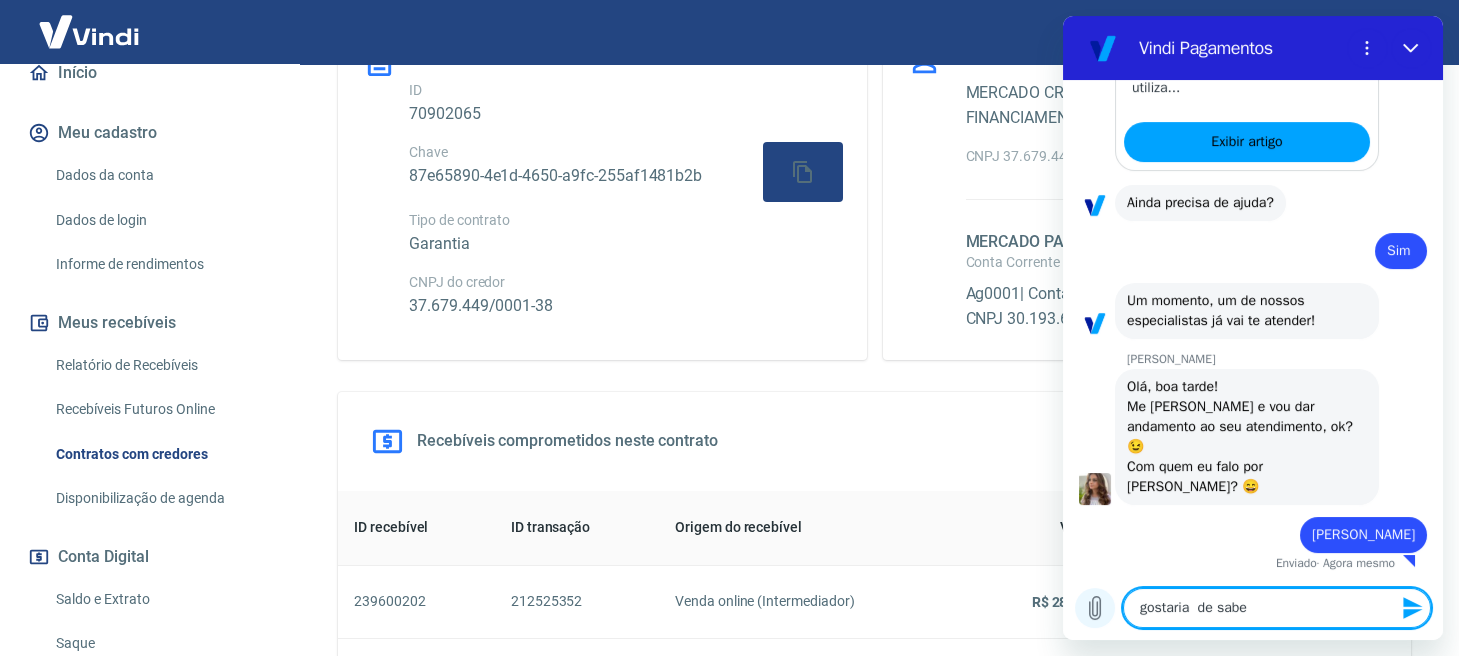type on "gostaria  de saber" 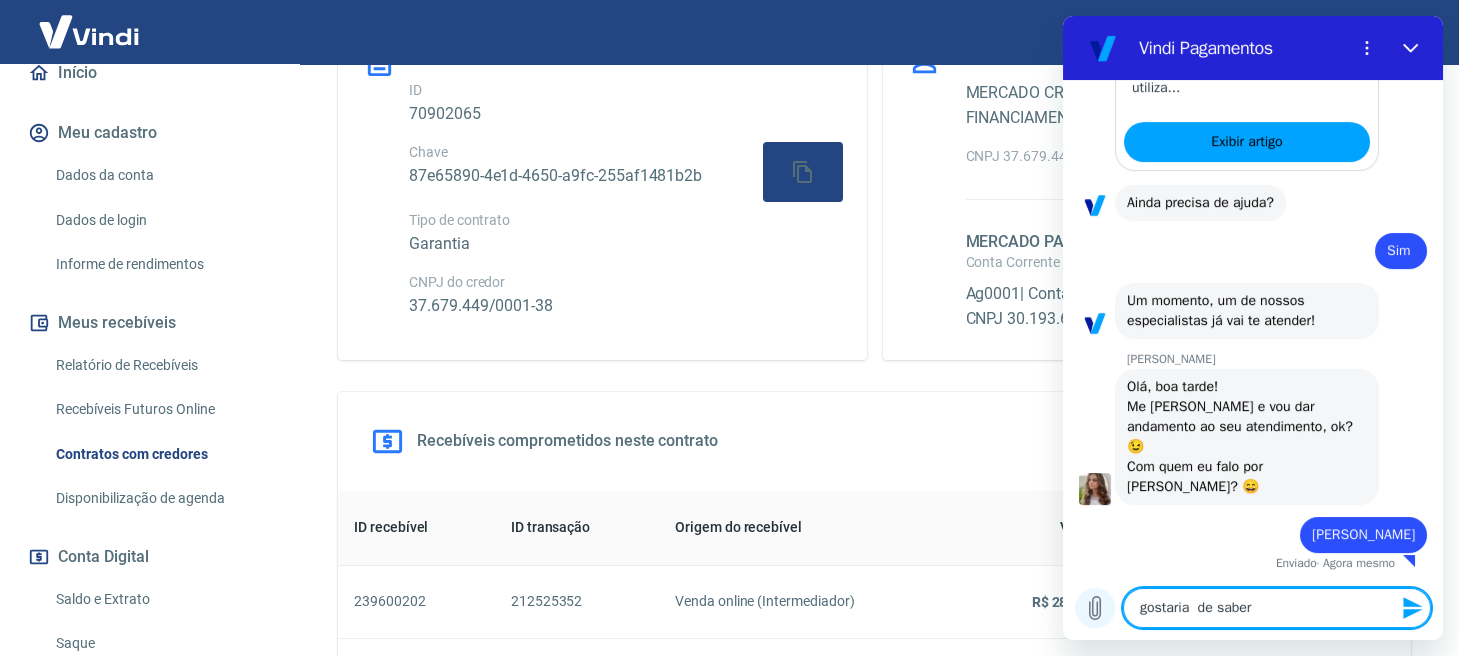 type on "gostaria  de saber" 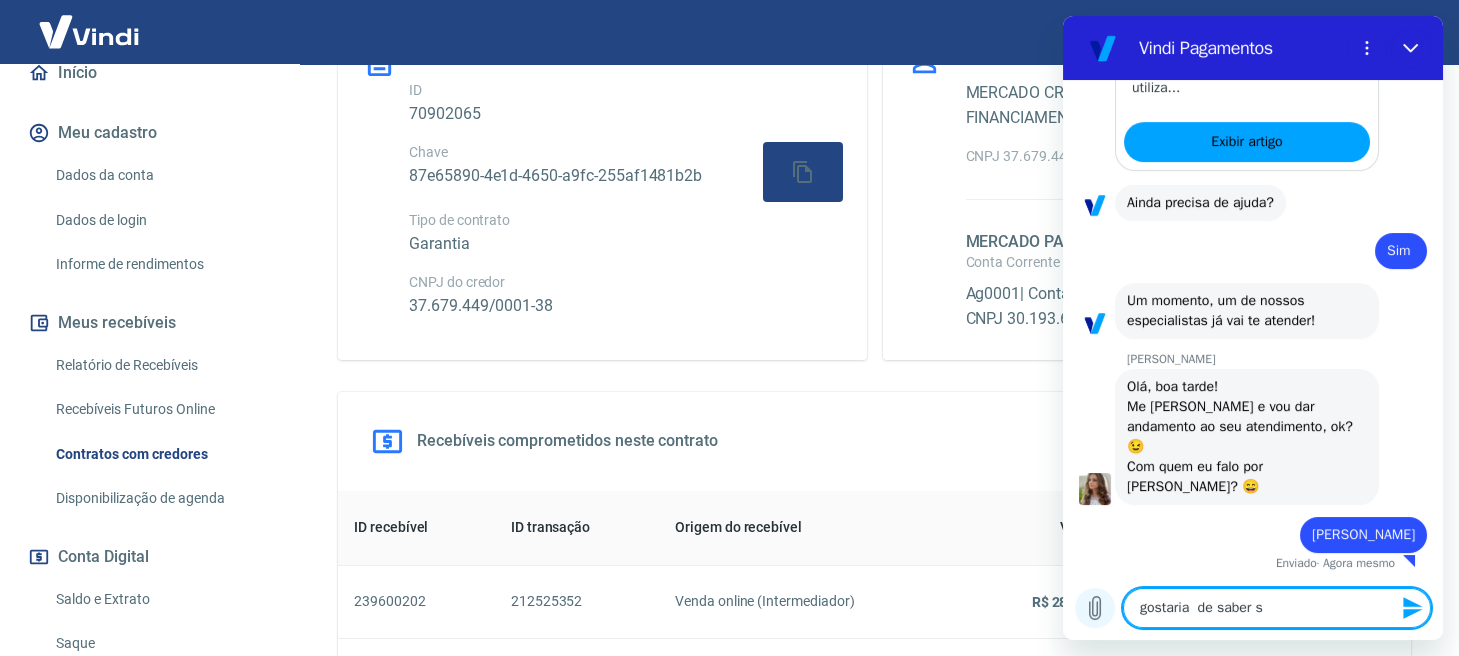 type on "gostaria  de saber se" 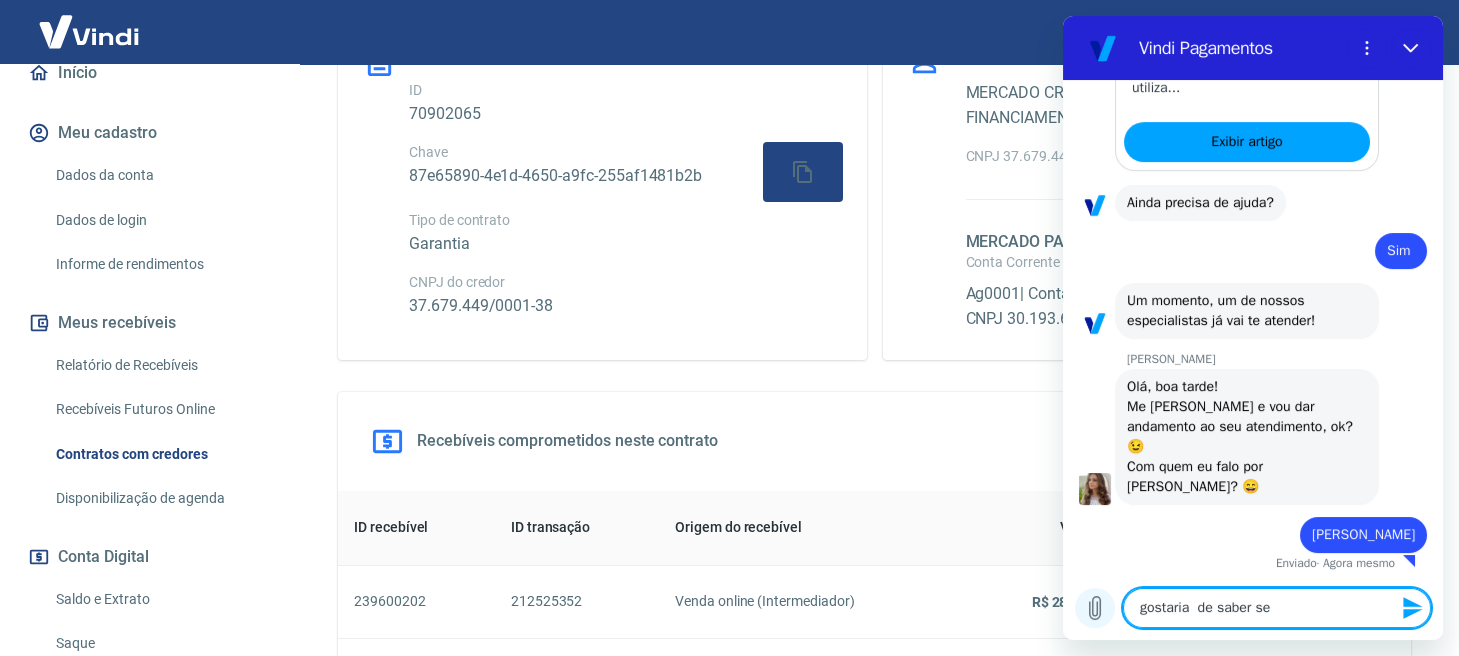 type on "gostaria  de saber se" 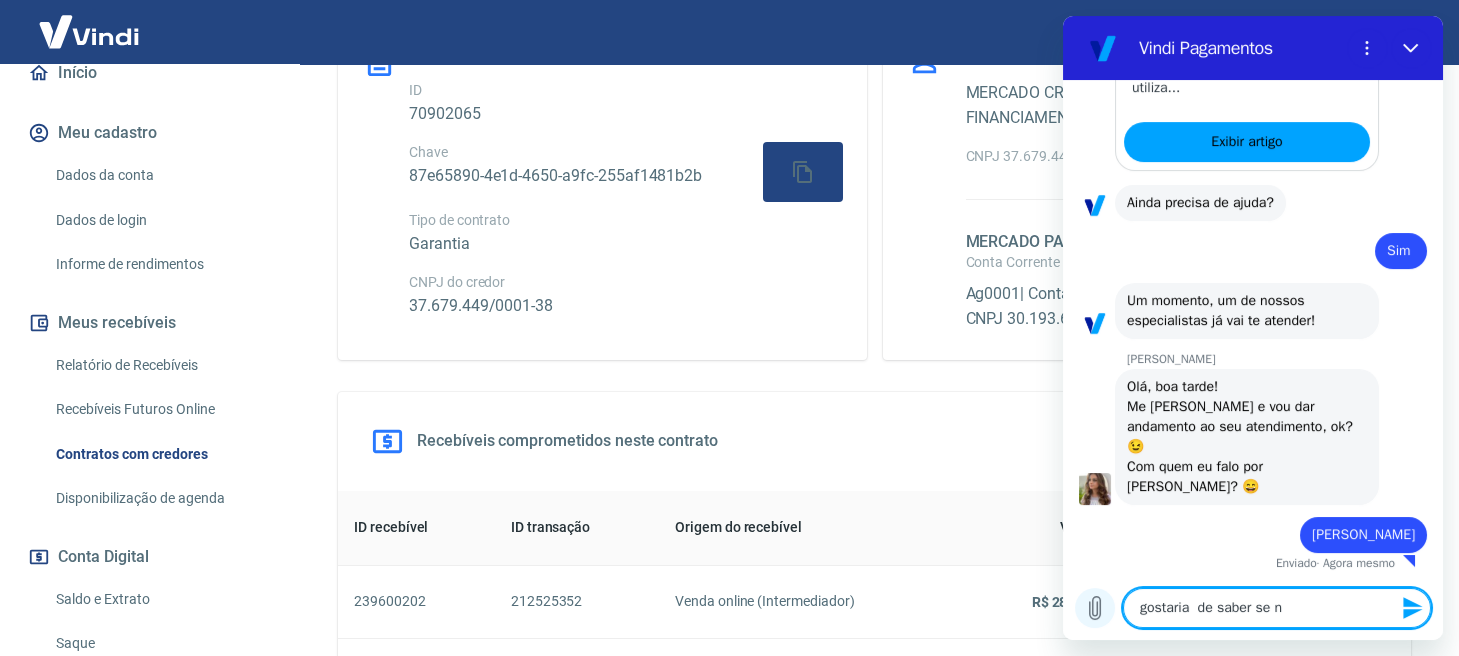 type on "gostaria  de saber se" 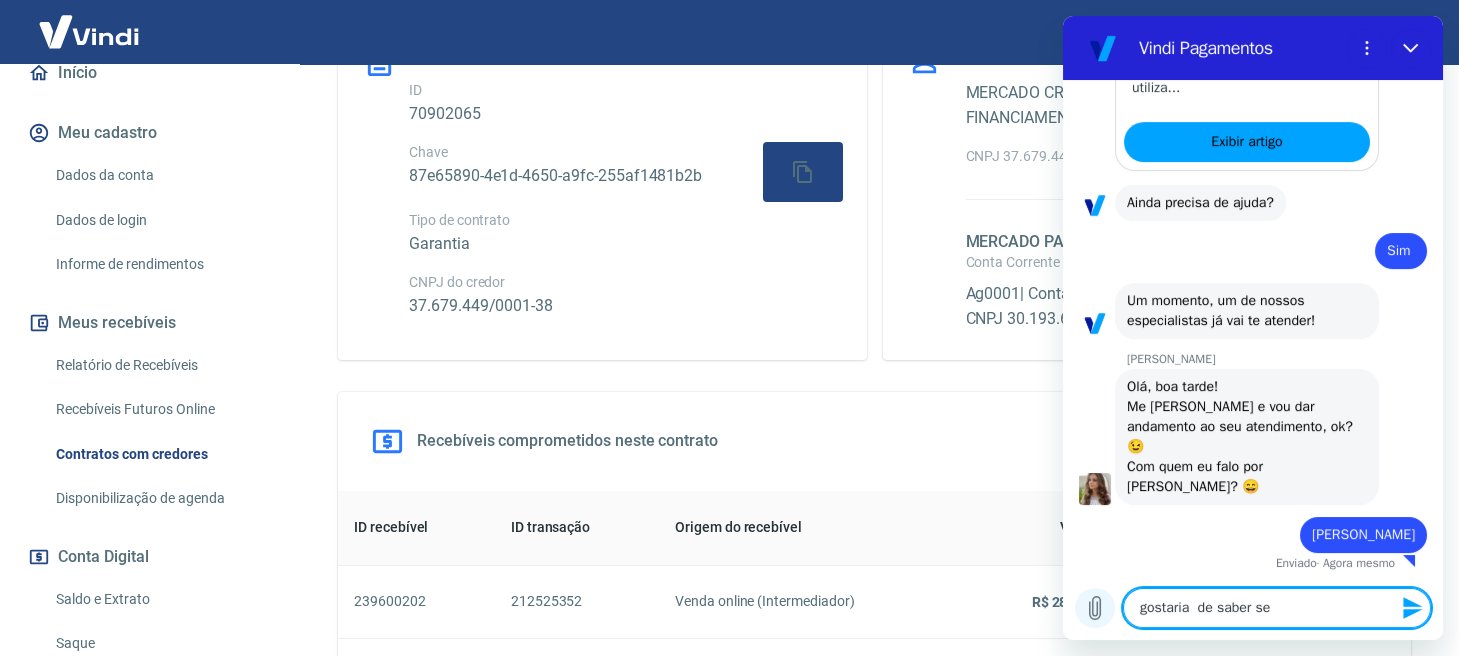type on "gostaria  de saber se v" 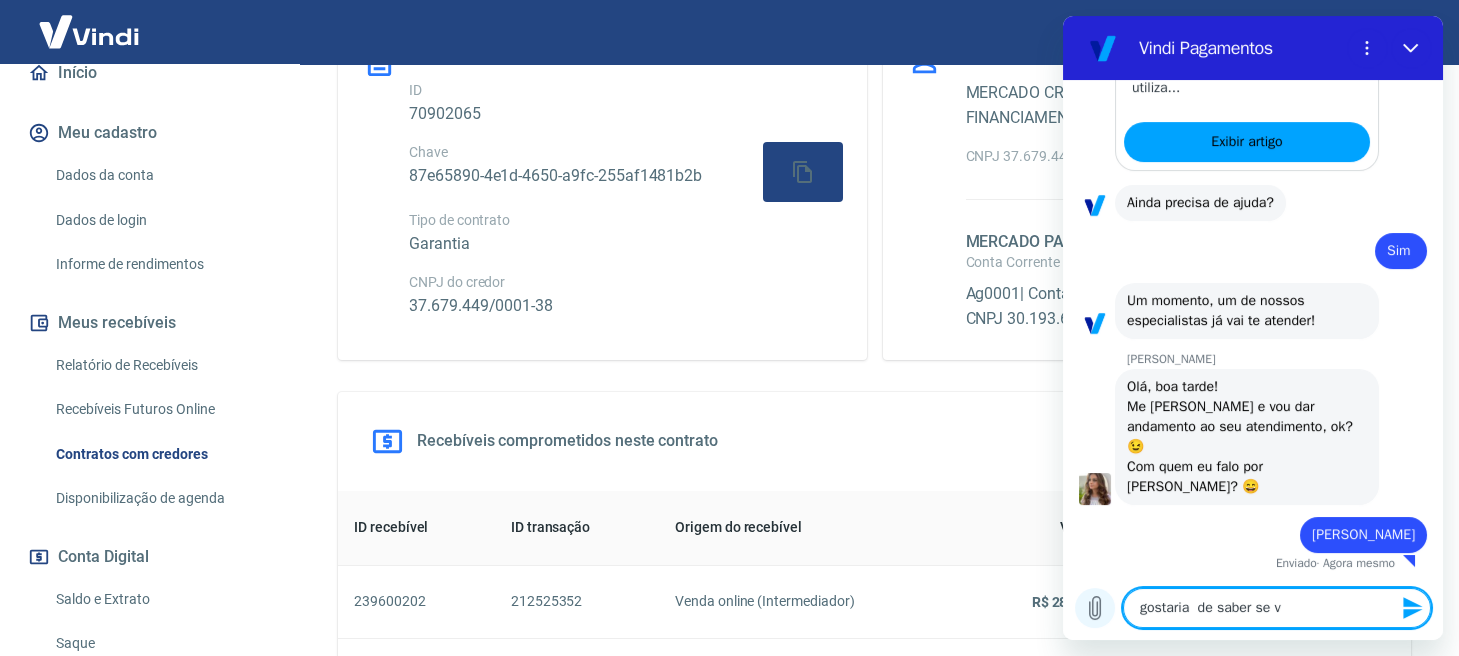 type on "gostaria  de saber se va" 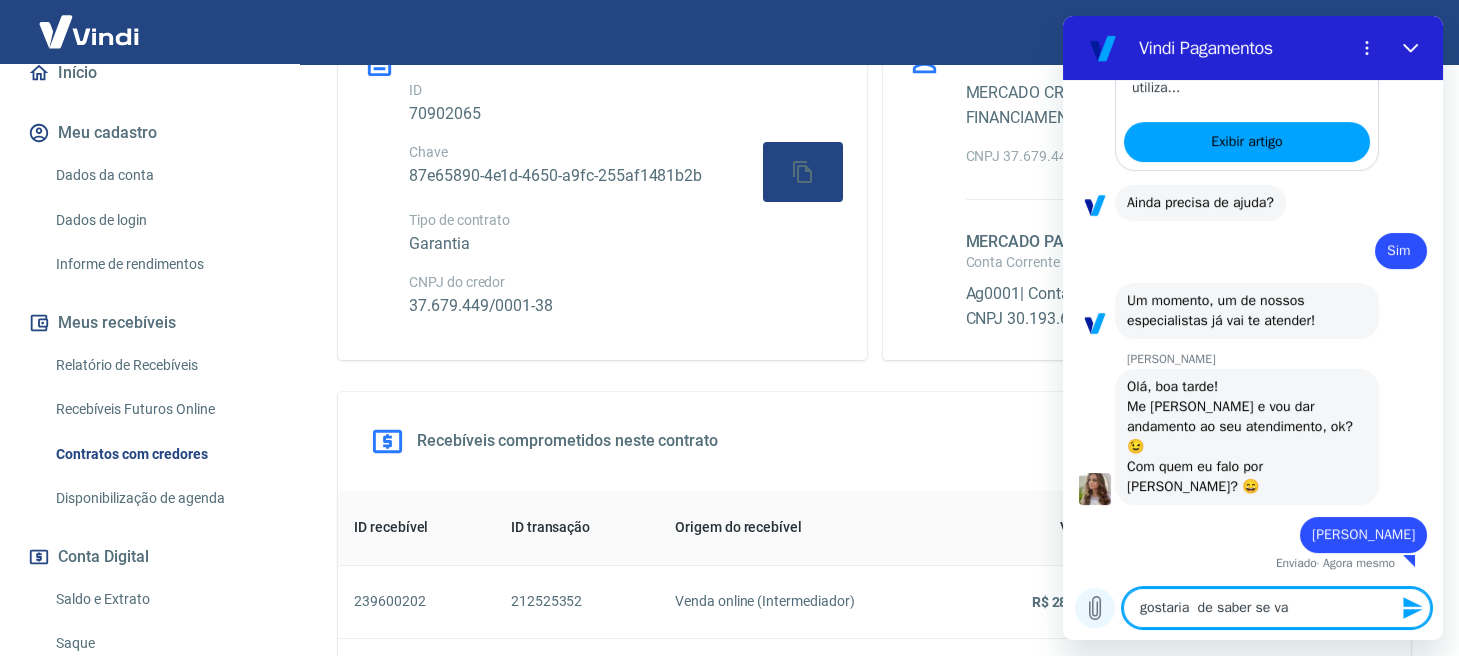 type on "gostaria  de saber se vao" 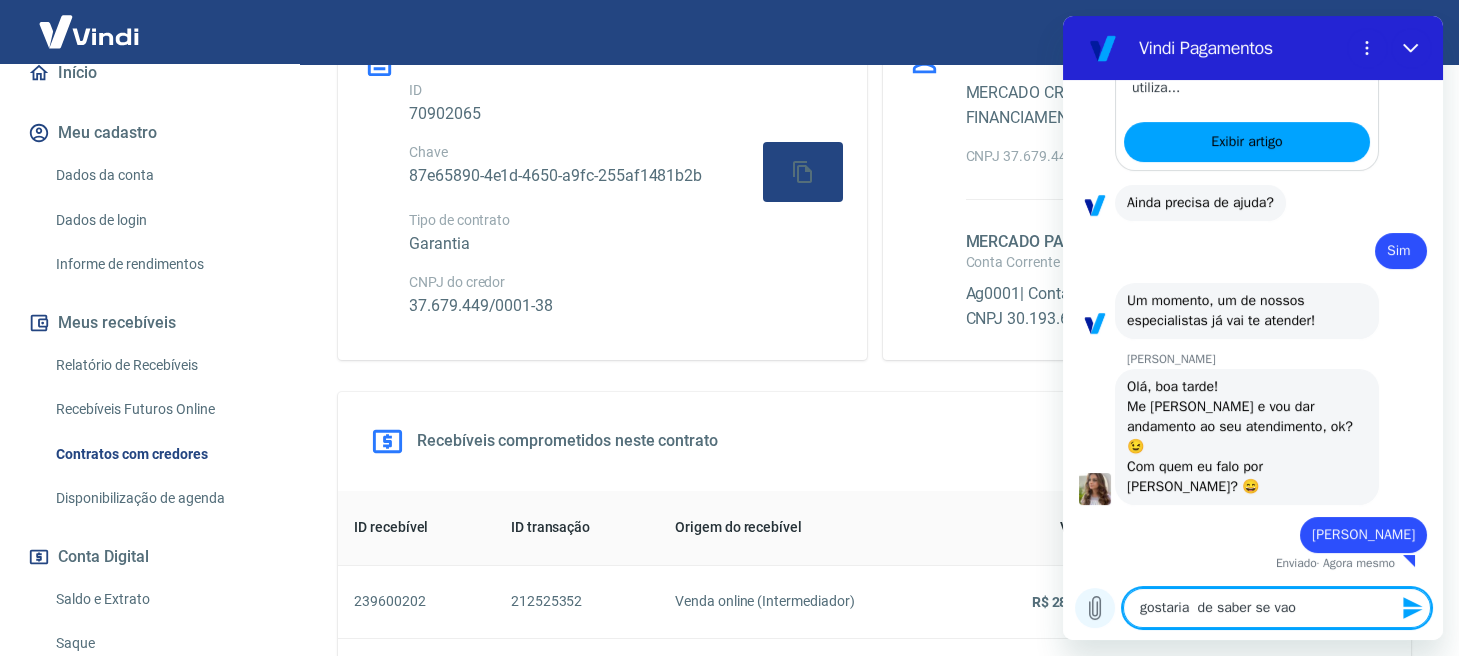 type on "gostaria  de saber se vao" 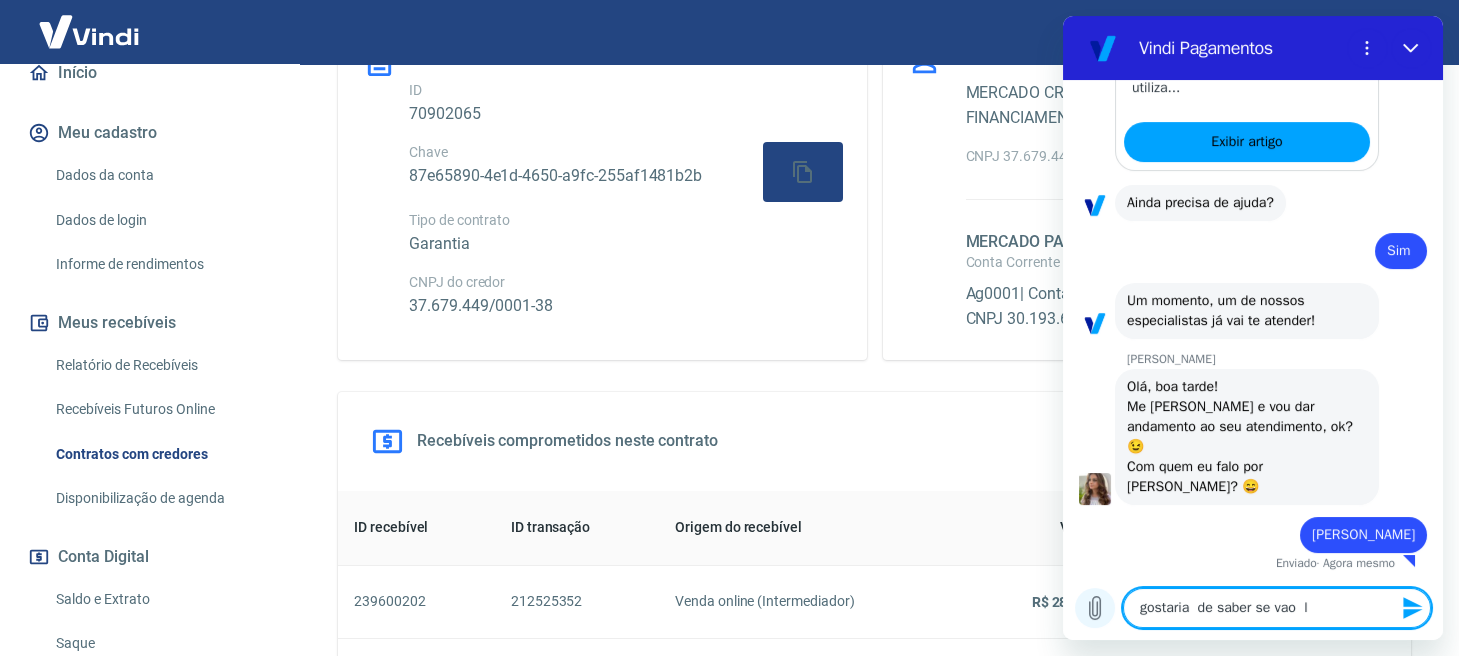 type on "gostaria  de saber se vao  li" 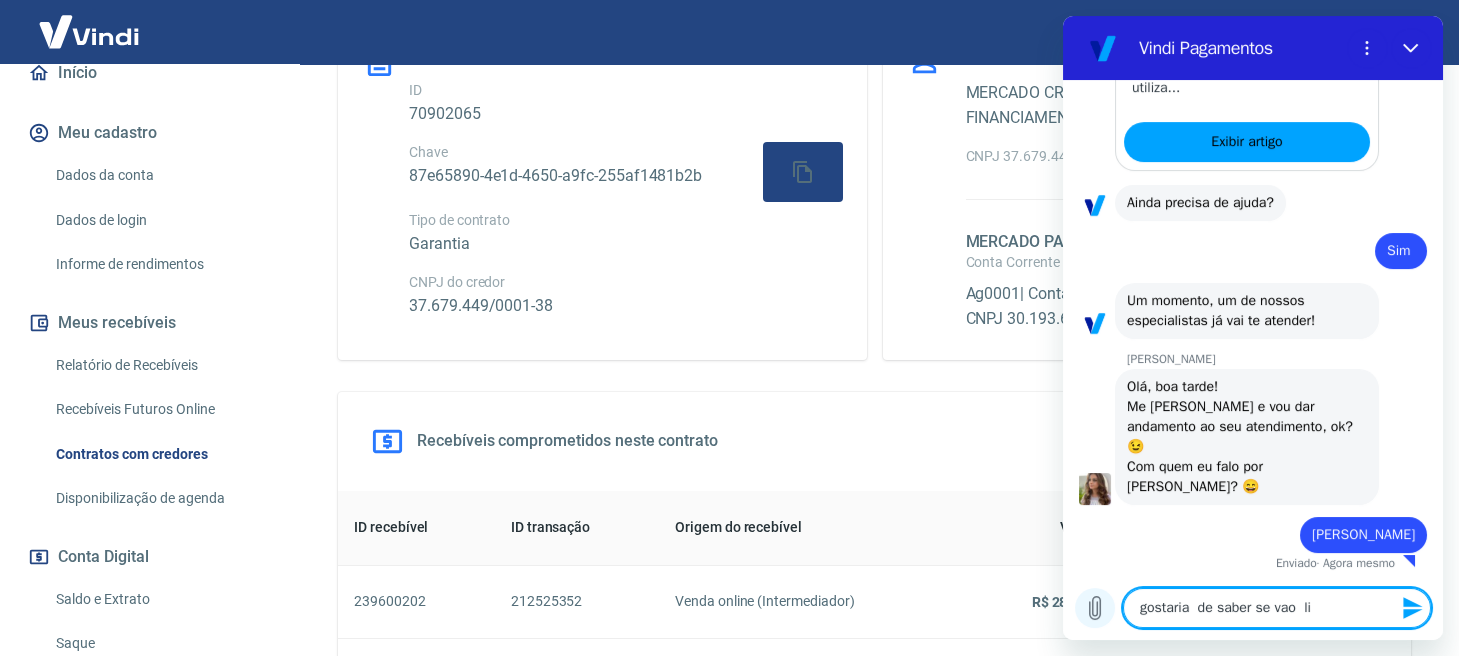 type on "gostaria  de saber se vao  lib" 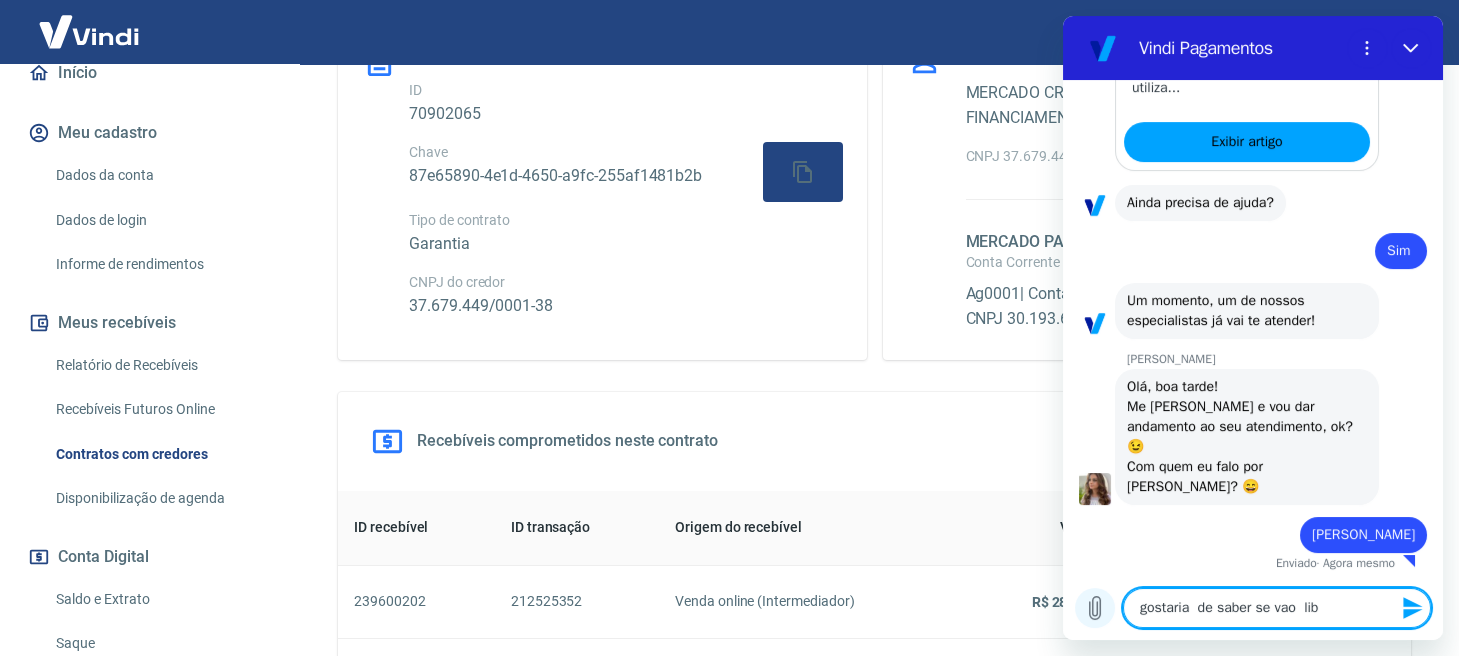 type on "gostaria  de saber se vao  libe" 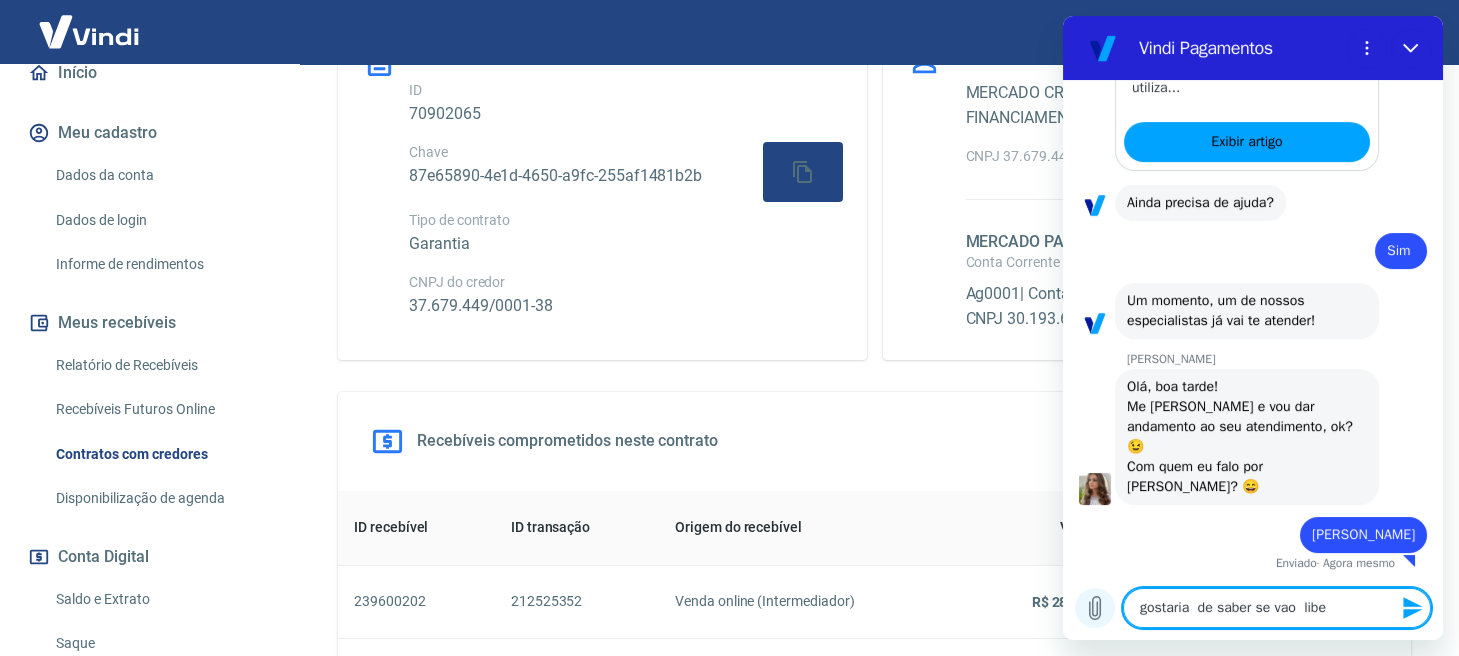 type on "gostaria  de saber se vao  liber" 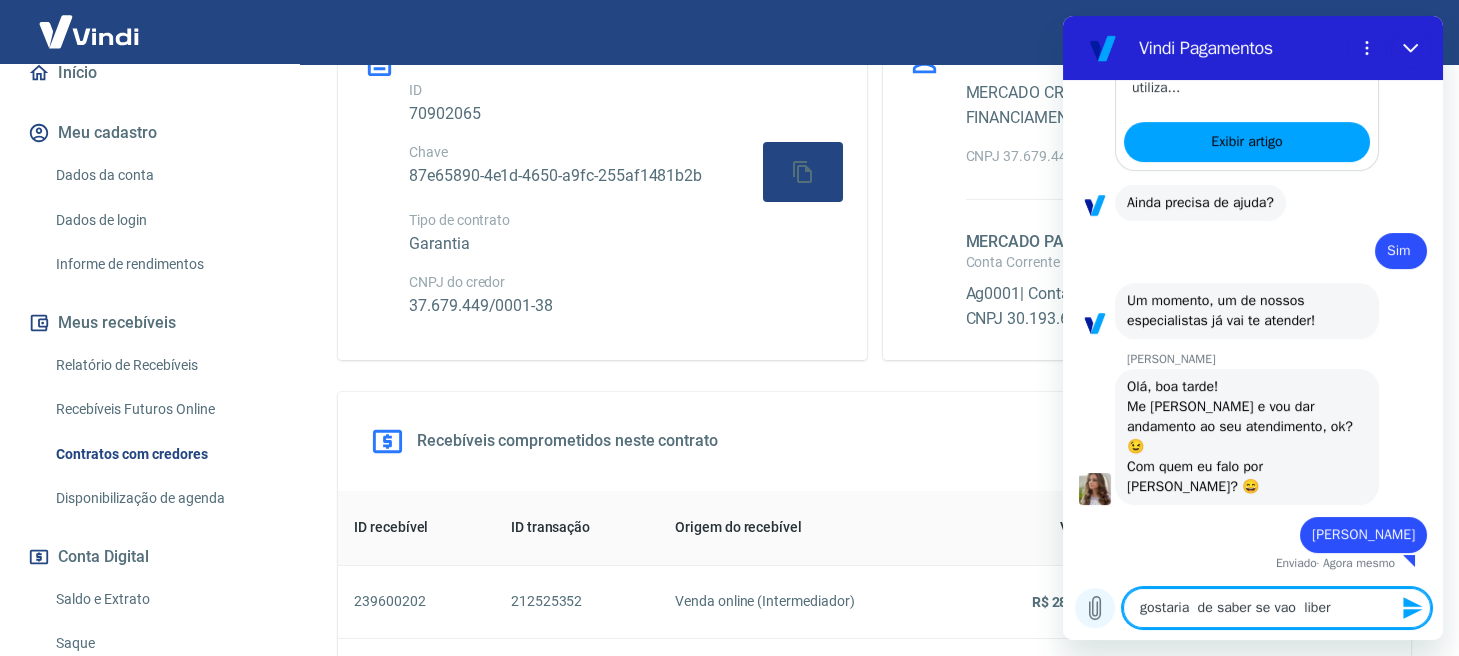 type on "gostaria  de saber se vao  libera" 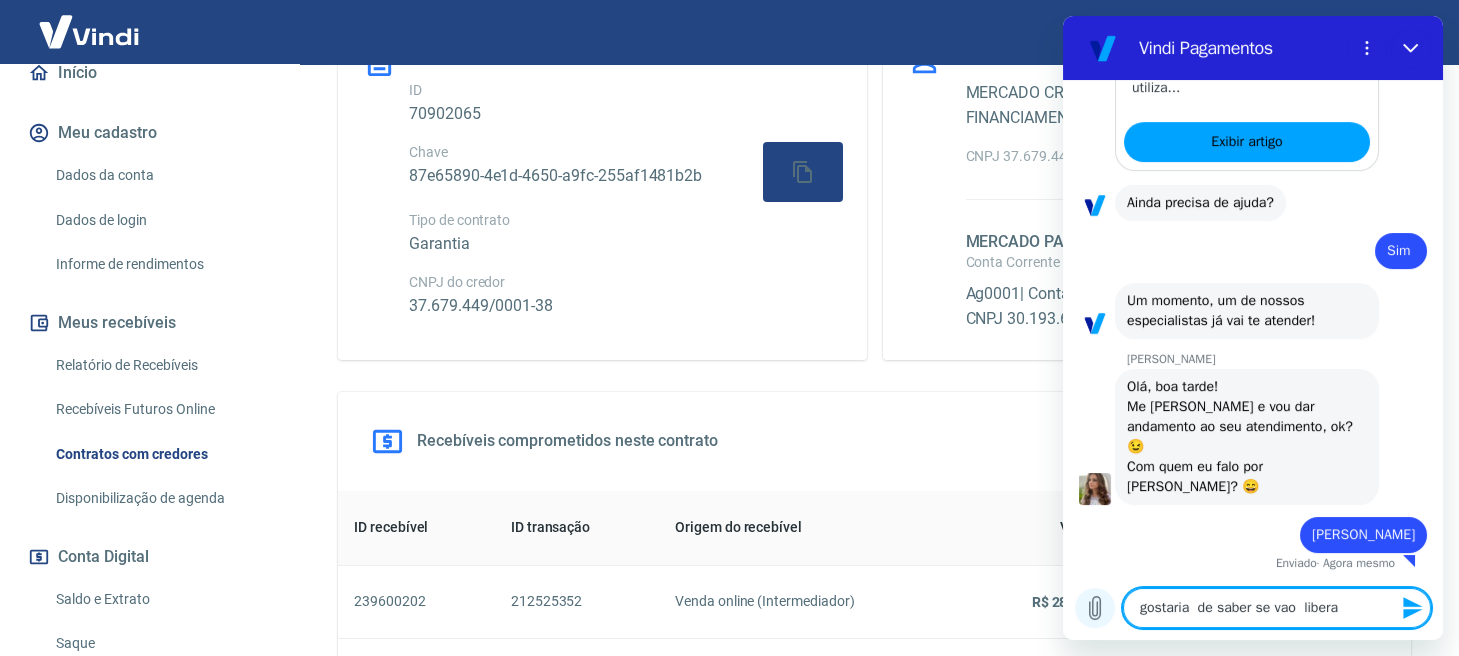 type on "gostaria  de saber se vao  liberar" 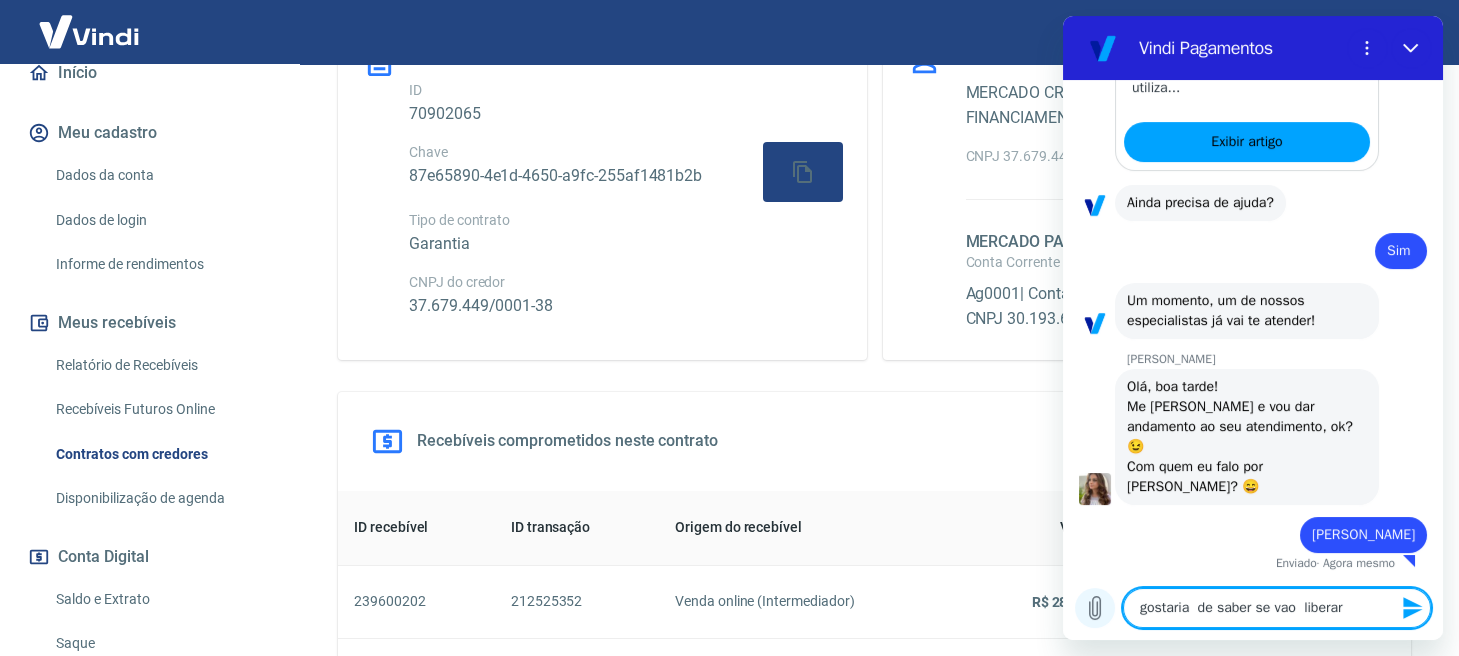 type on "gostaria  de saber se vao  liberar" 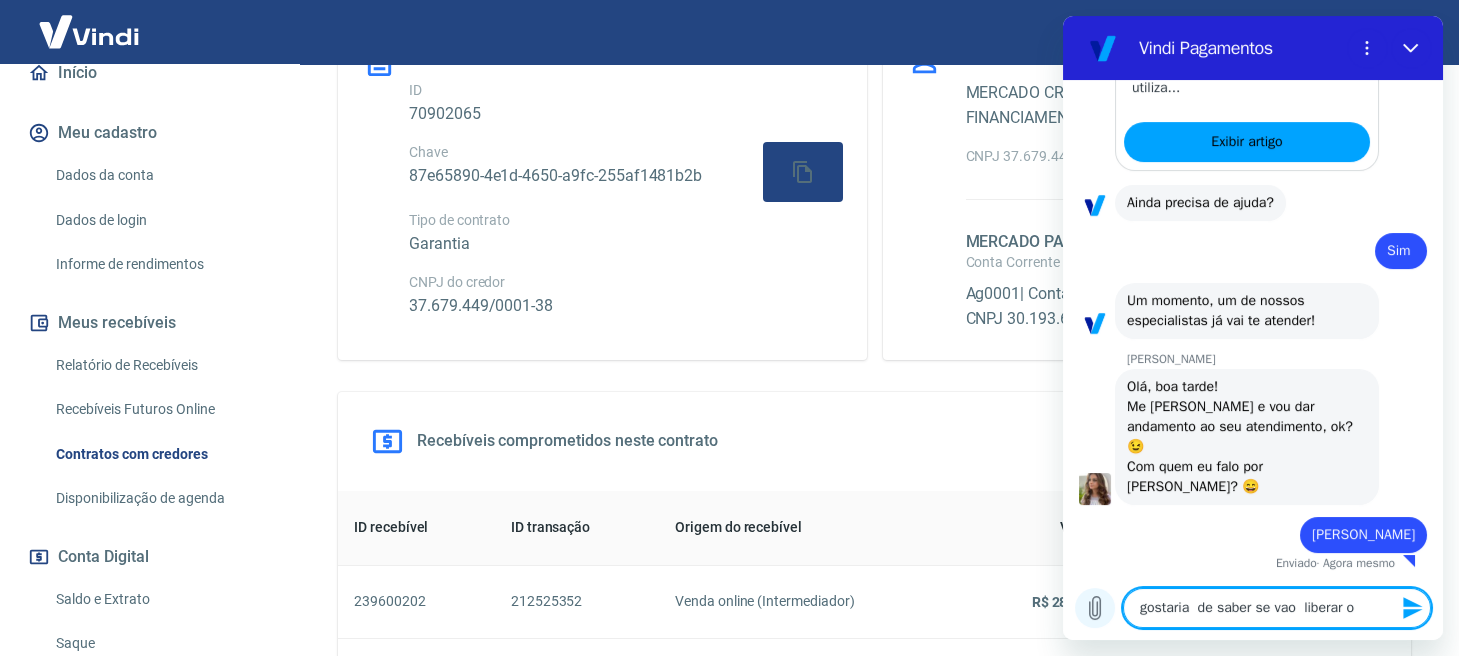 type on "gostaria  de saber se vao  liberar o" 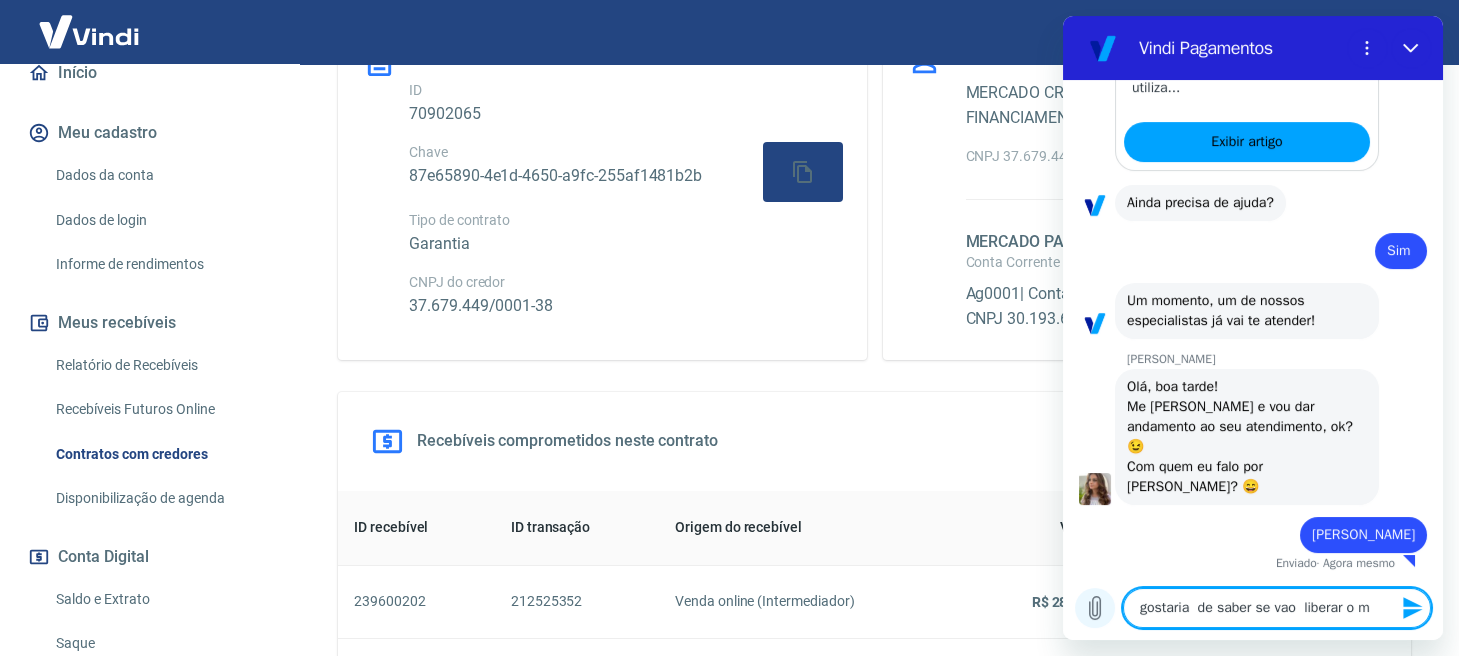 type on "gostaria  de saber se vao  liberar o me" 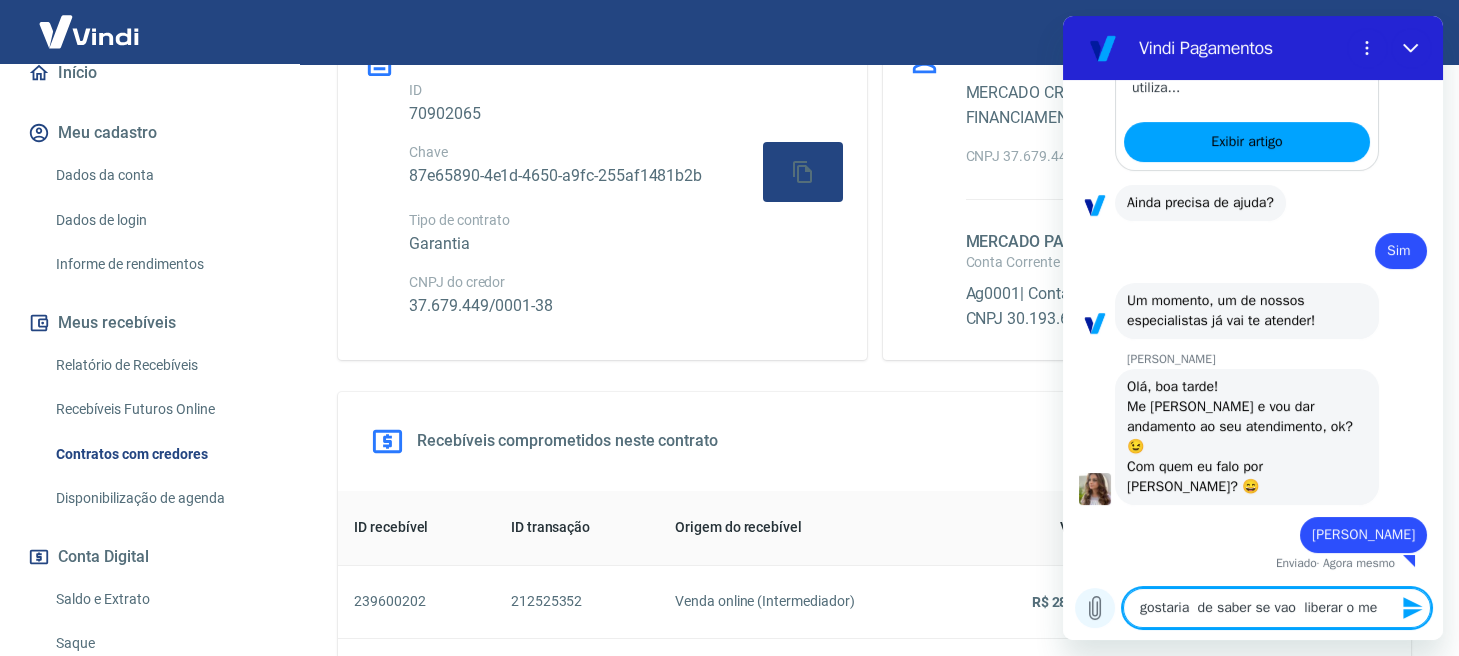 type on "gostaria  de saber se vao  liberar o meu" 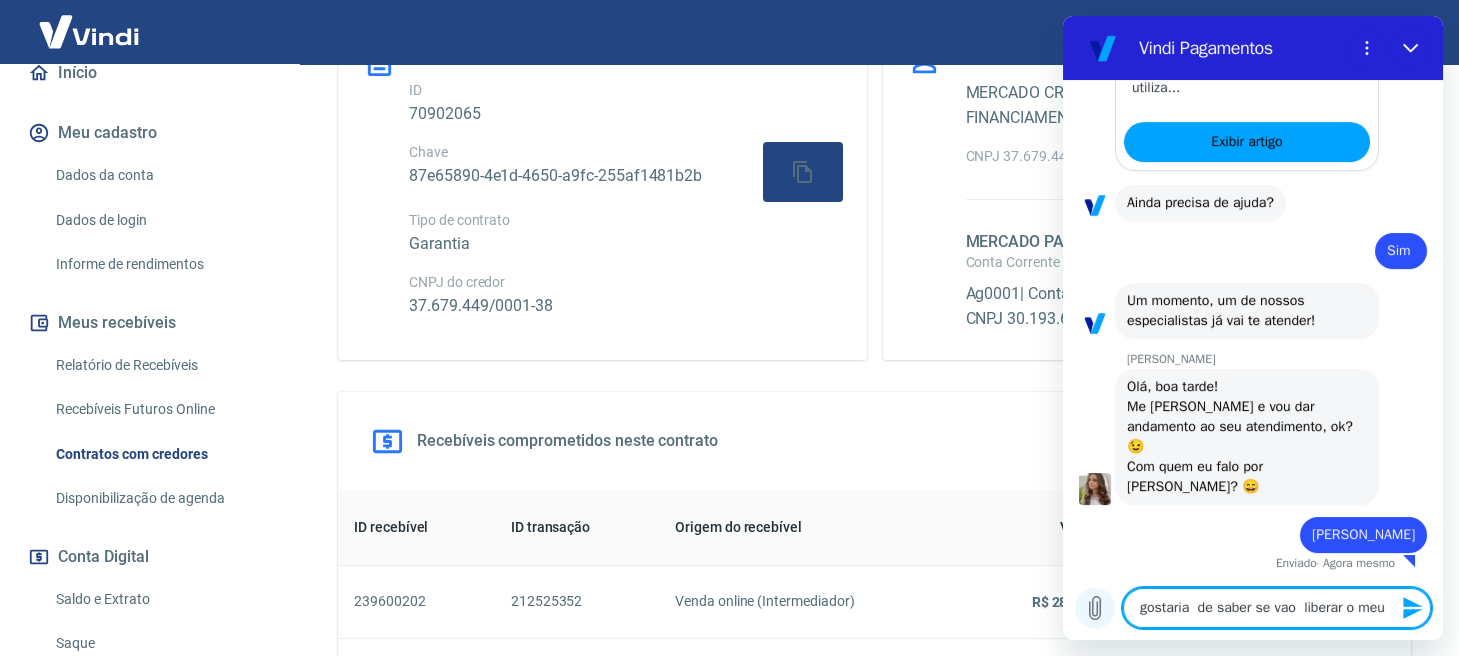 type on "gostaria  de saber se vao  liberar o meu" 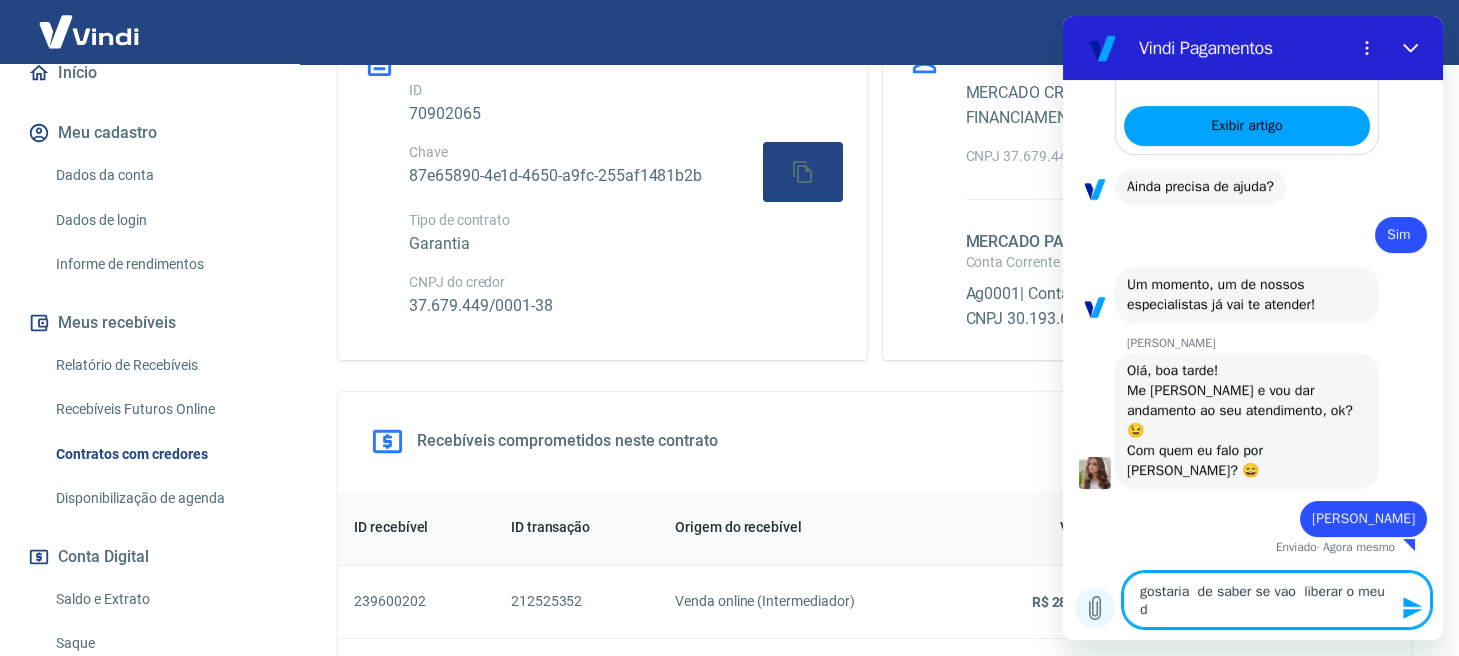 type on "gostaria  de saber se vao  liberar o meu di" 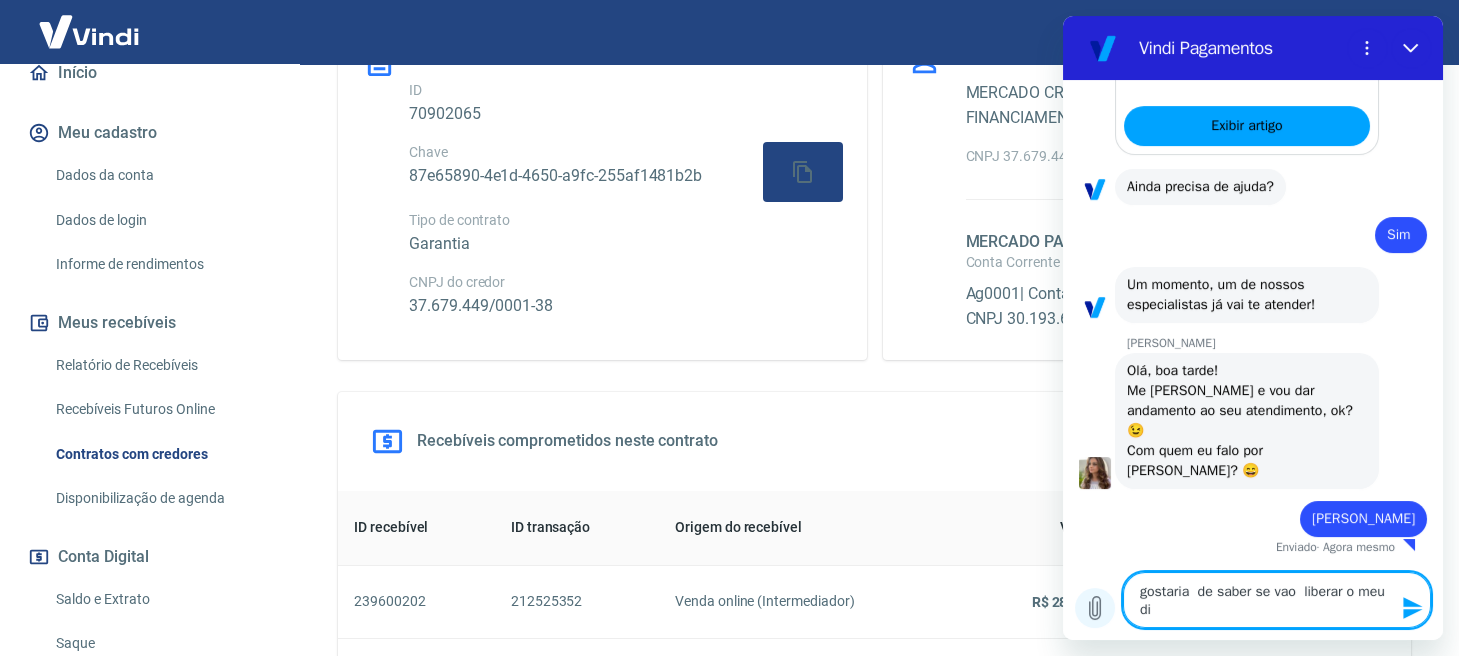 type on "gostaria  de saber se vao  liberar o meu din" 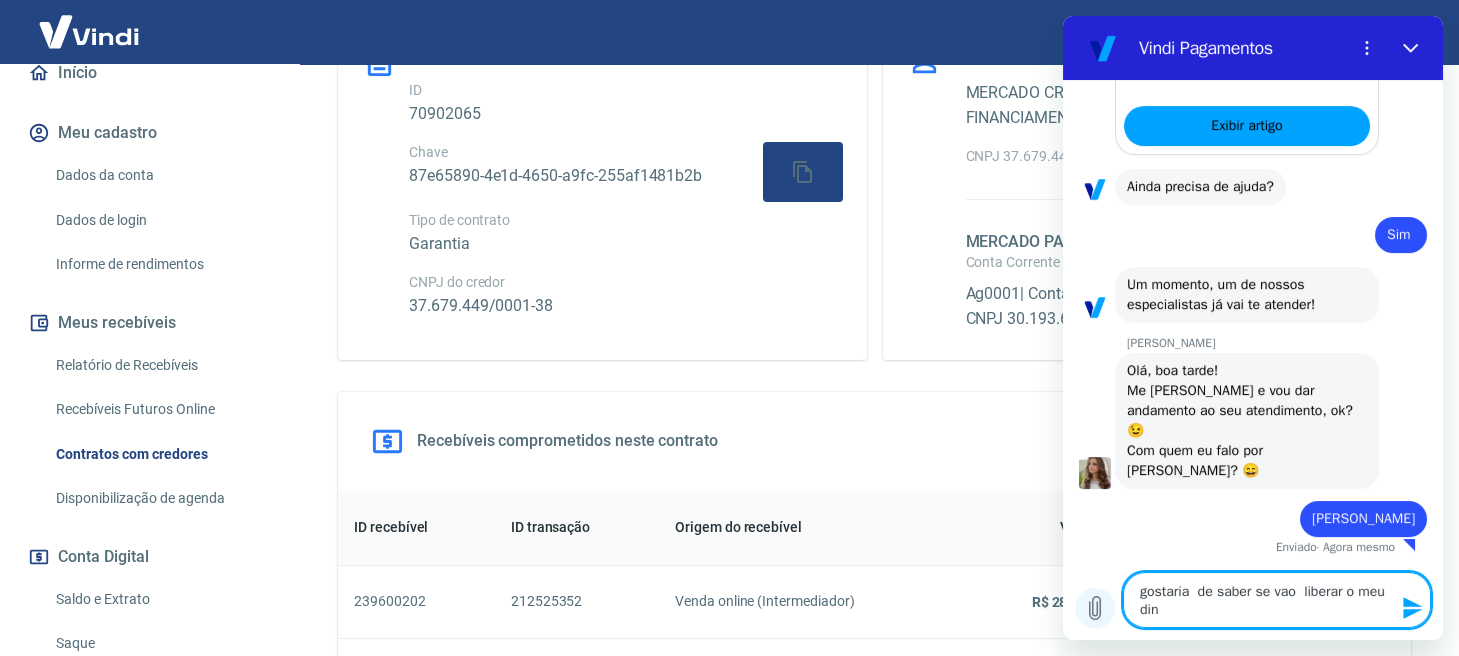 type on "gostaria  de saber se vao  liberar o meu dinh" 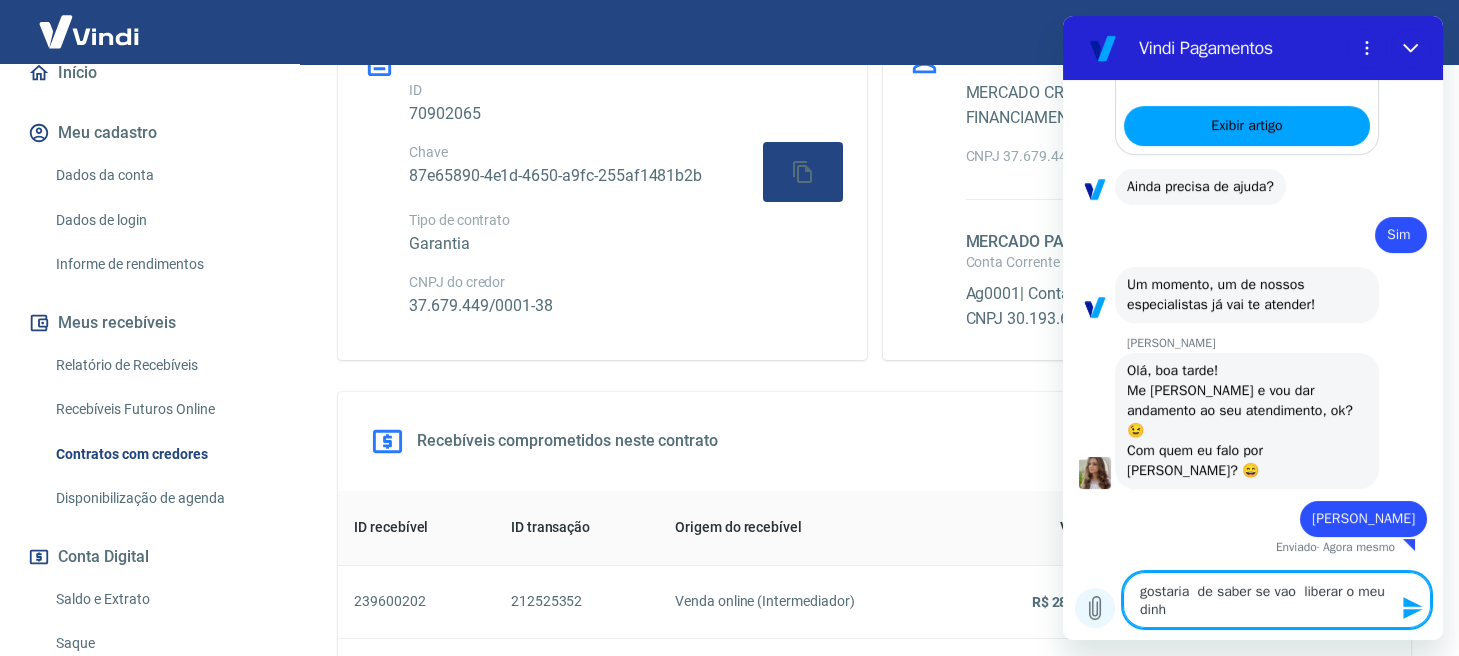 type on "gostaria  de saber se vao  liberar o meu dinhe" 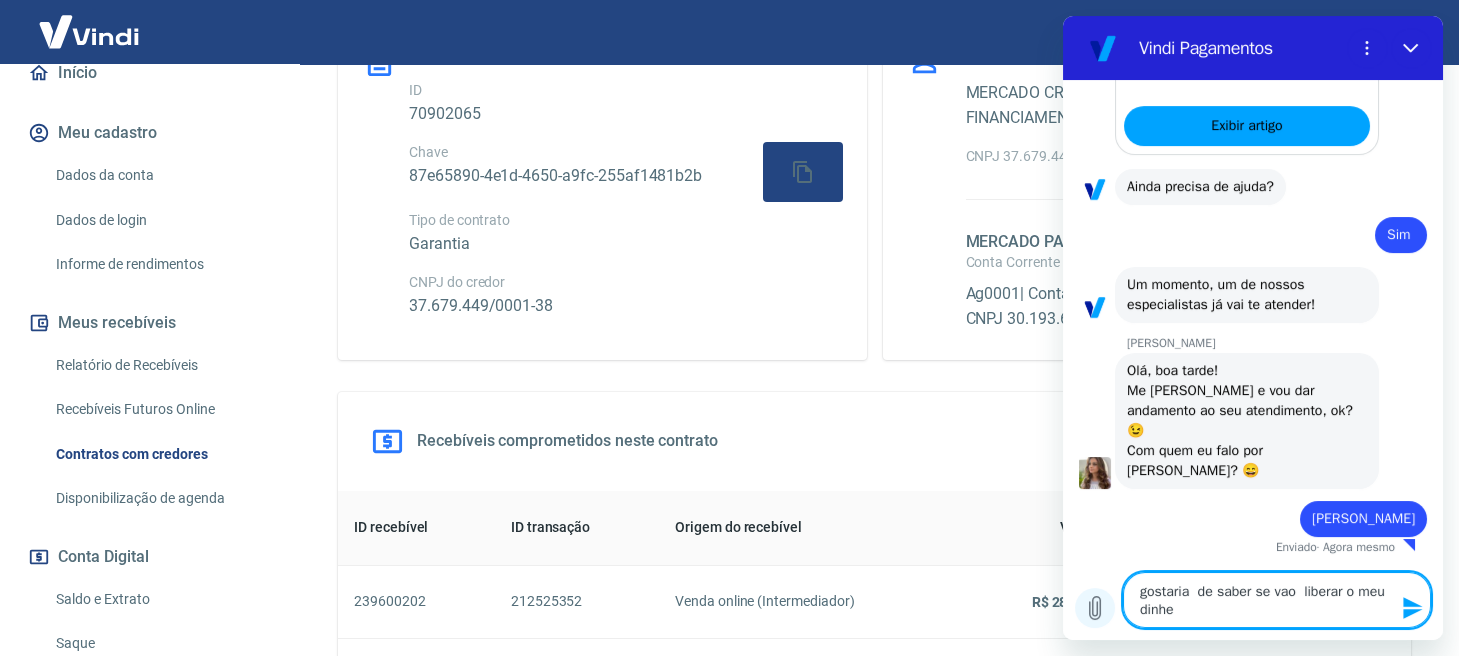 type on "gostaria  de saber se vao  liberar o meu dinhei" 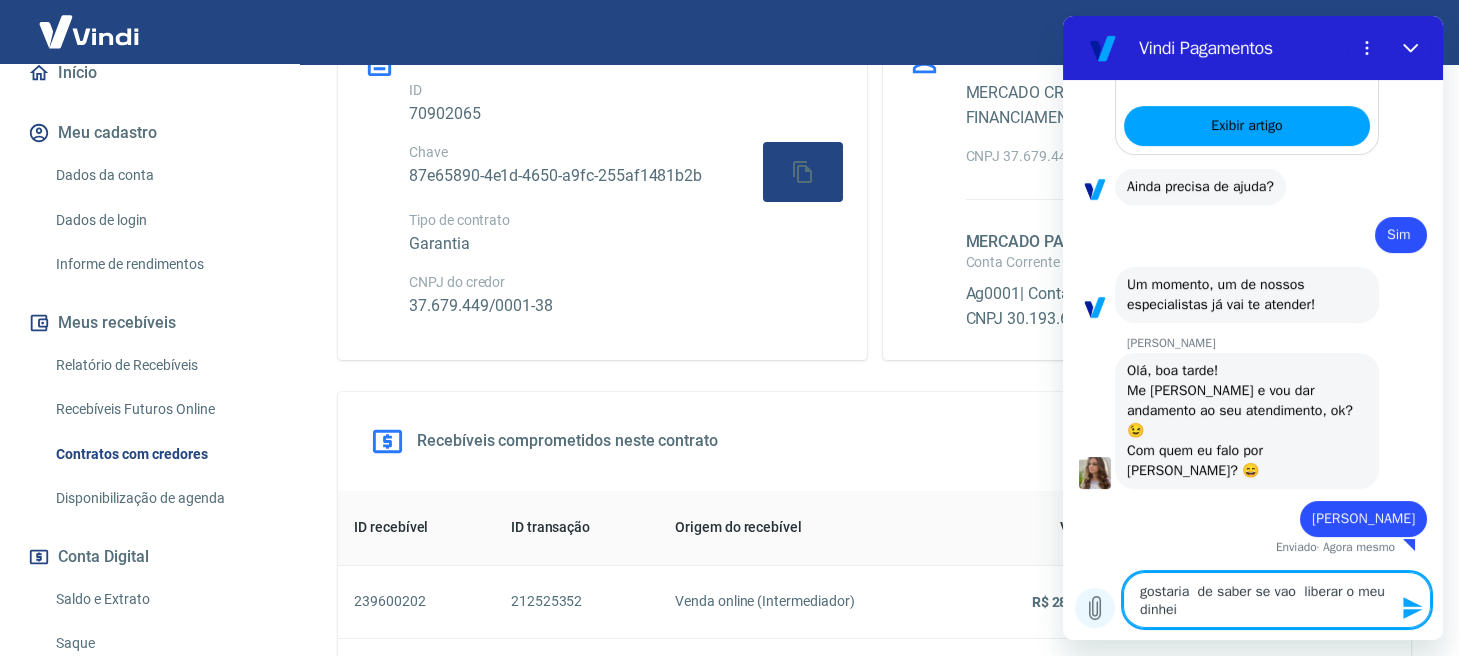 type on "gostaria  de saber se vao  liberar o meu dinheir" 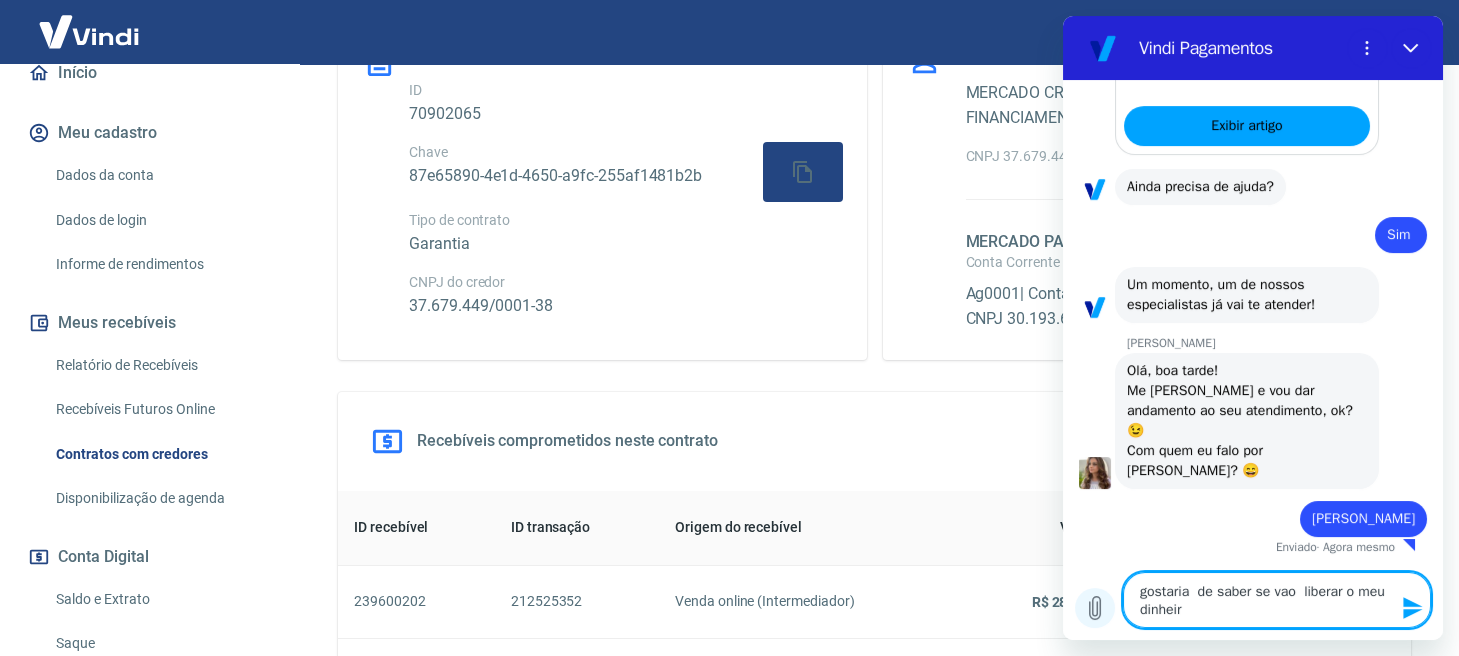 type on "gostaria  de saber se vao  liberar o meu dinheiro" 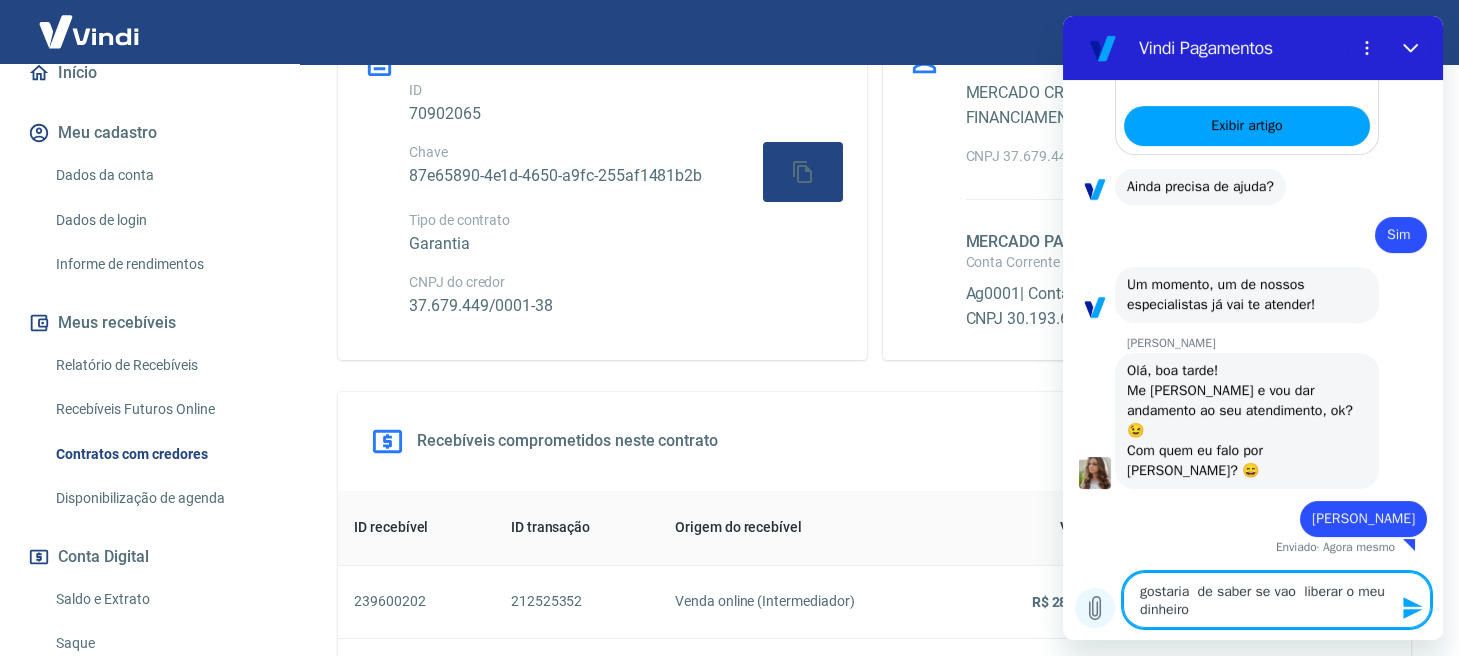 type on "gostaria  de saber se vao  liberar o meu dinheiro" 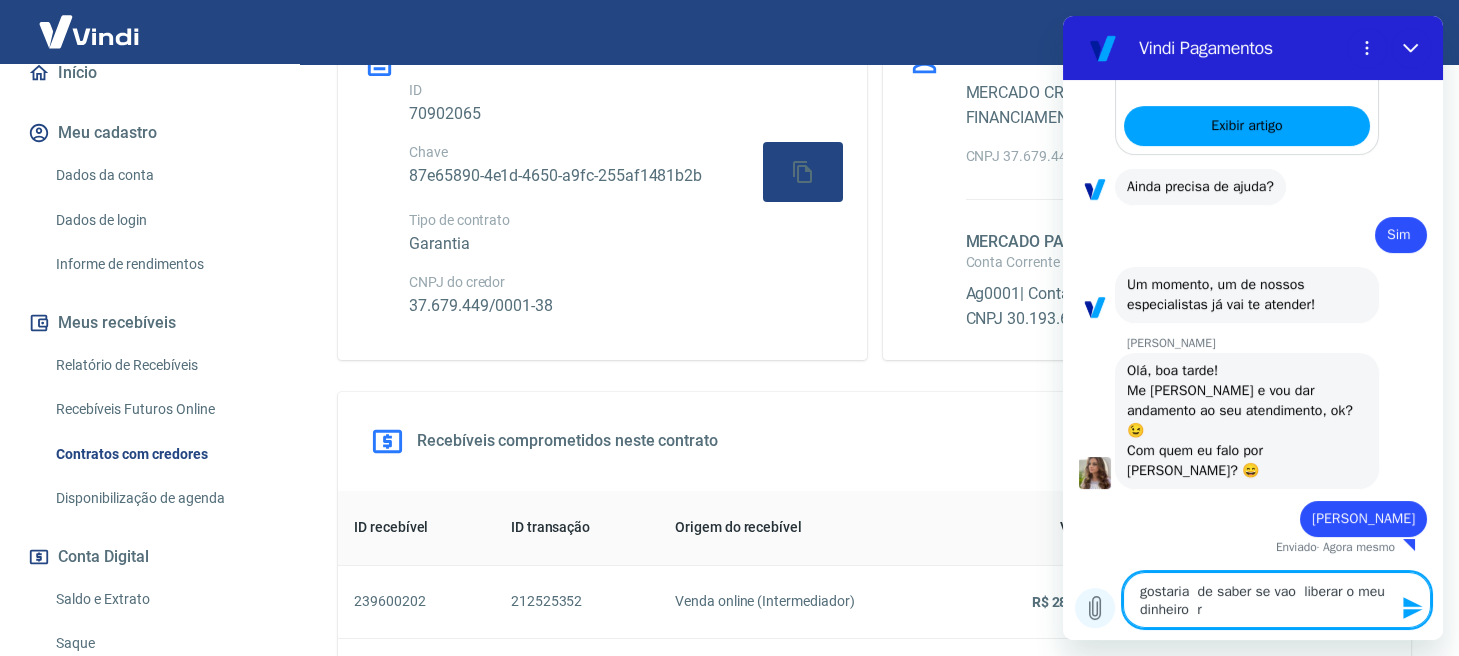 type on "gostaria  de saber se vao  liberar o meu dinheiro  re" 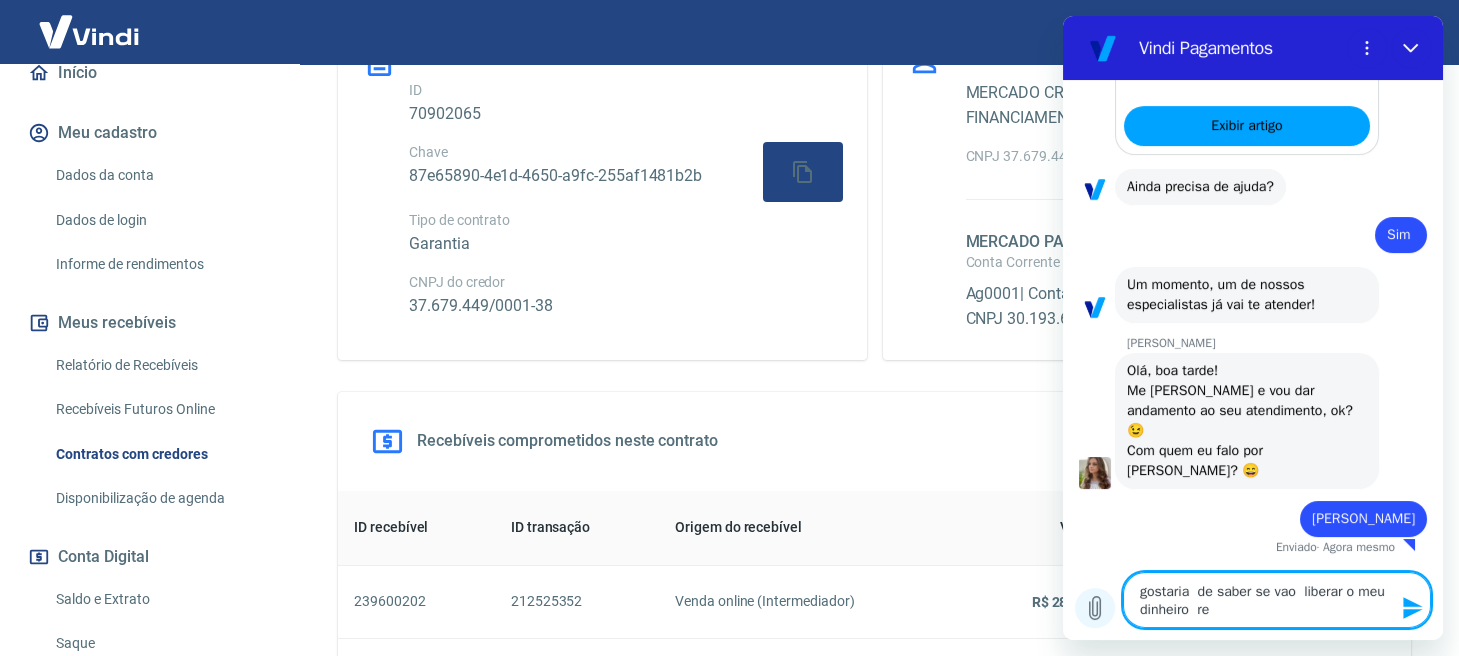 type on "gostaria  de saber se vao  liberar o meu dinheiro  ret" 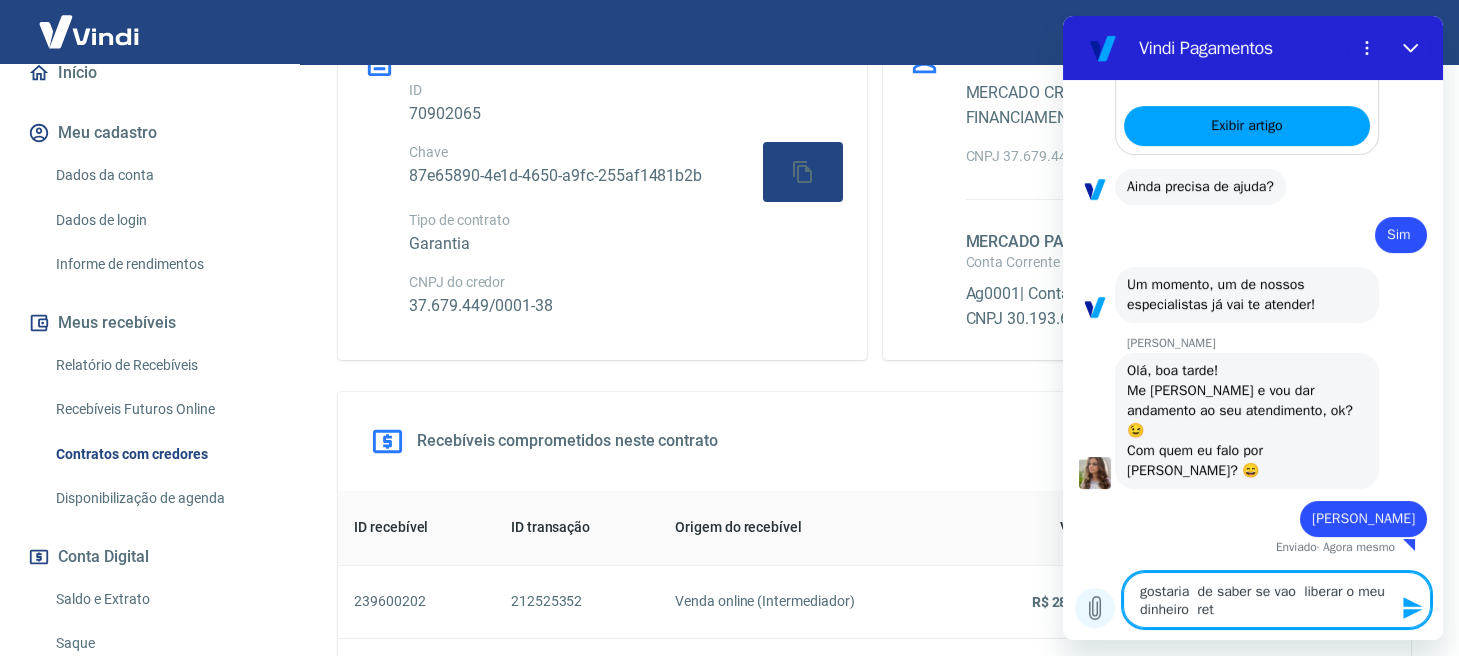 type on "gostaria  de saber se vao  liberar o meu dinheiro  reti" 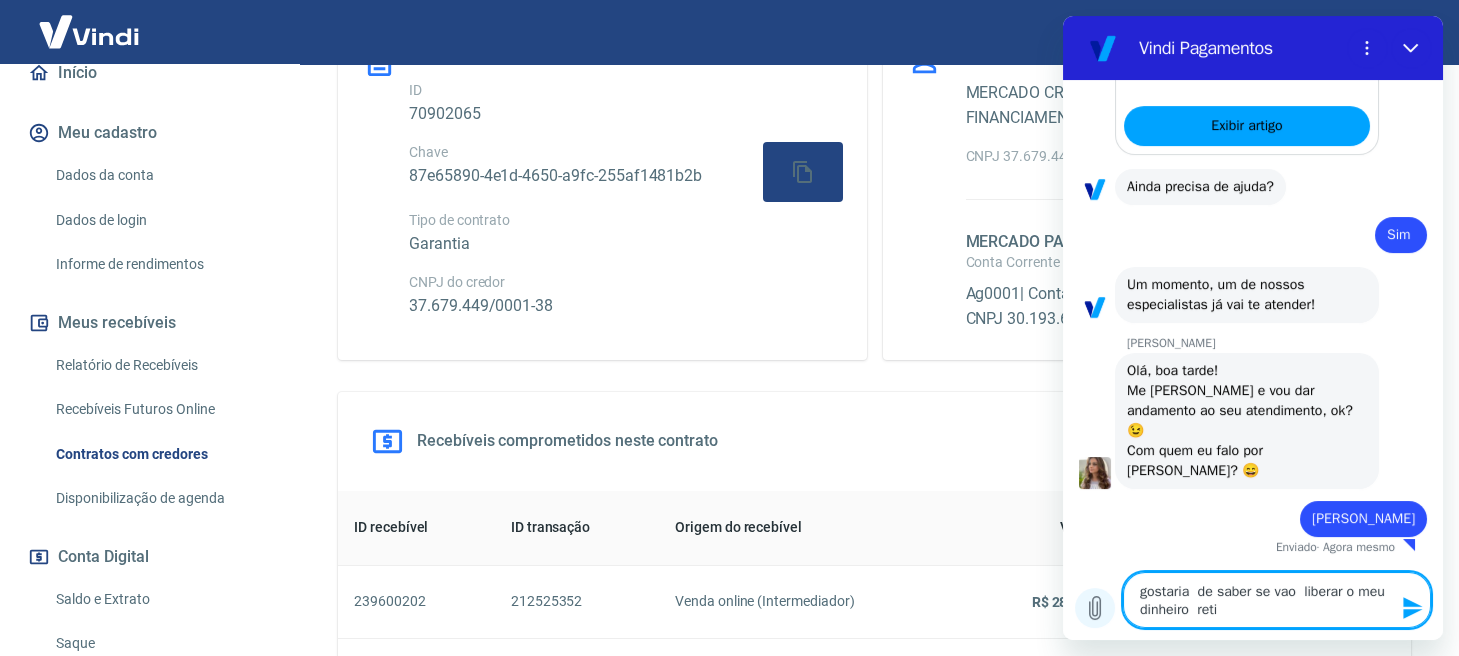 type on "gostaria  de saber se vao  liberar o meu dinheiro  ret" 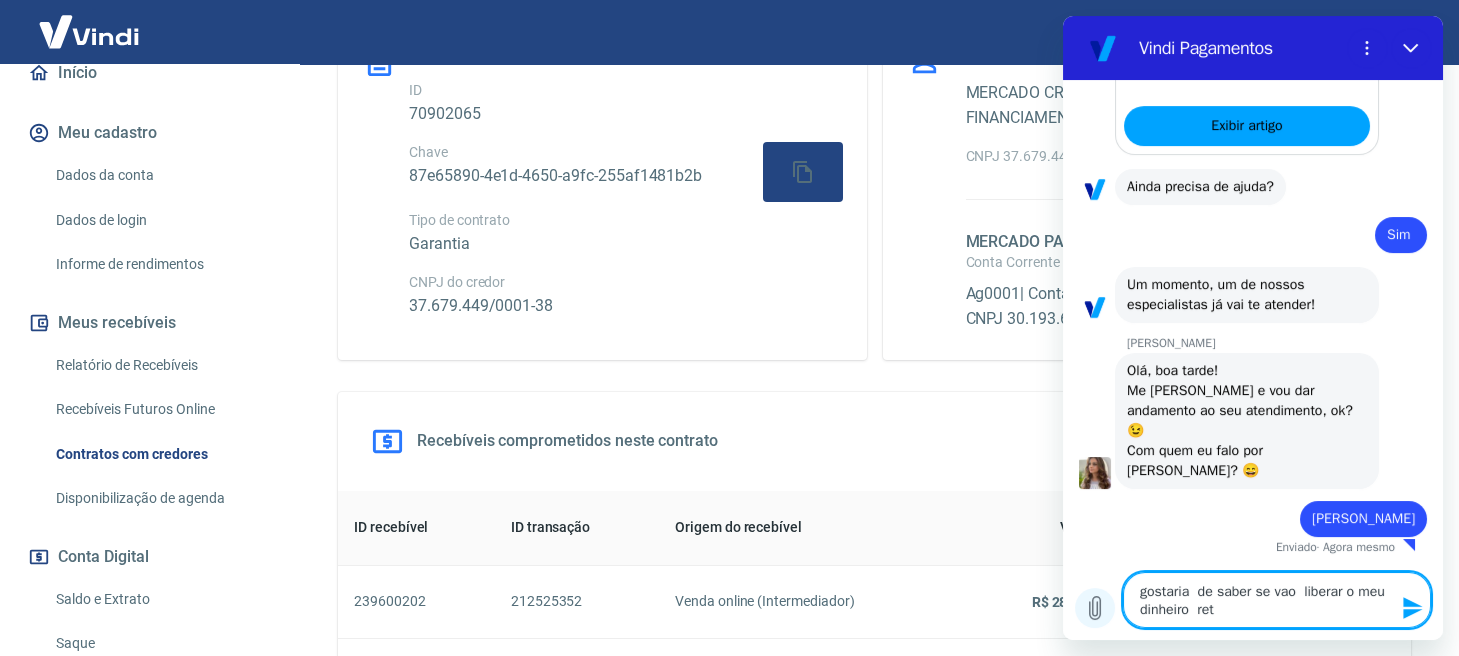 type on "gostaria  de saber se vao  liberar o meu dinheiro  re" 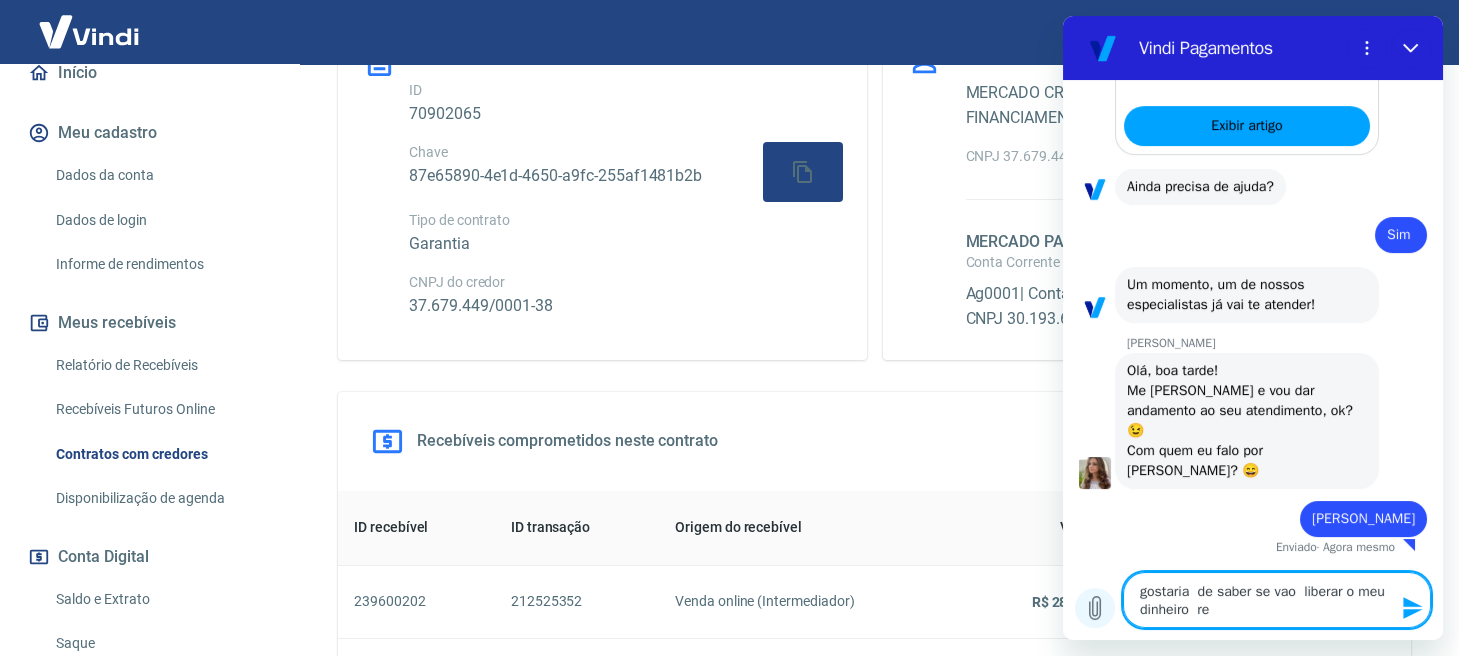 type on "gostaria  de saber se vao  liberar o meu dinheiro  ret" 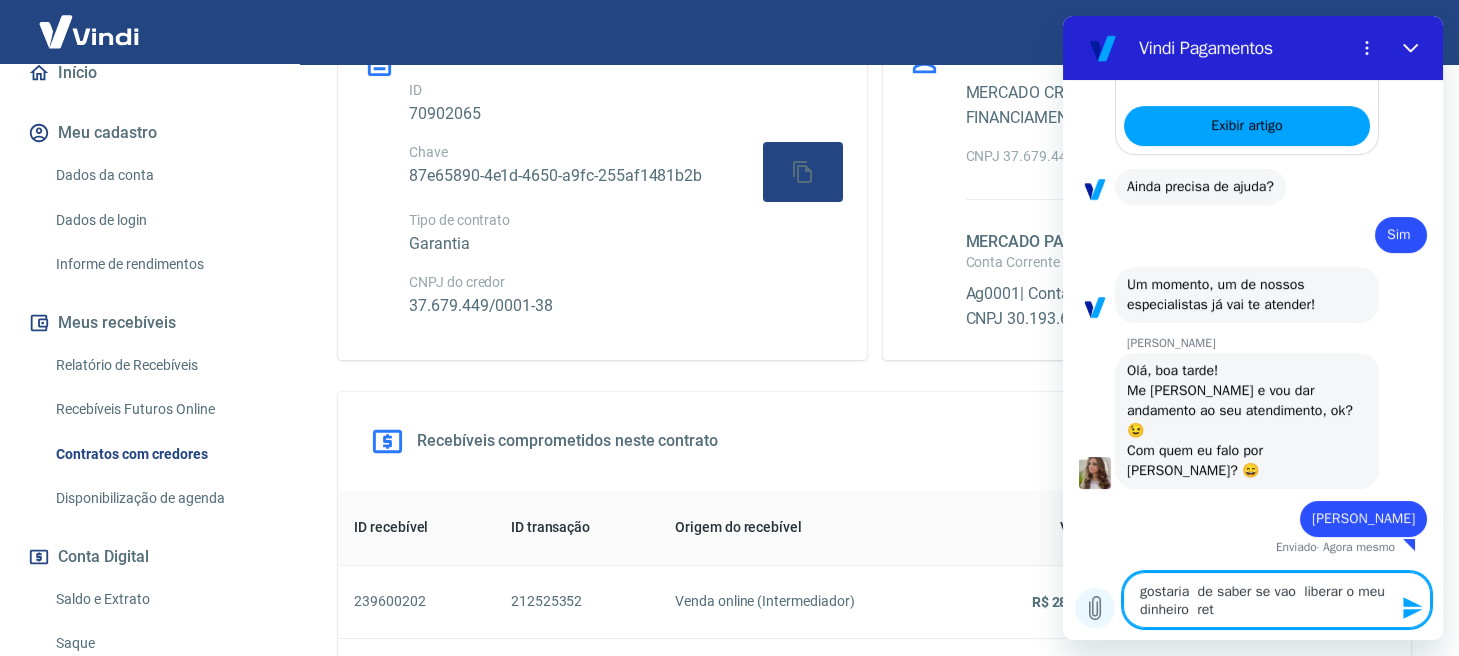 type on "gostaria  de saber se vao  liberar o meu dinheiro  reti" 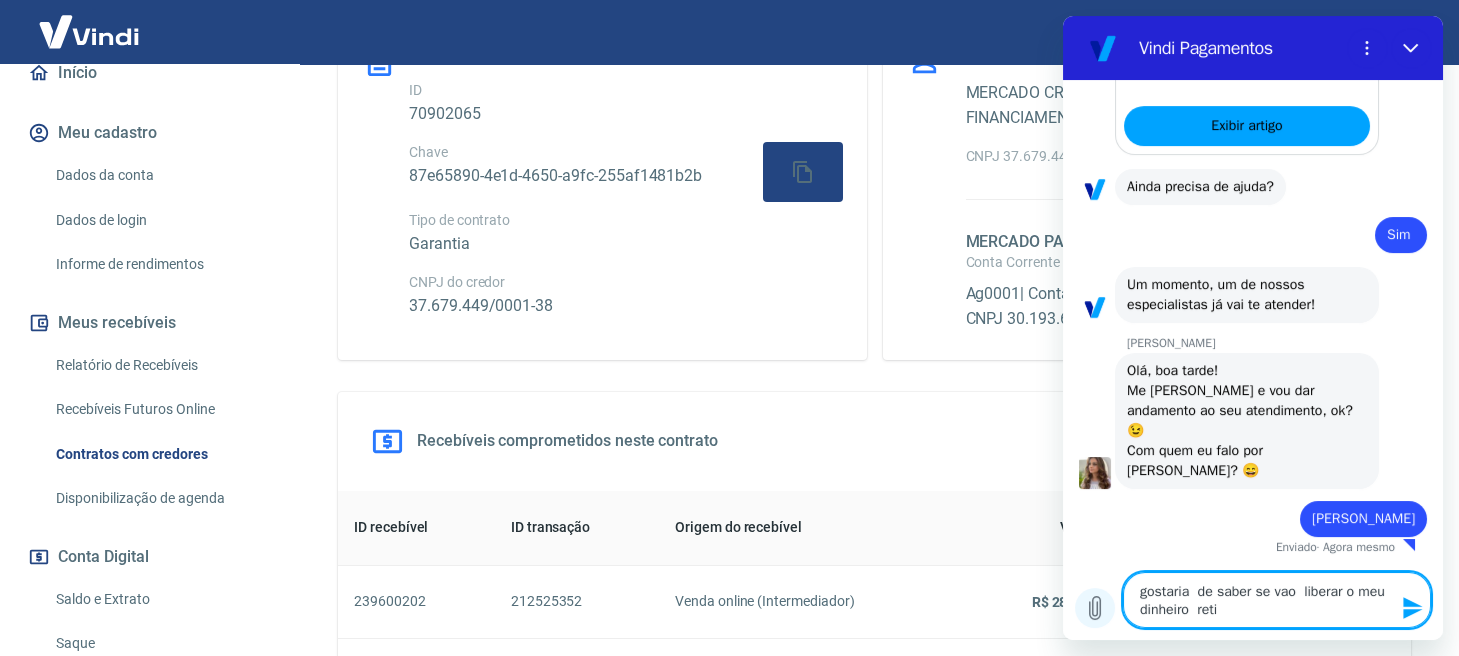 type on "gostaria  de saber se vao  liberar o meu dinheiro  retid" 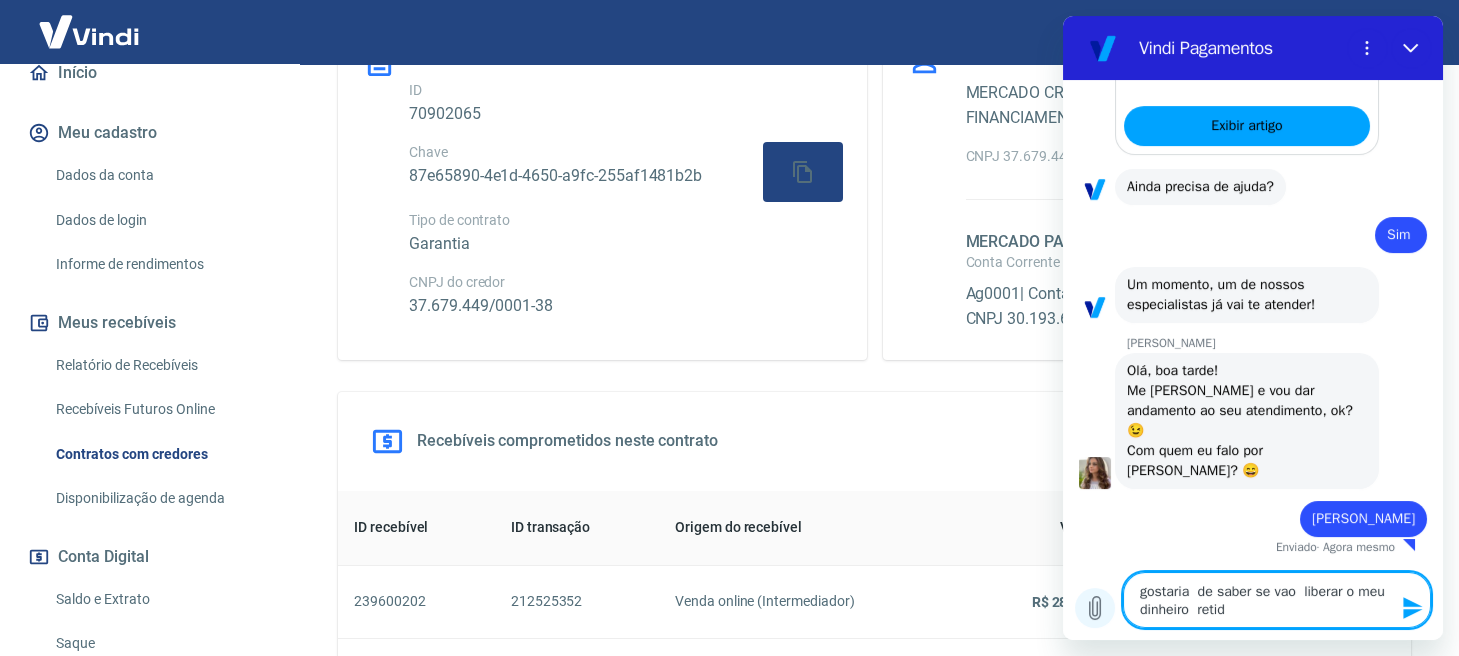 type on "gostaria  de saber se vao  liberar o meu dinheiro  retido" 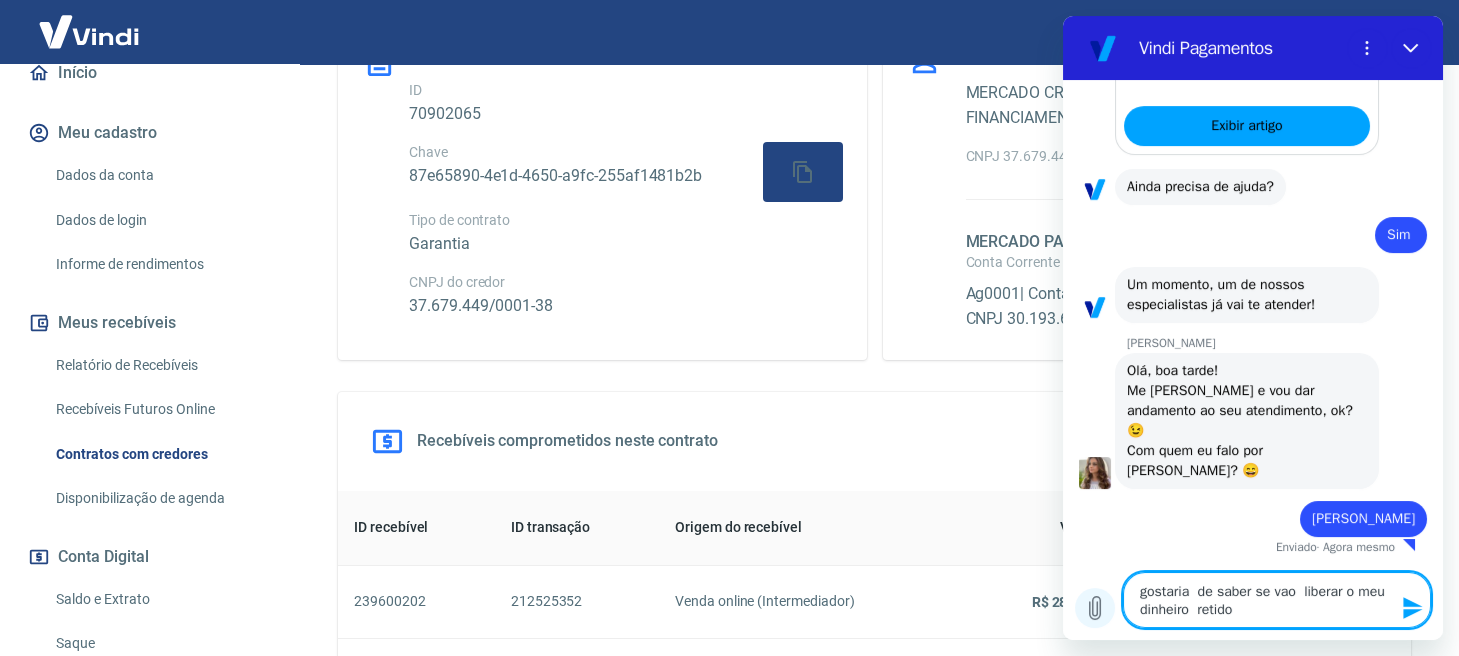 type on "x" 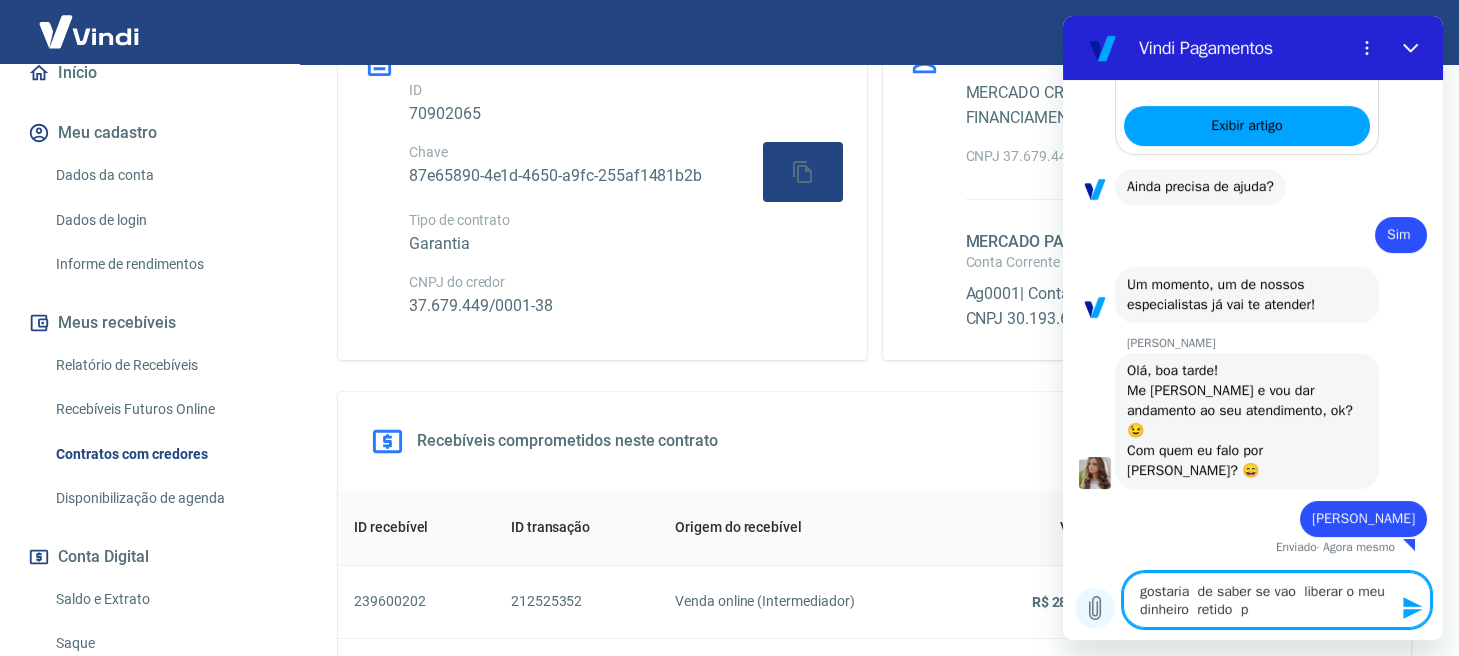 type on "gostaria  de saber se vao  liberar o meu dinheiro  retido  po" 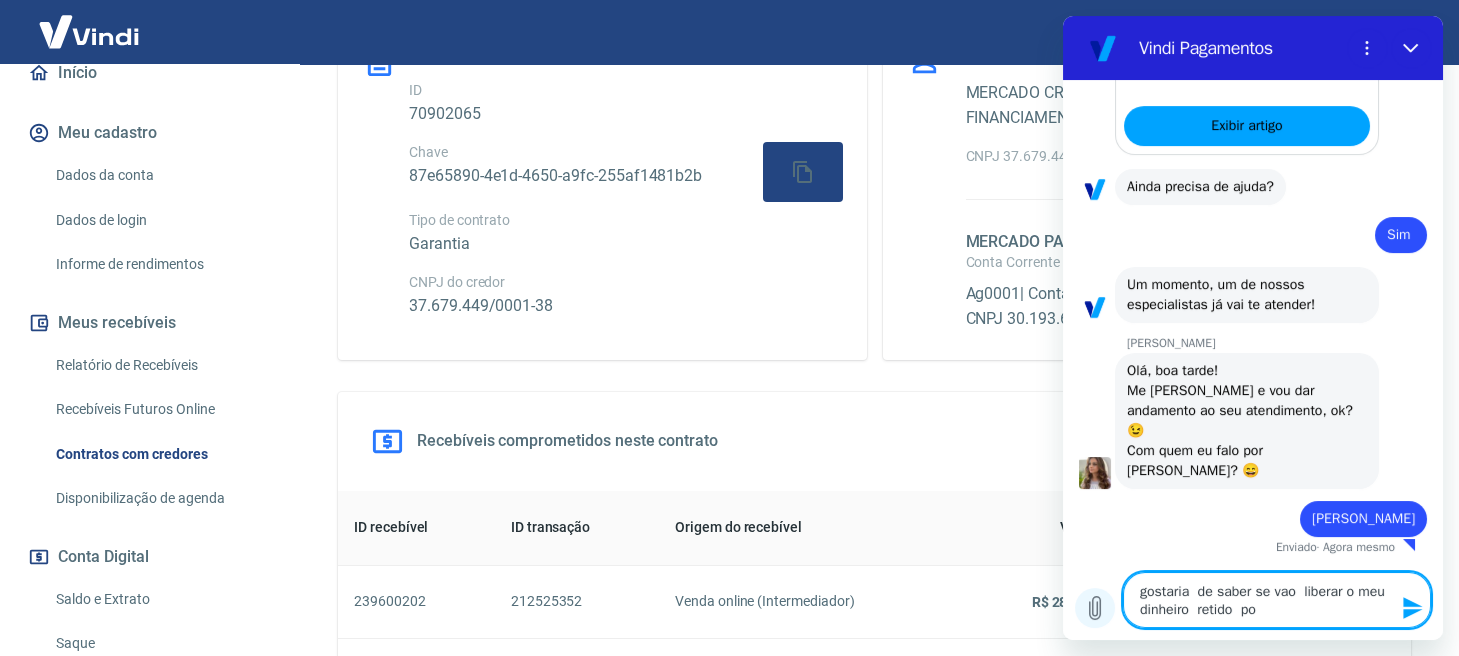 type on "x" 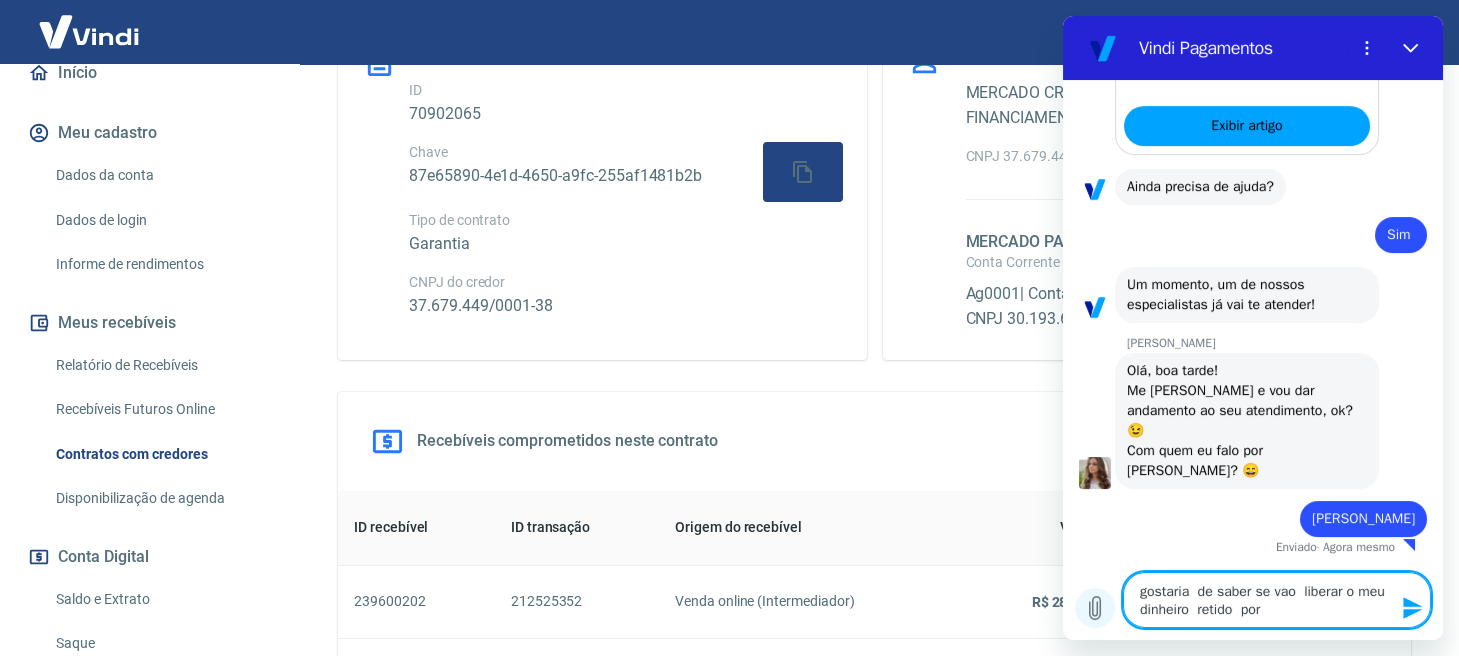 type on "gostaria  de saber se vao  liberar o meu dinheiro  retido  po" 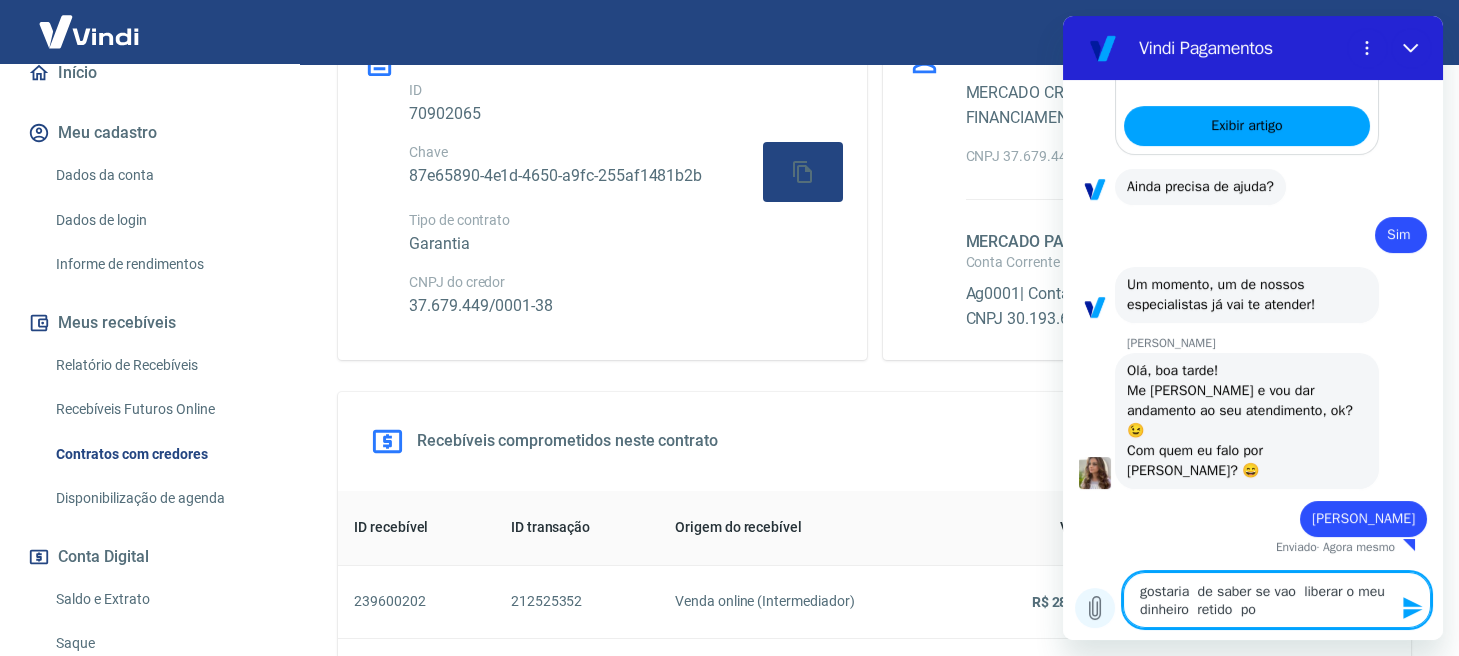 type on "gostaria  de saber se vao  liberar o meu dinheiro  retido  por" 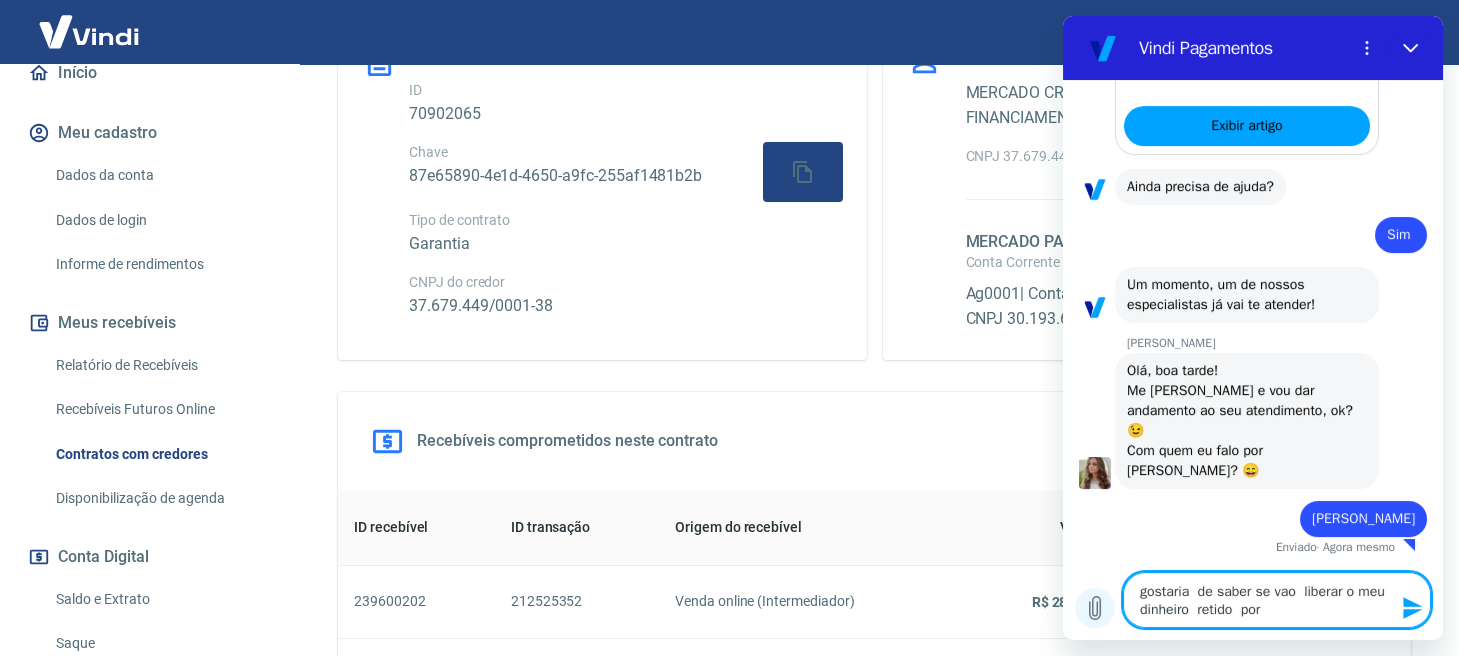 type on "gostaria  de saber se vao  liberar o meu dinheiro  retido  por" 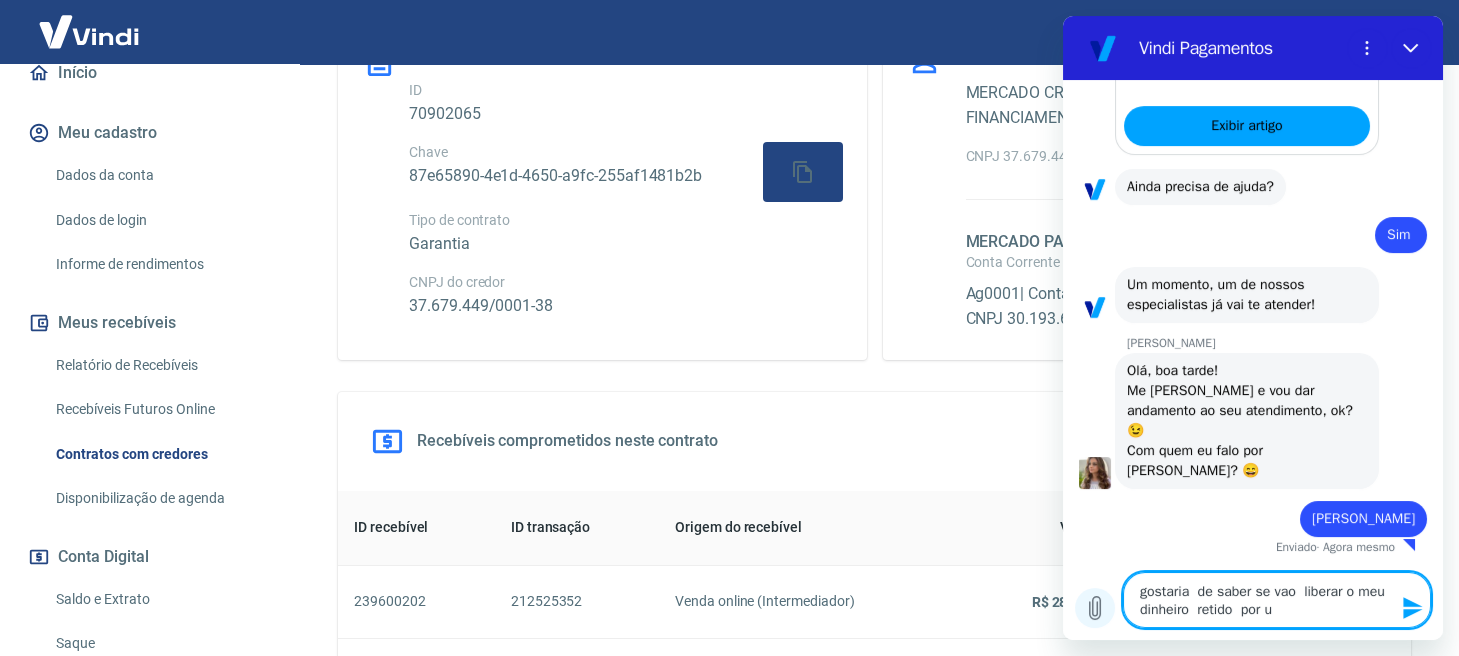 type on "x" 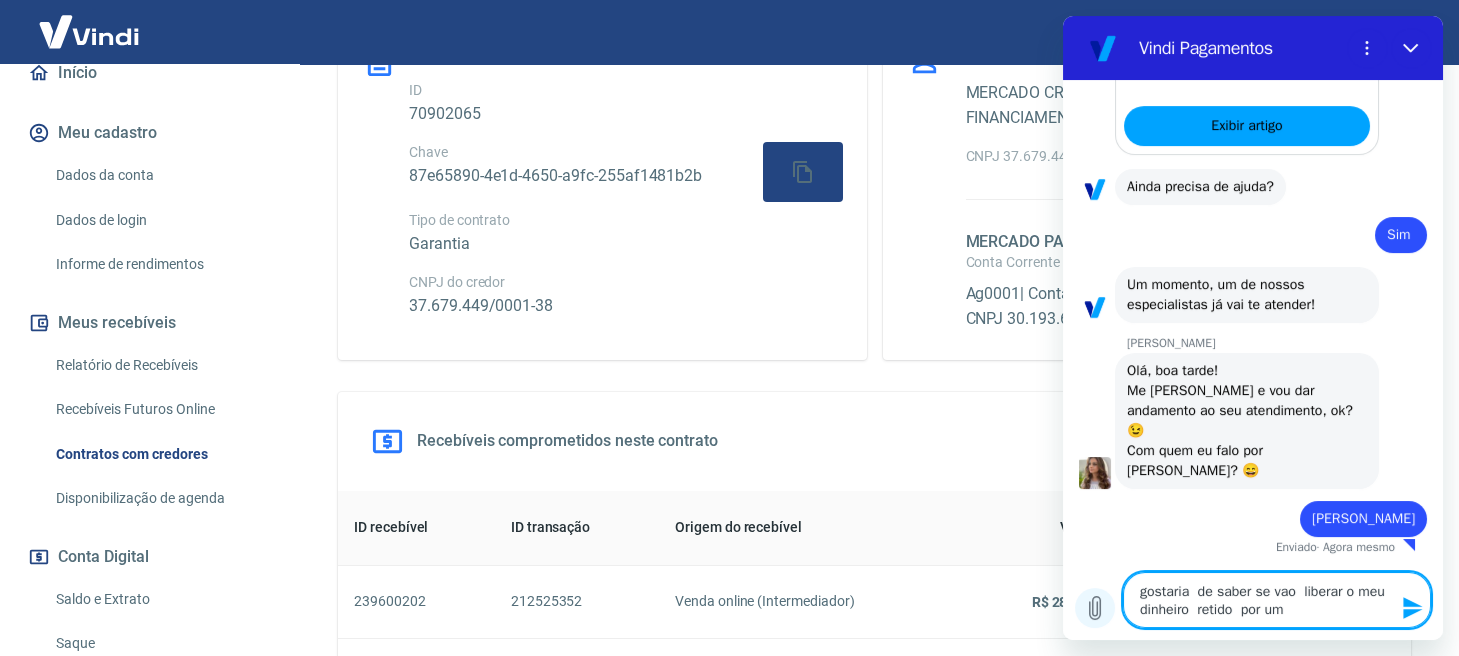 type on "gostaria  de saber se vao  liberar o meu dinheiro  retido  por um" 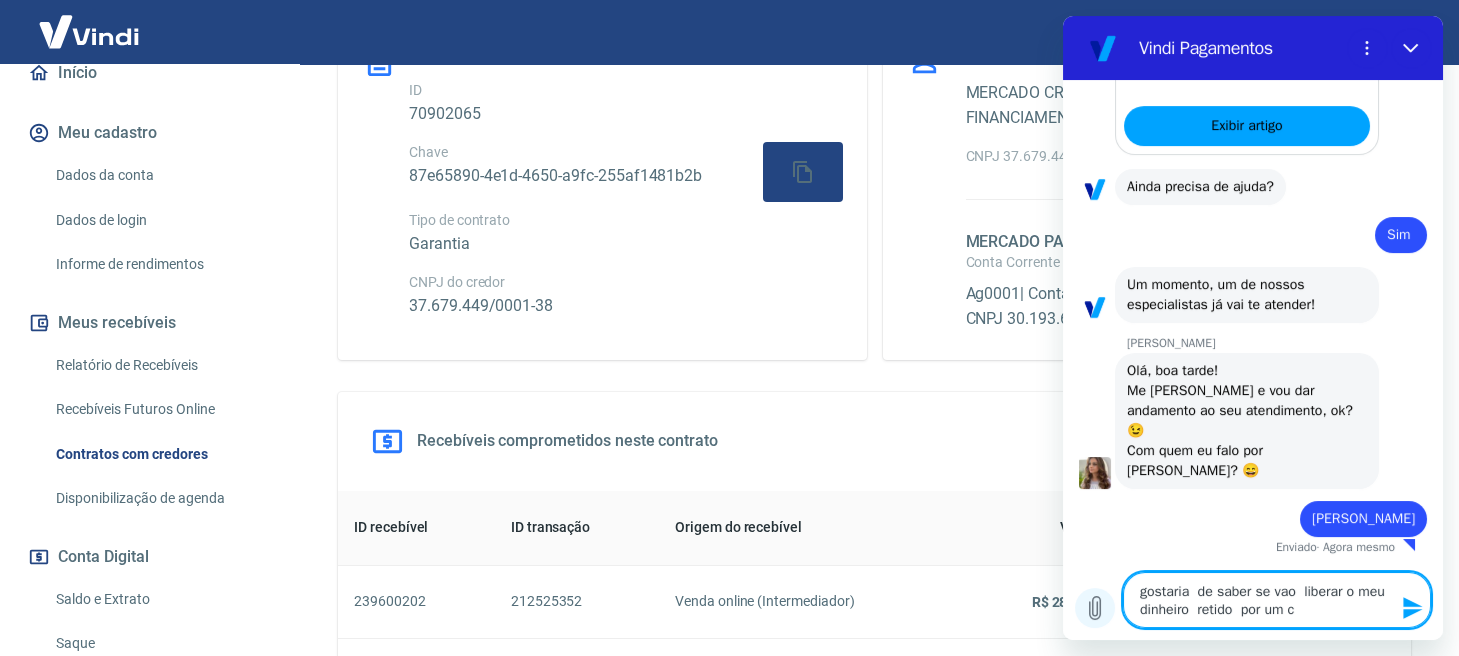 type on "x" 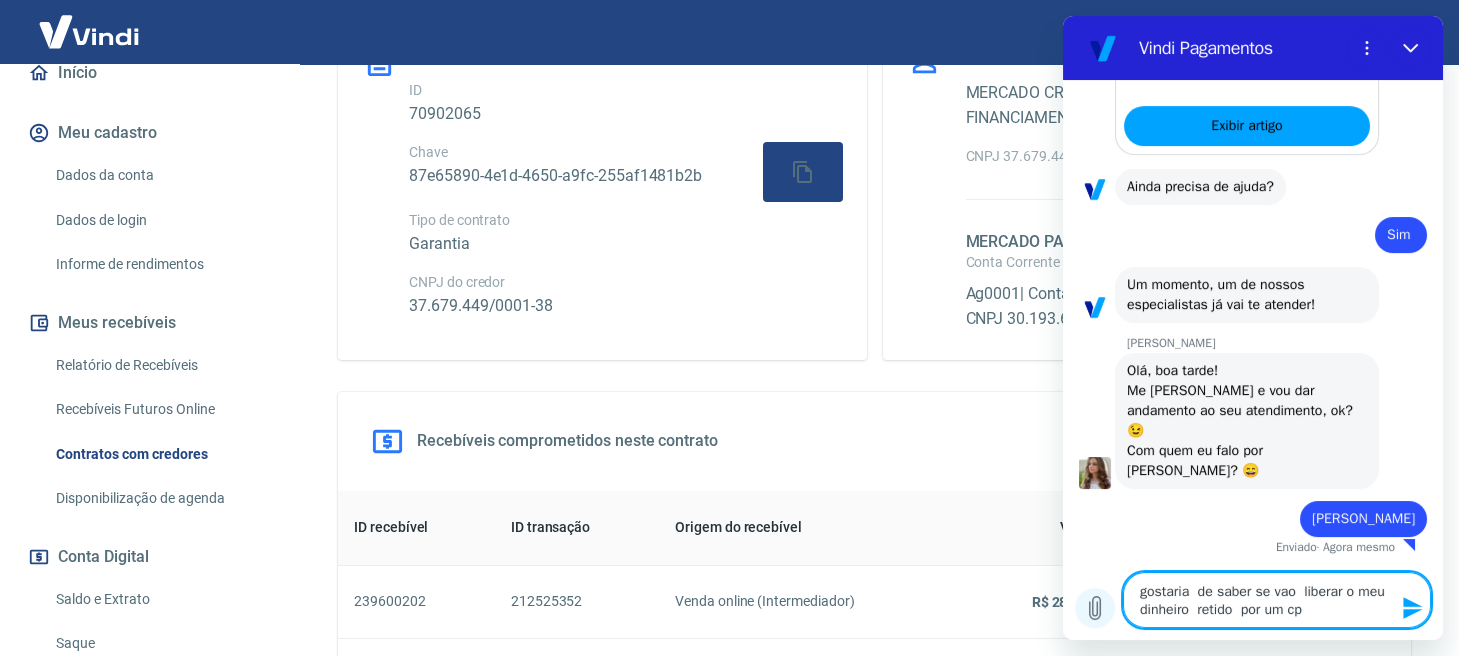 type on "gostaria  de saber se vao  liberar o meu dinheiro  retido  por um cpo" 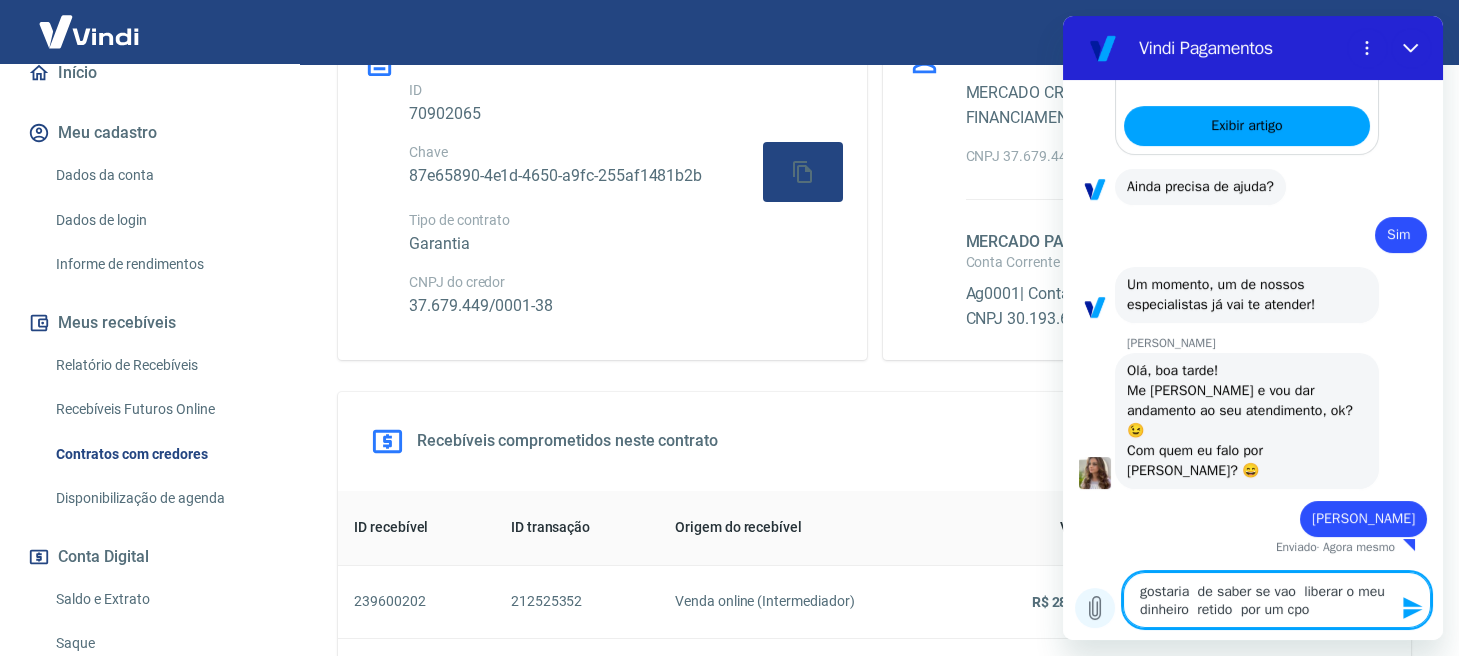 type on "gostaria  de saber se vao  liberar o meu dinheiro  retido  por um cp" 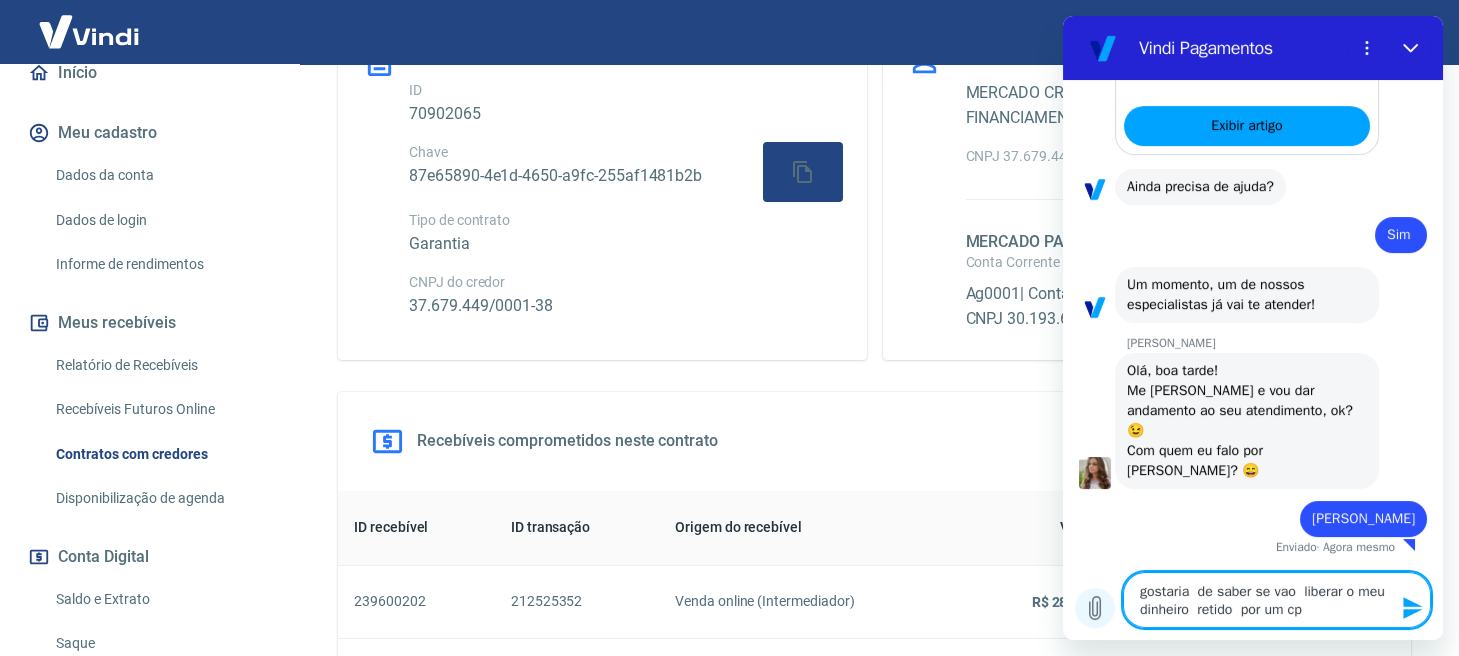 type on "gostaria  de saber se vao  liberar o meu dinheiro  retido  por um c" 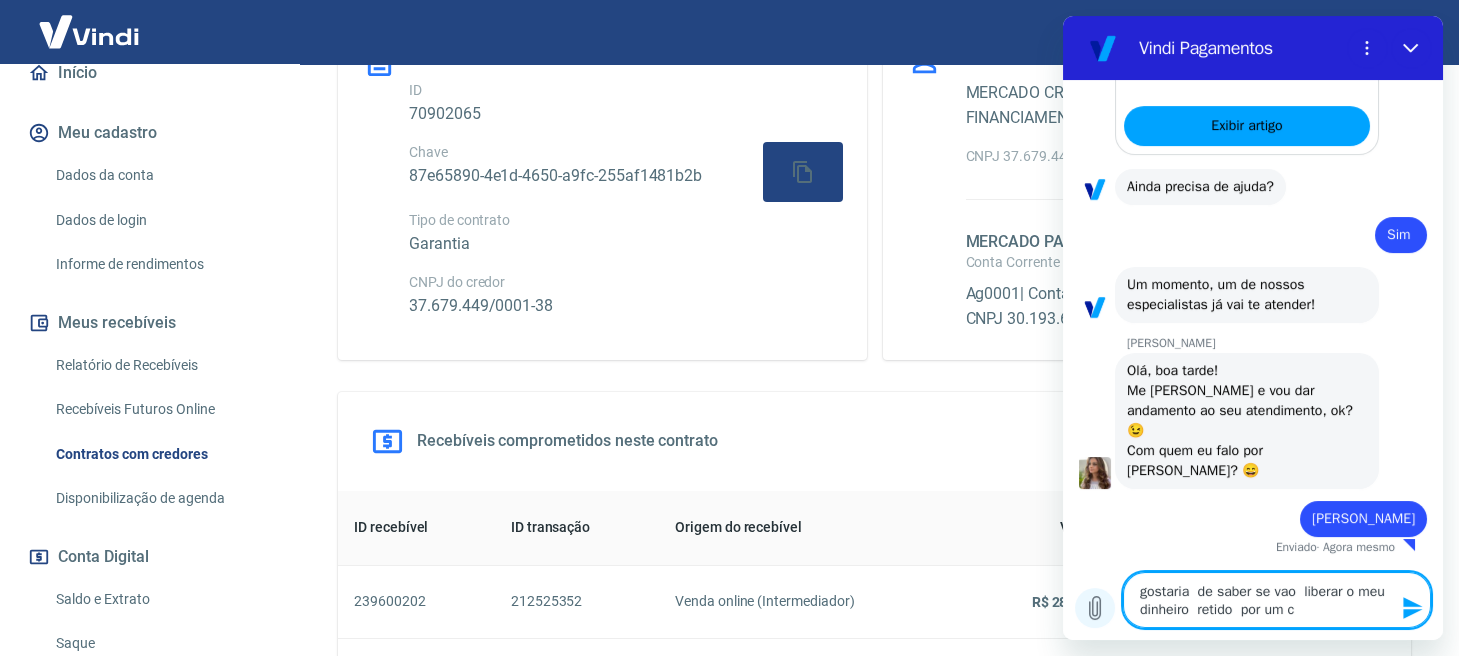 type on "x" 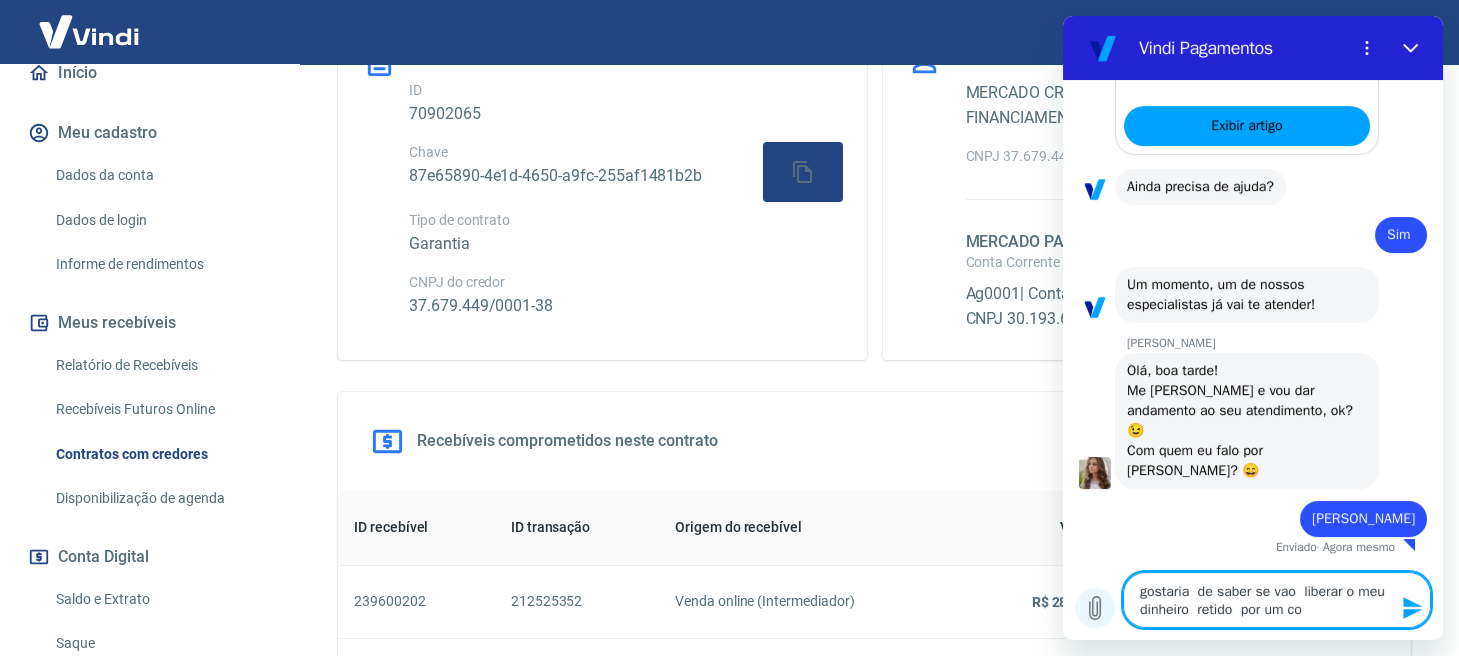 type on "x" 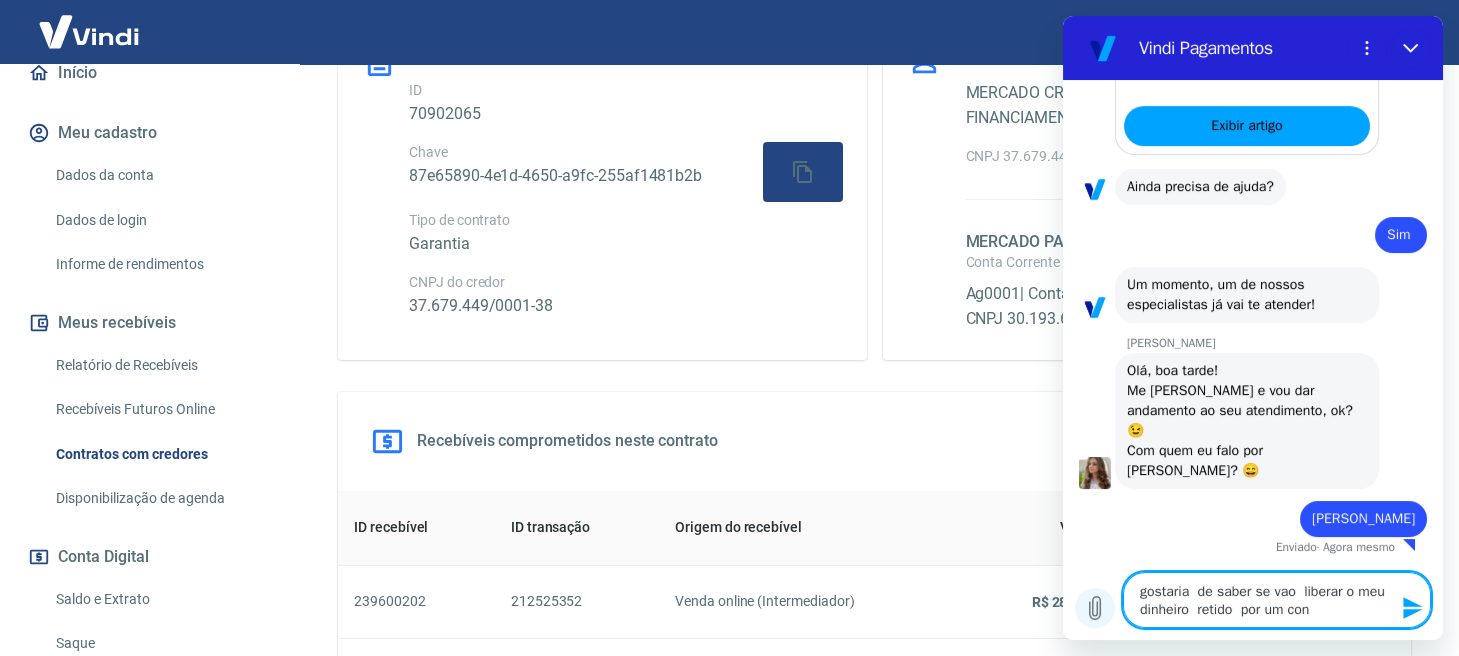 type on "gostaria  de saber se vao  liberar o meu dinheiro  retido  por um cont" 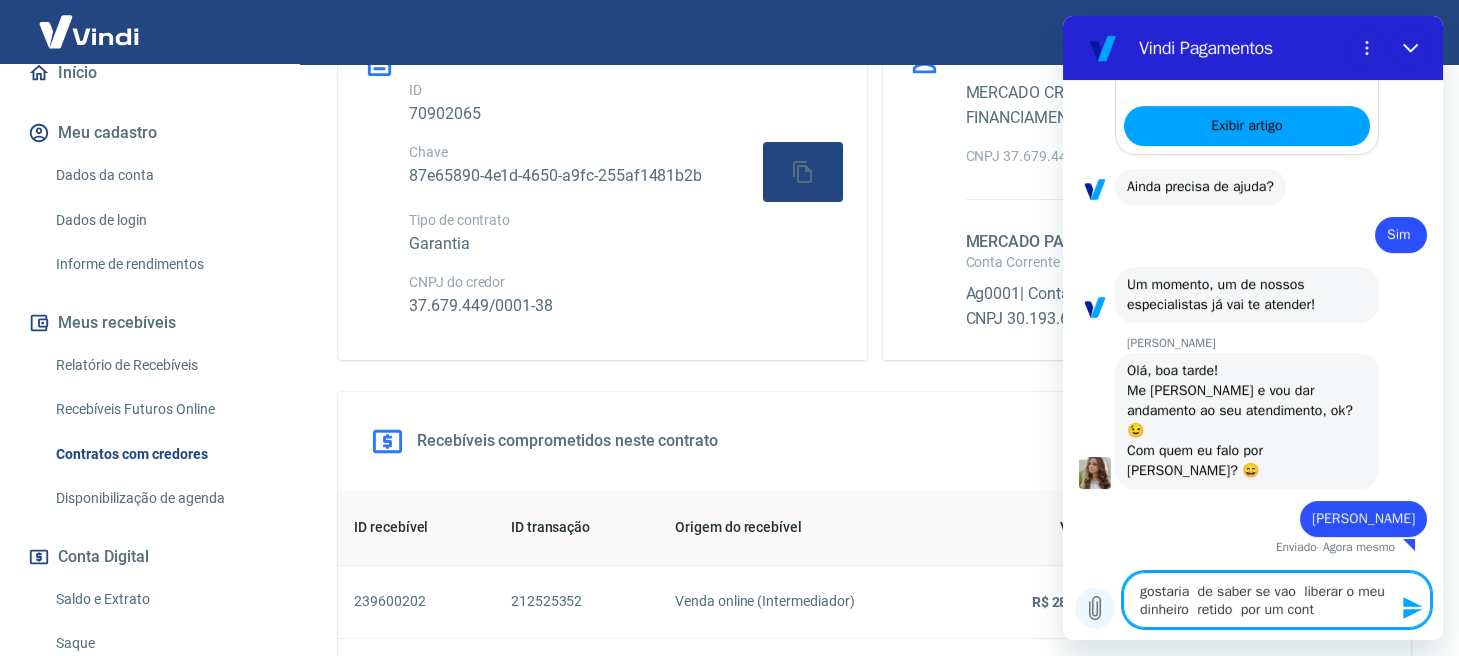 type 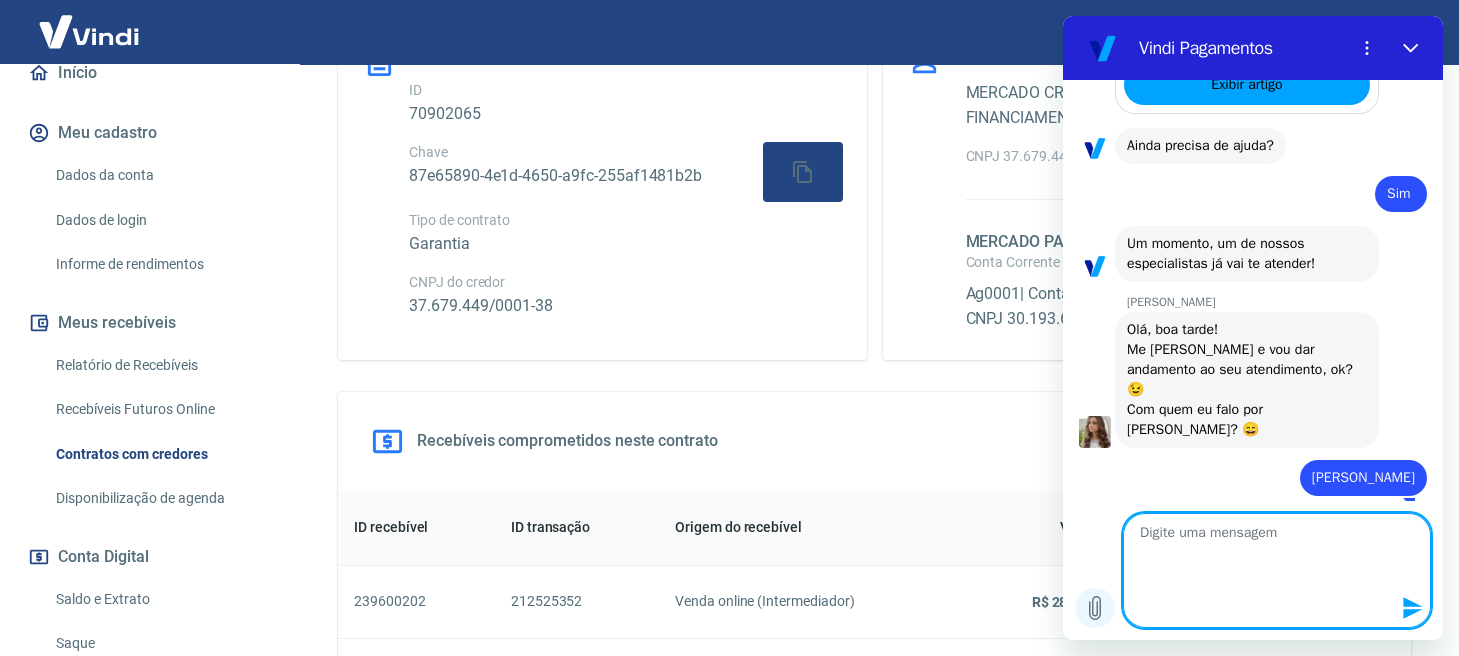 scroll, scrollTop: 0, scrollLeft: 0, axis: both 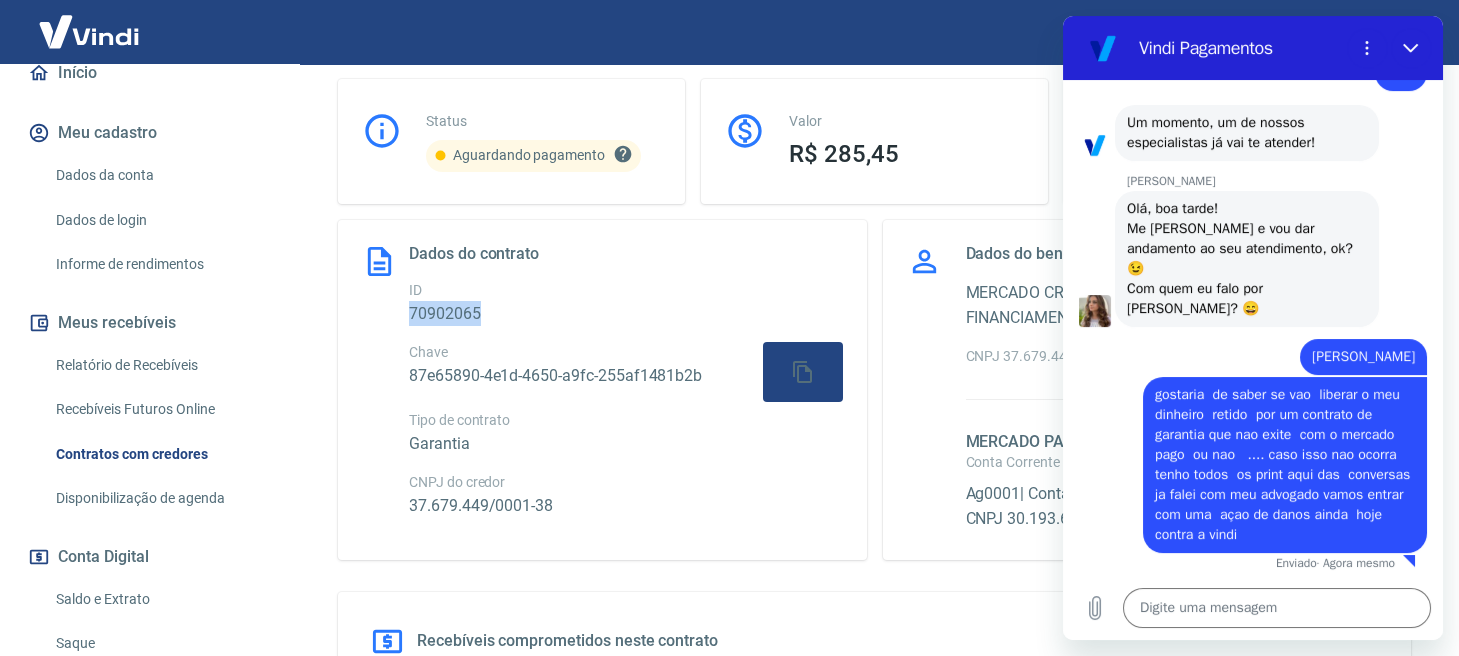 drag, startPoint x: 402, startPoint y: 311, endPoint x: 552, endPoint y: 323, distance: 150.47923 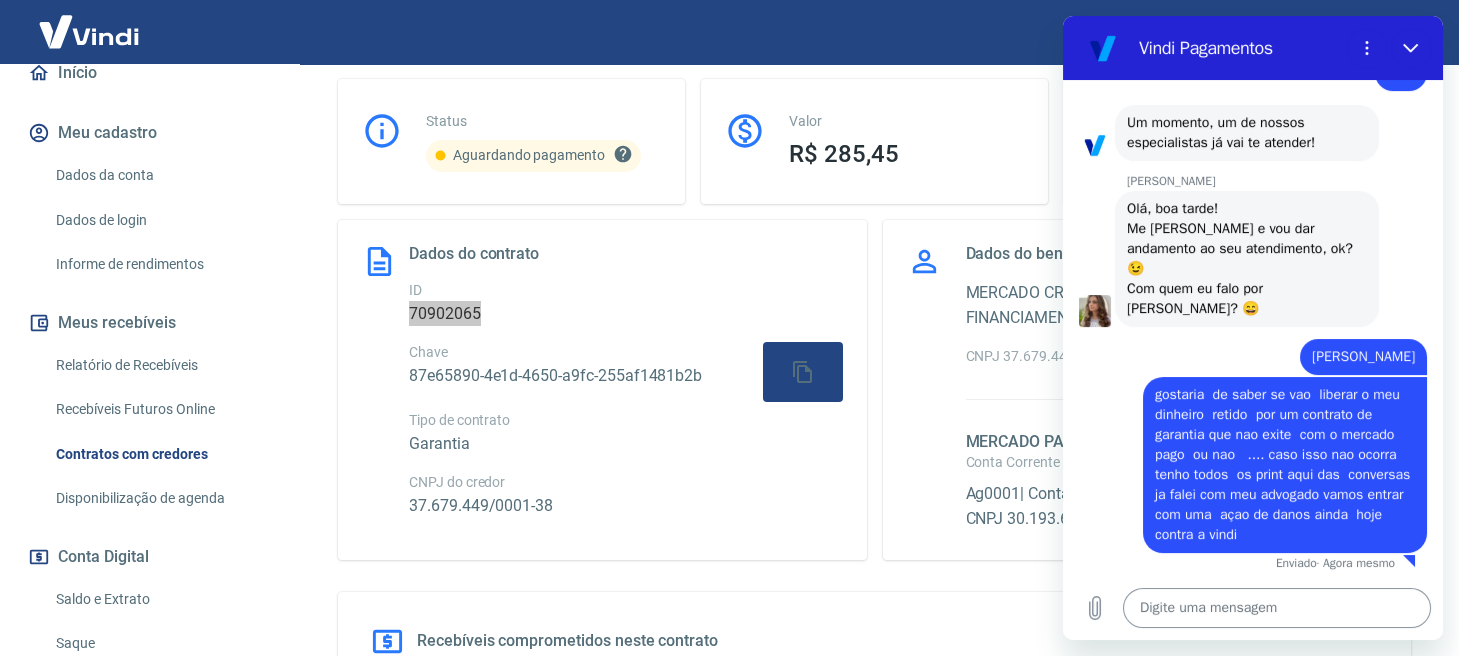 click at bounding box center (1277, 608) 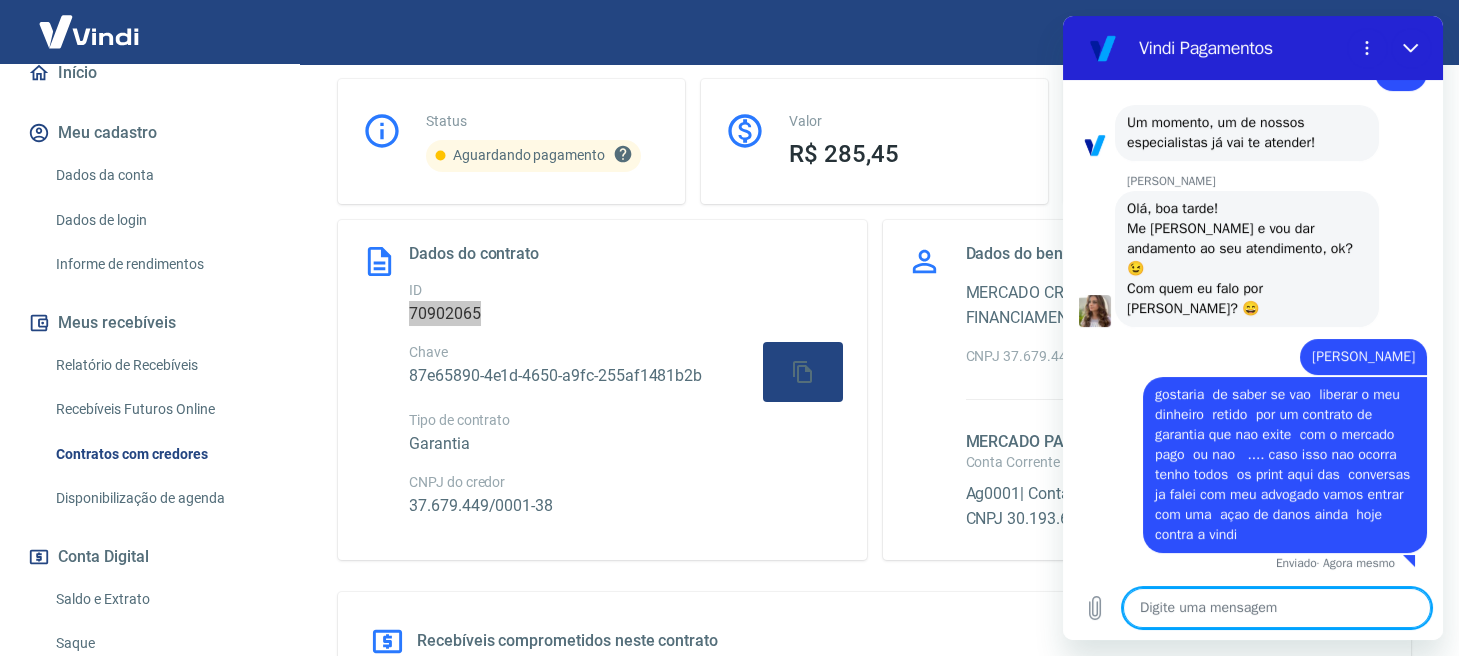 paste on "70902065" 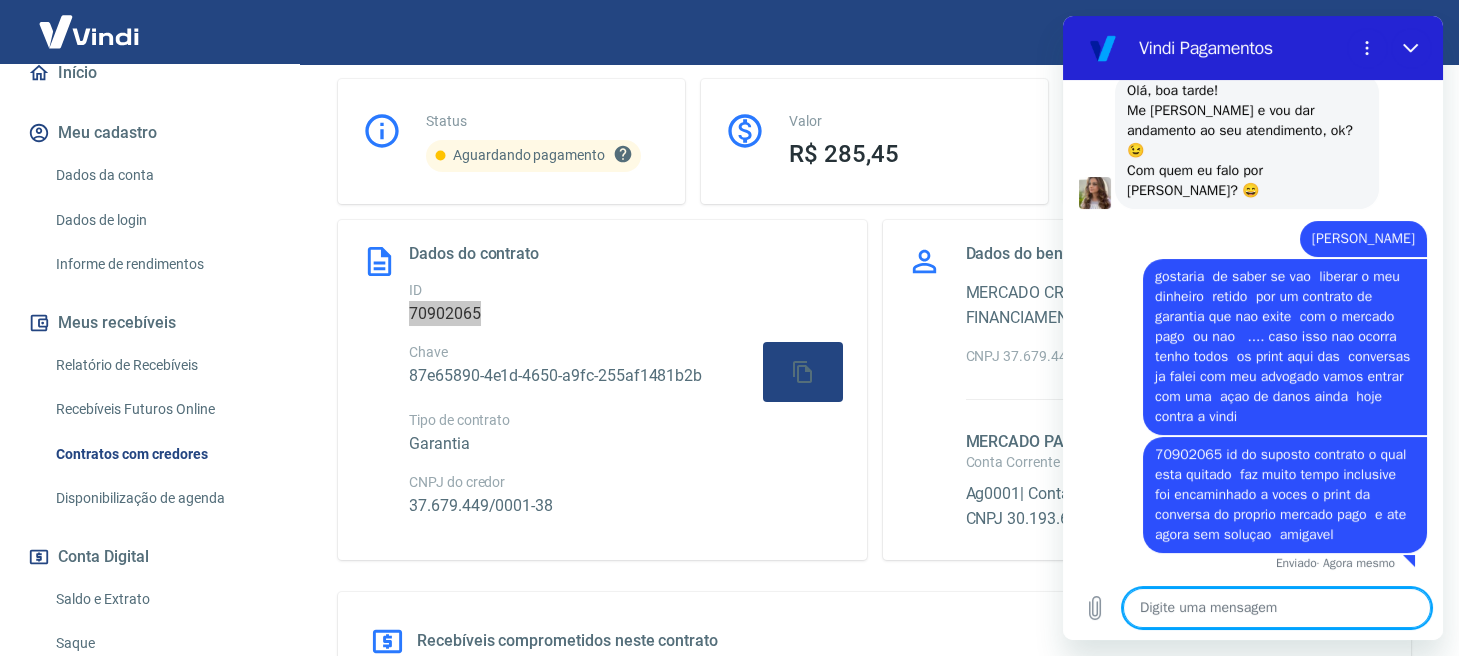scroll, scrollTop: 2328, scrollLeft: 0, axis: vertical 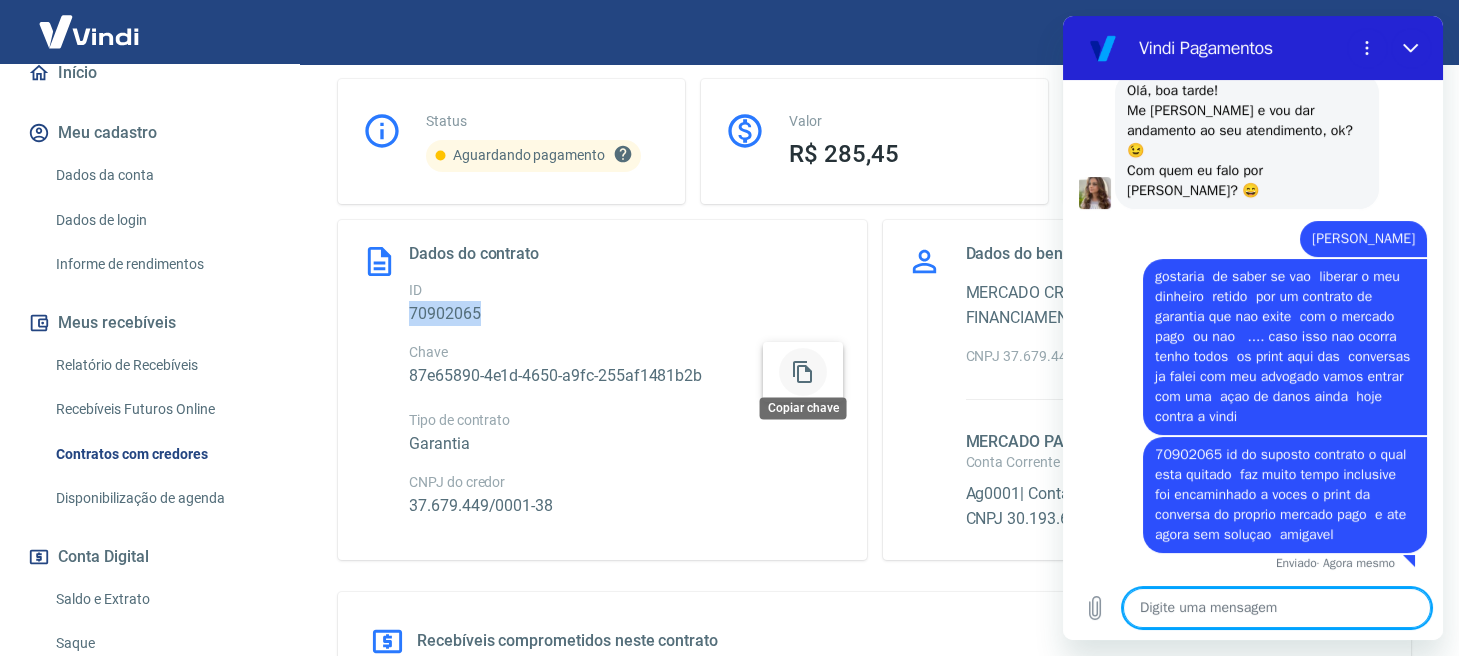 click 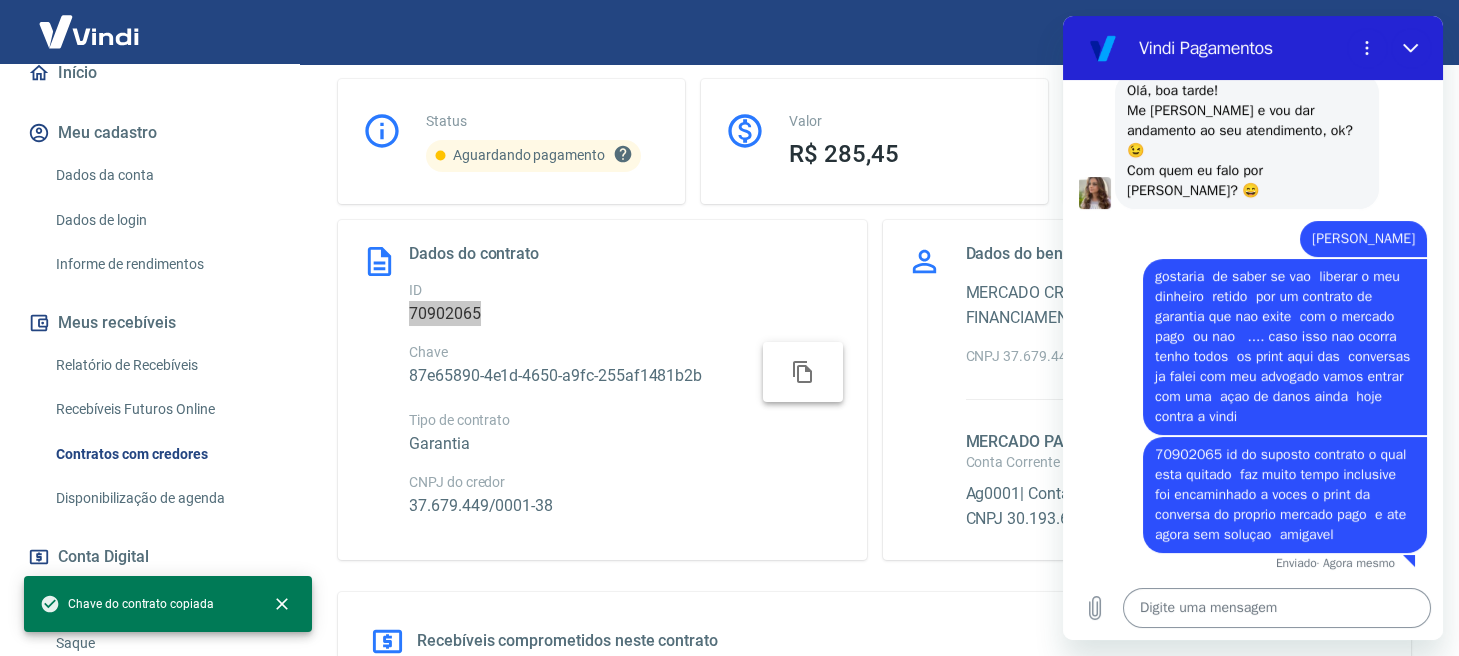 click at bounding box center (1277, 608) 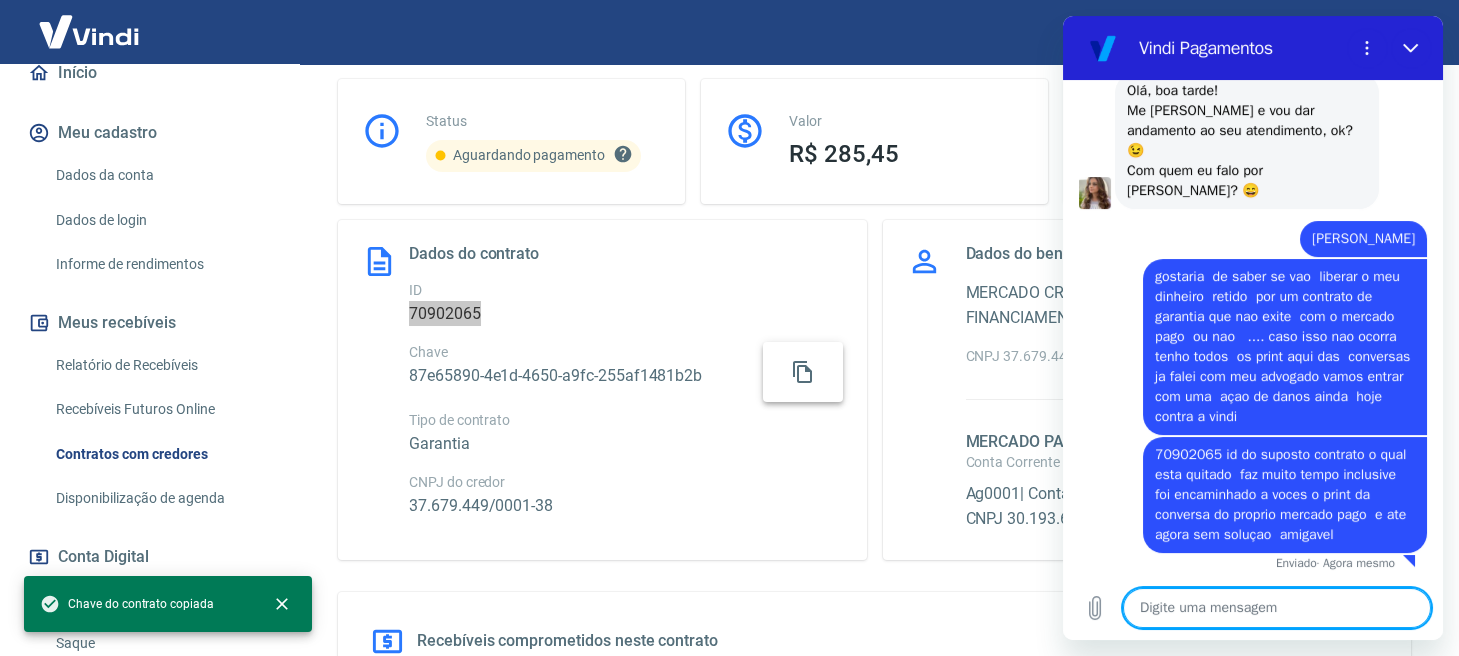 click at bounding box center [1277, 608] 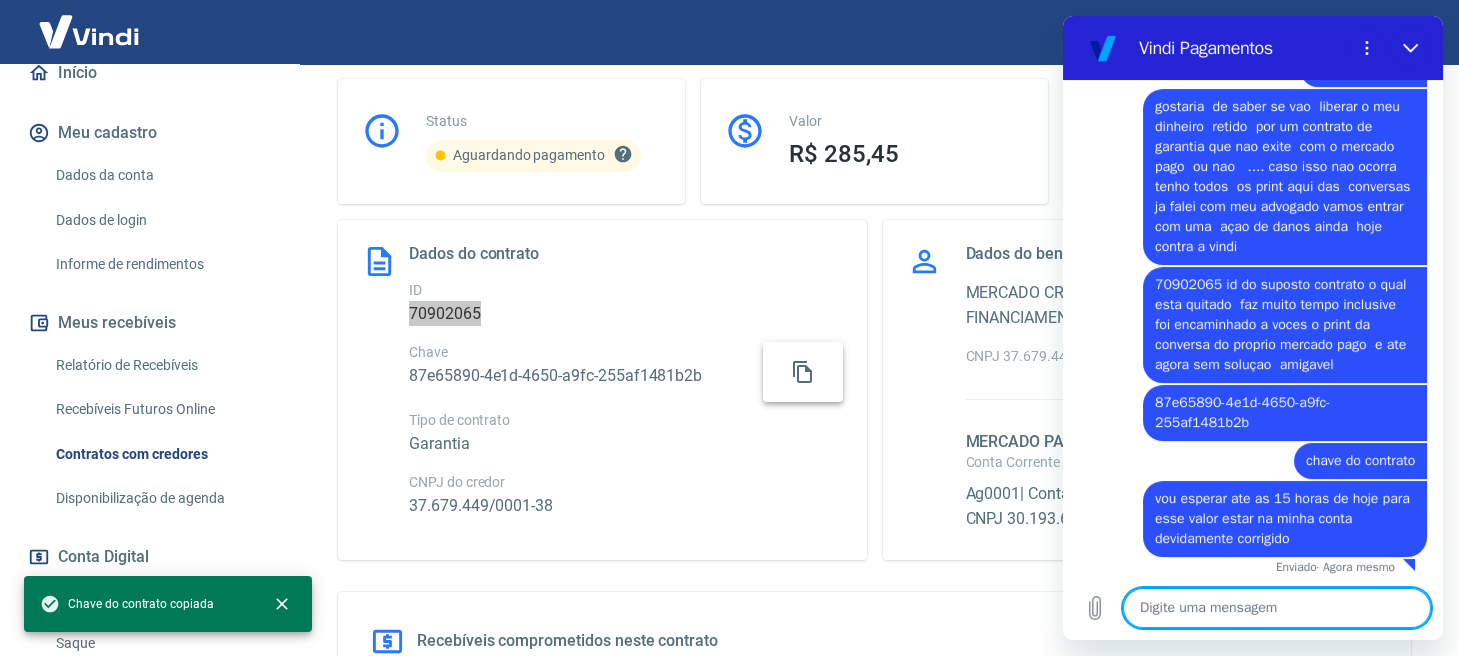 scroll, scrollTop: 2501, scrollLeft: 0, axis: vertical 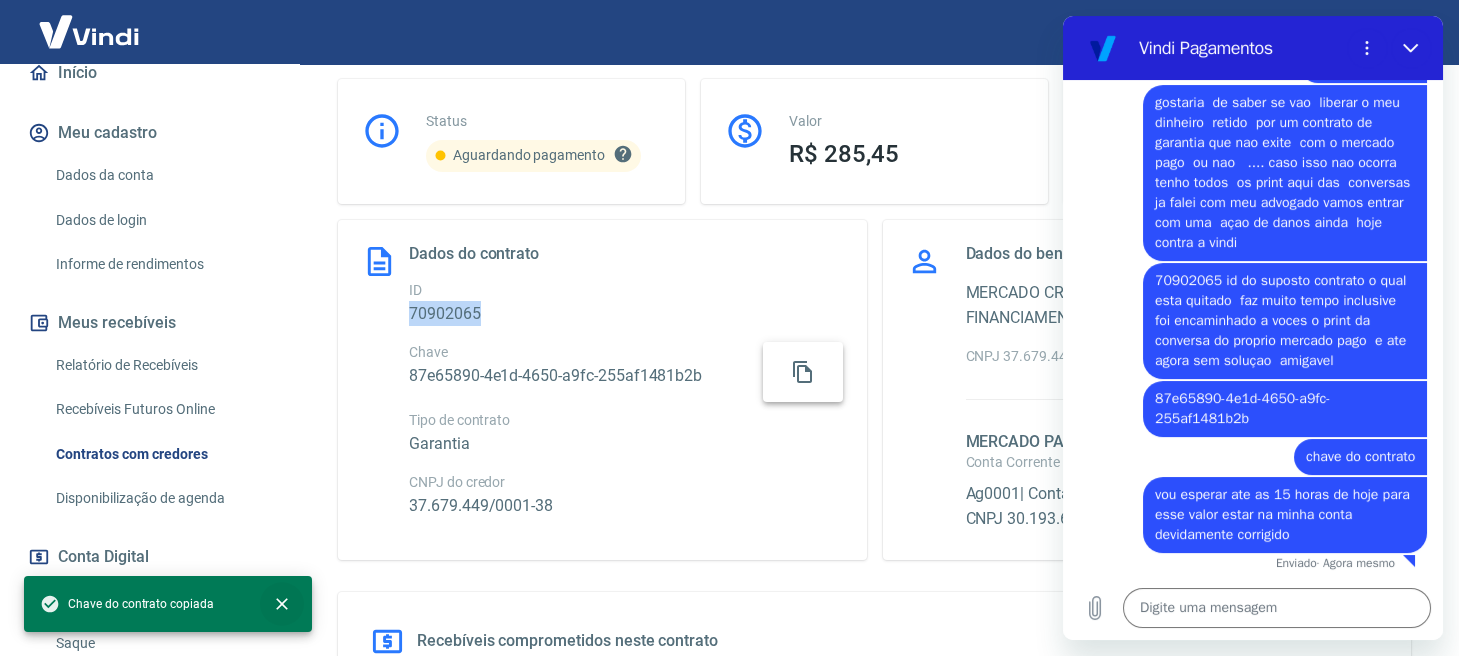 click 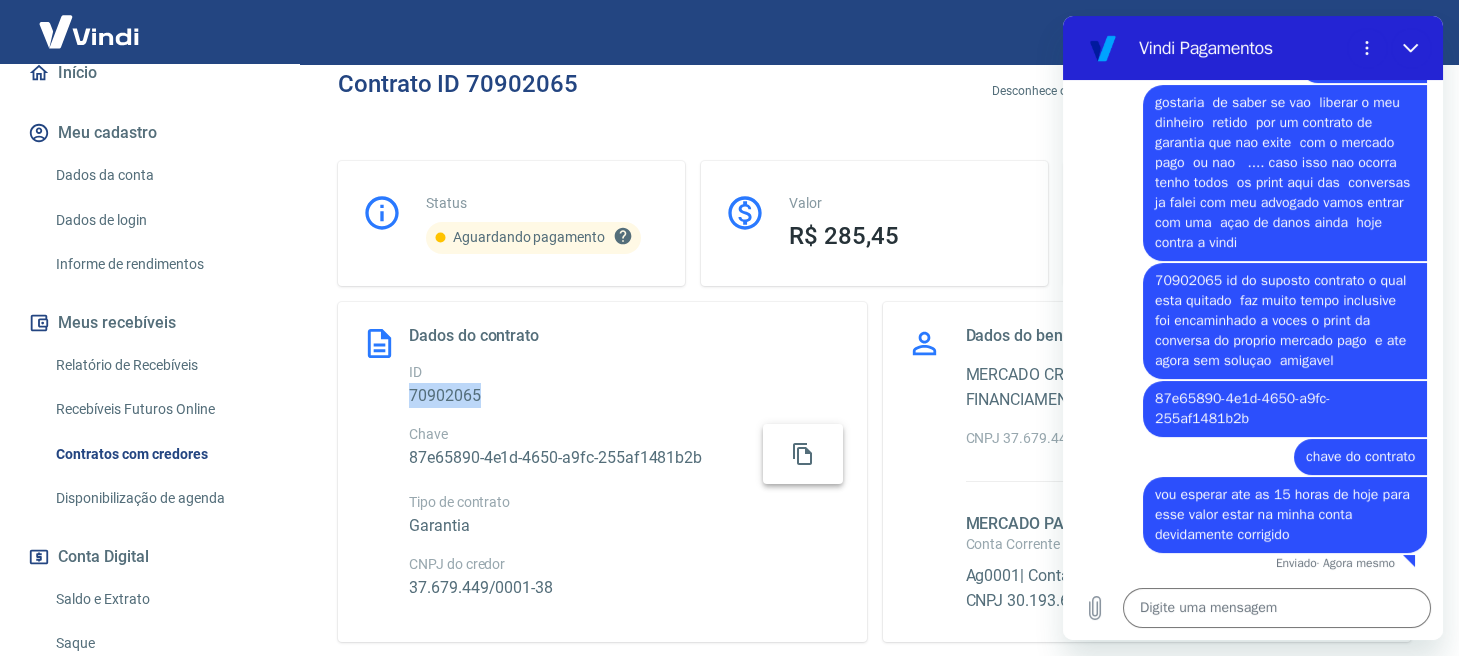 scroll, scrollTop: 0, scrollLeft: 0, axis: both 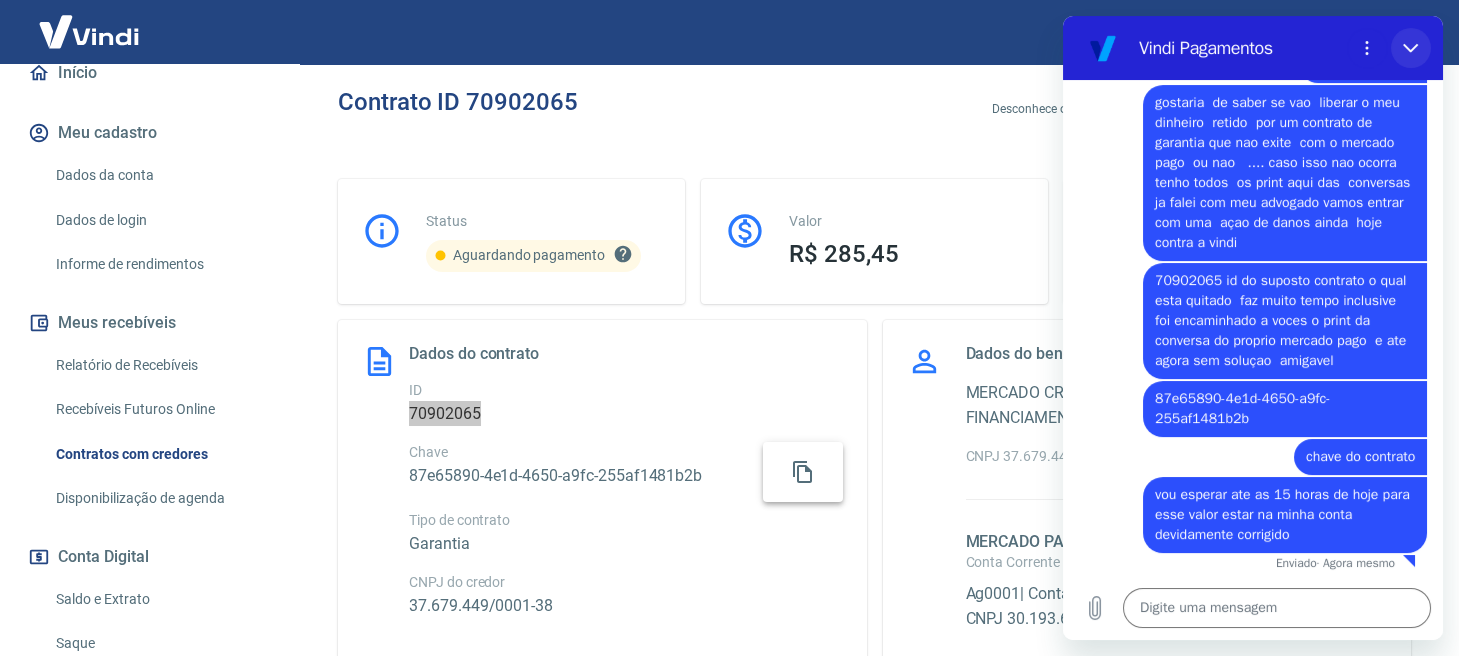 click 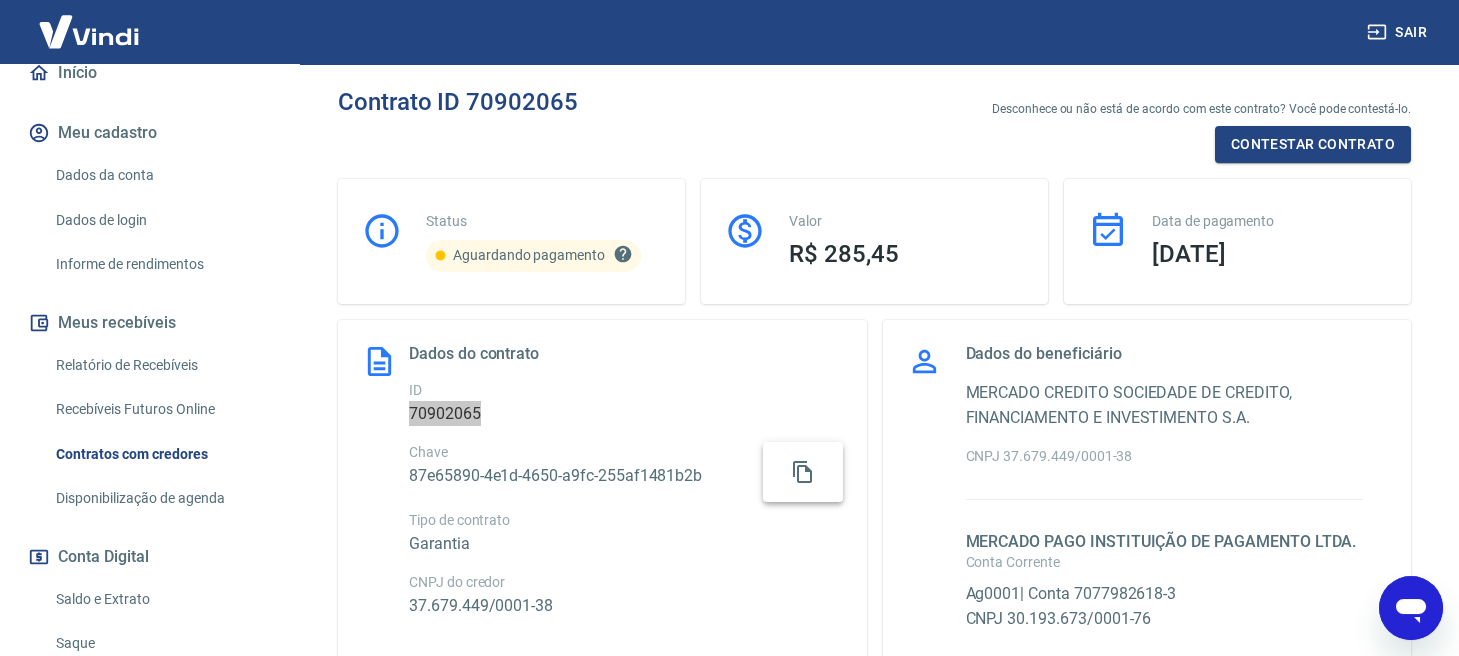 click 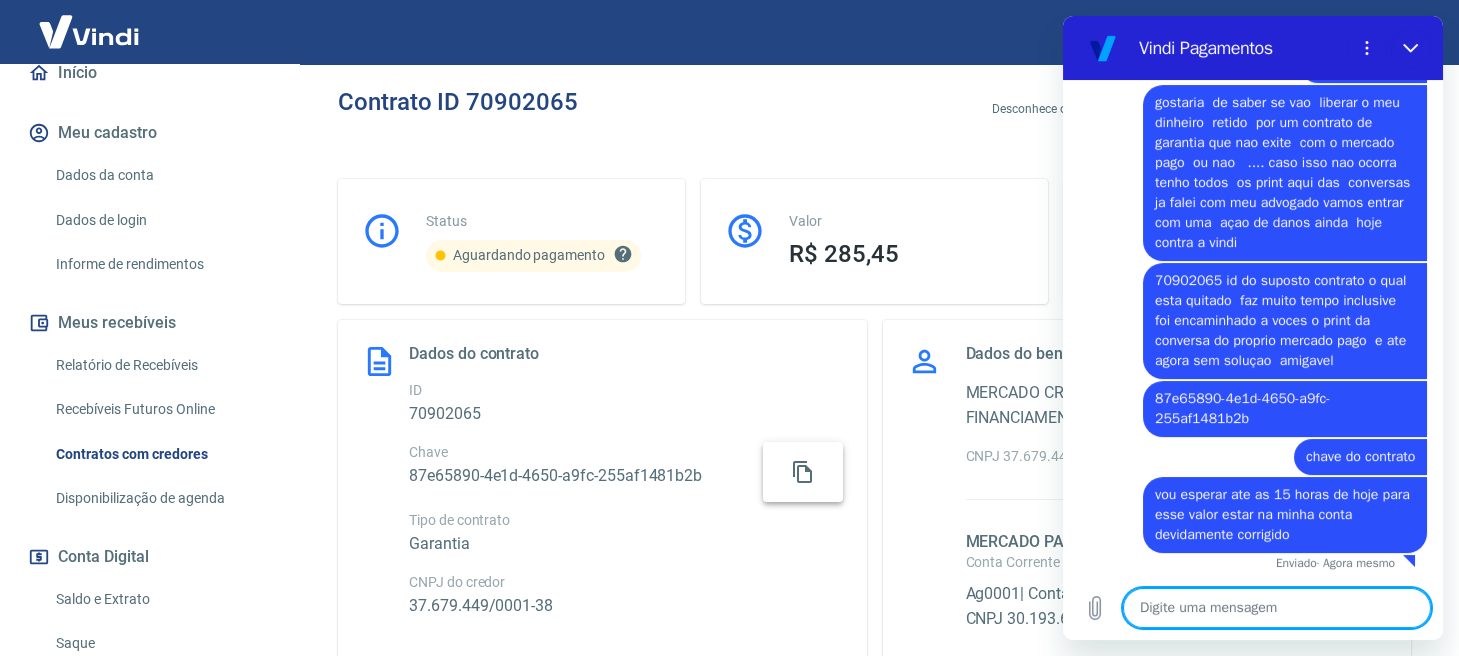 click on "Contrato ID 70902065" at bounding box center [874, 102] 